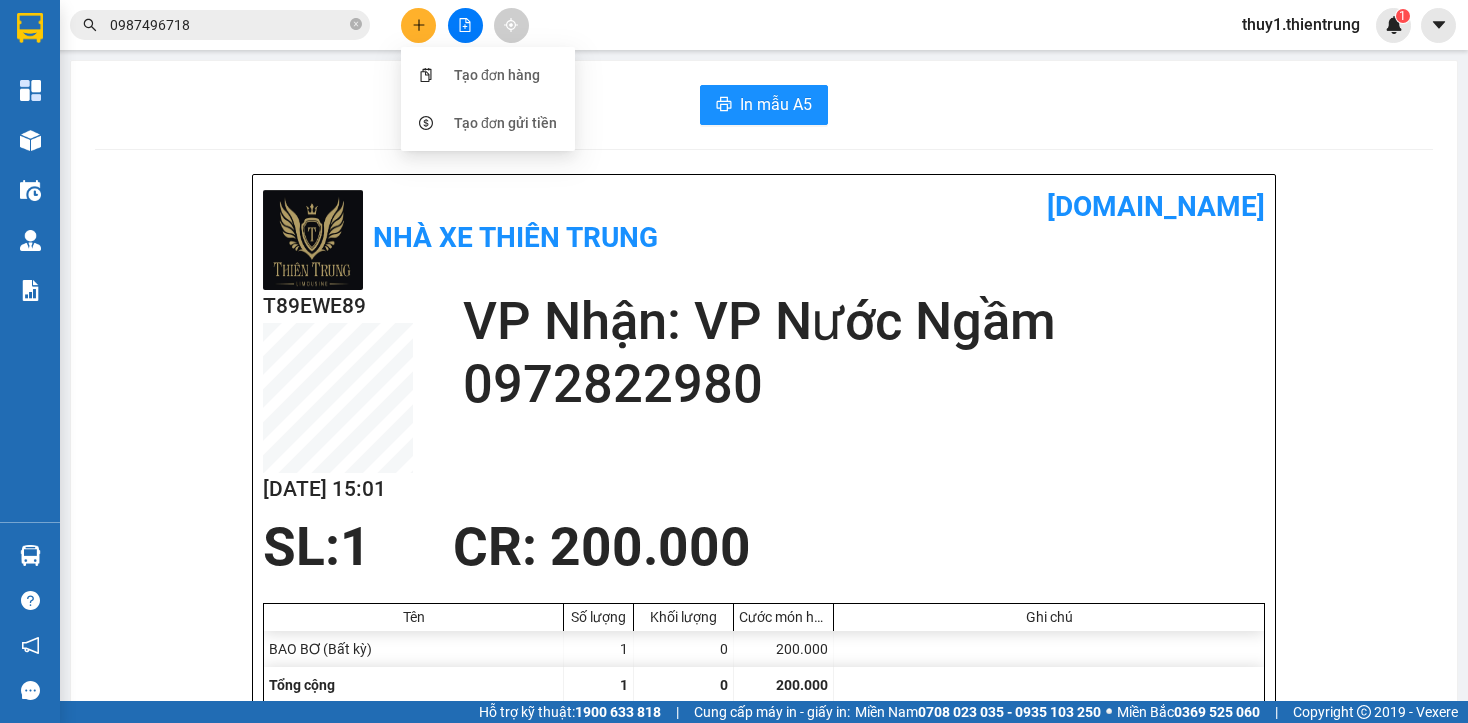 scroll, scrollTop: 0, scrollLeft: 0, axis: both 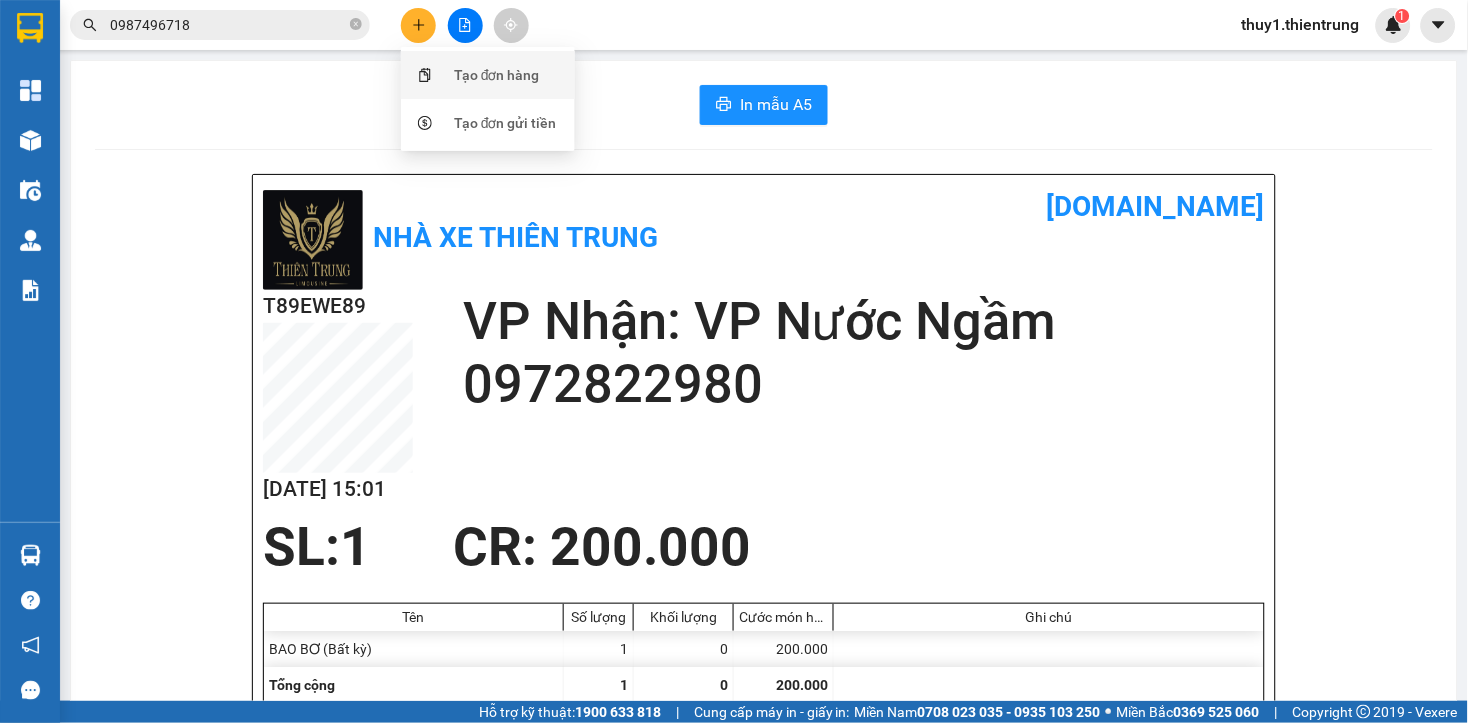 click at bounding box center [425, 75] 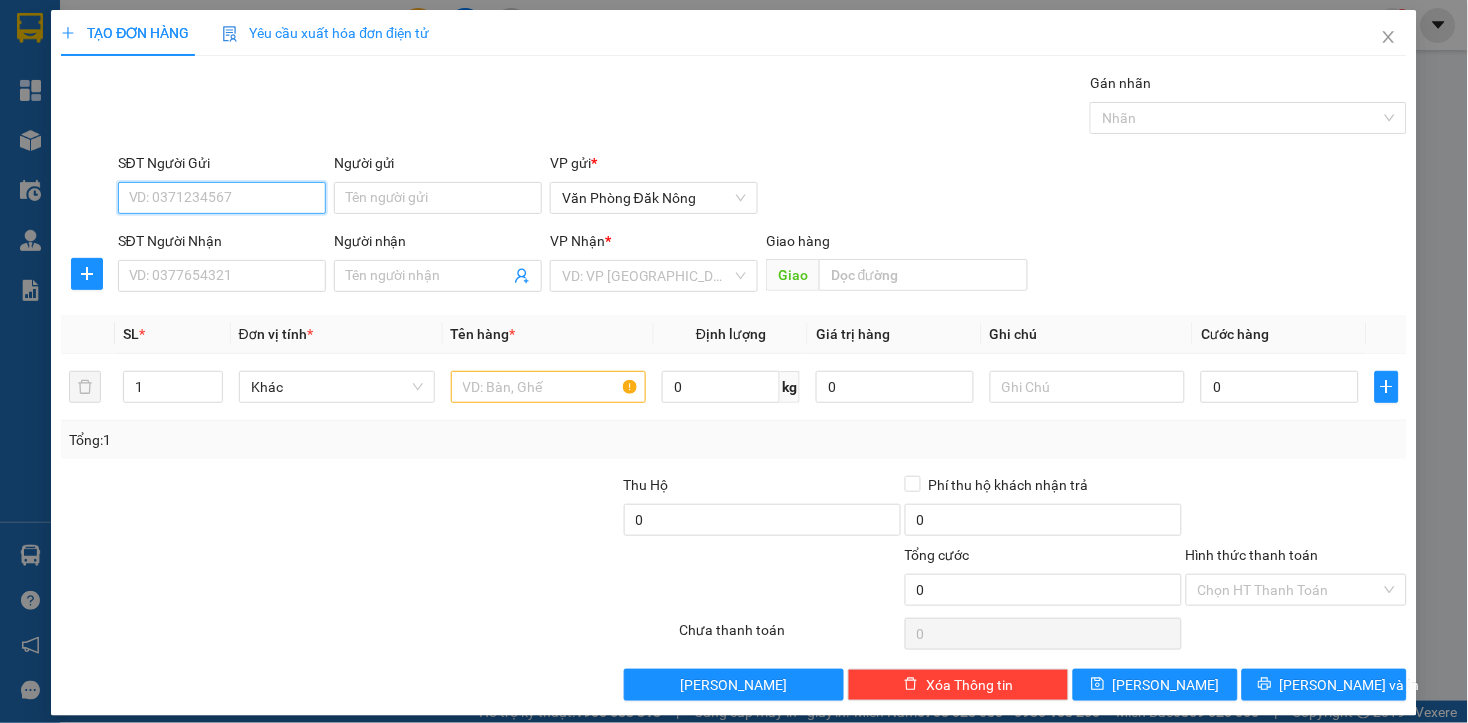 drag, startPoint x: 242, startPoint y: 198, endPoint x: 1467, endPoint y: 24, distance: 1237.2959 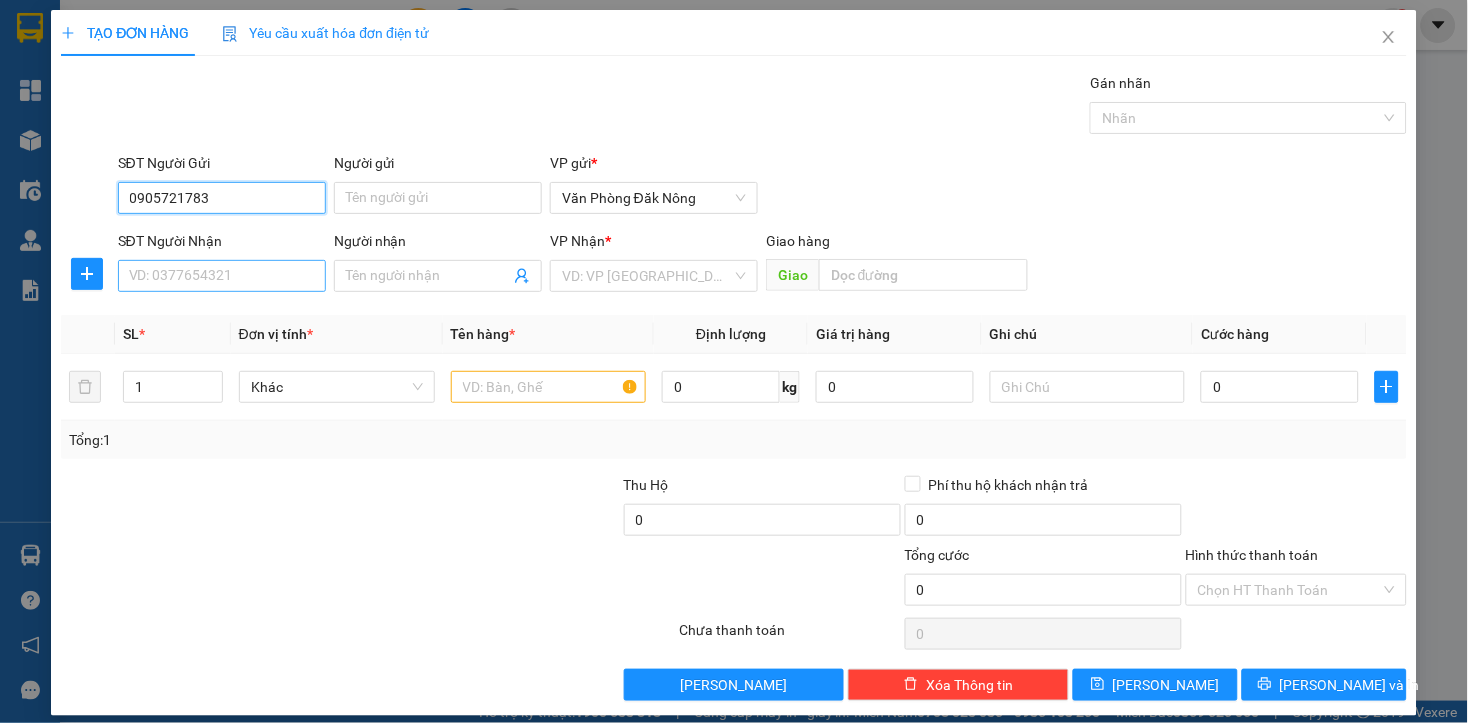 type on "0905721783" 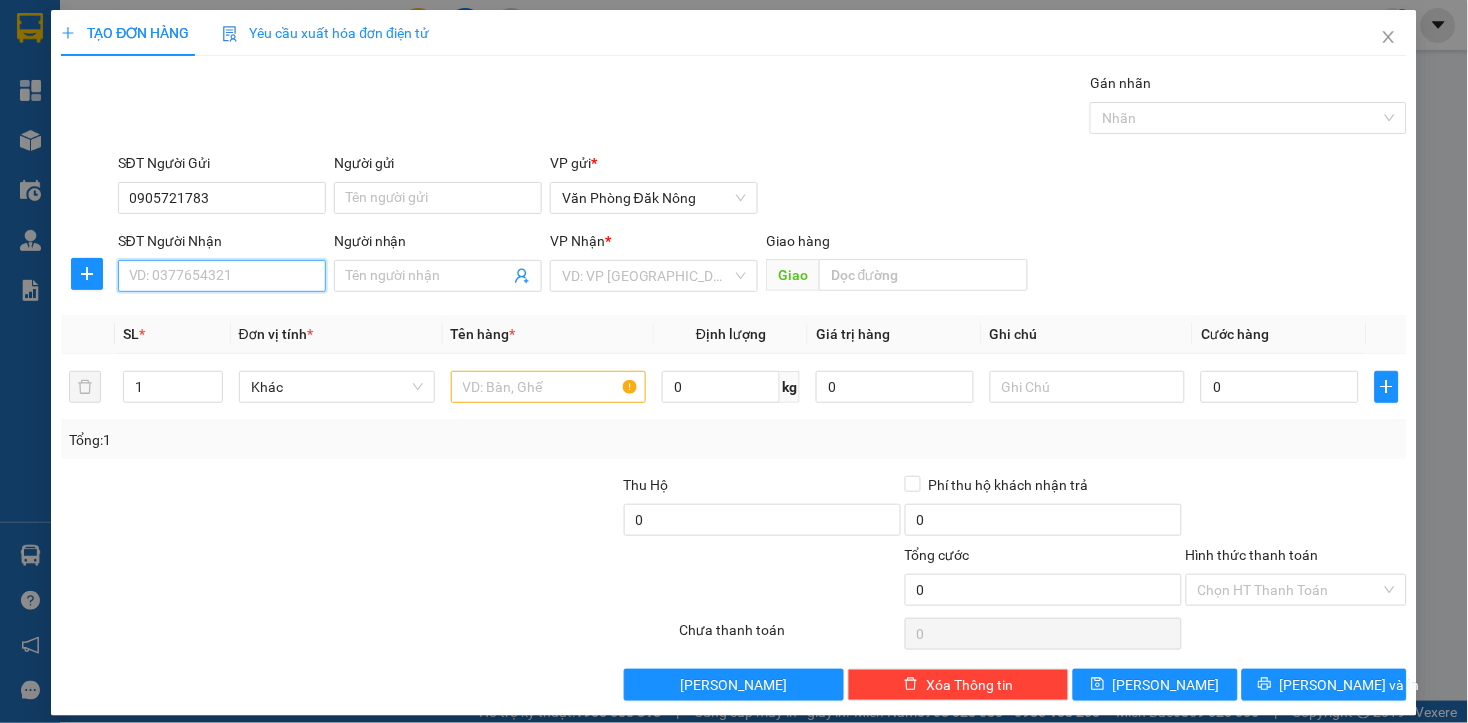 click on "SĐT Người Nhận" at bounding box center [222, 276] 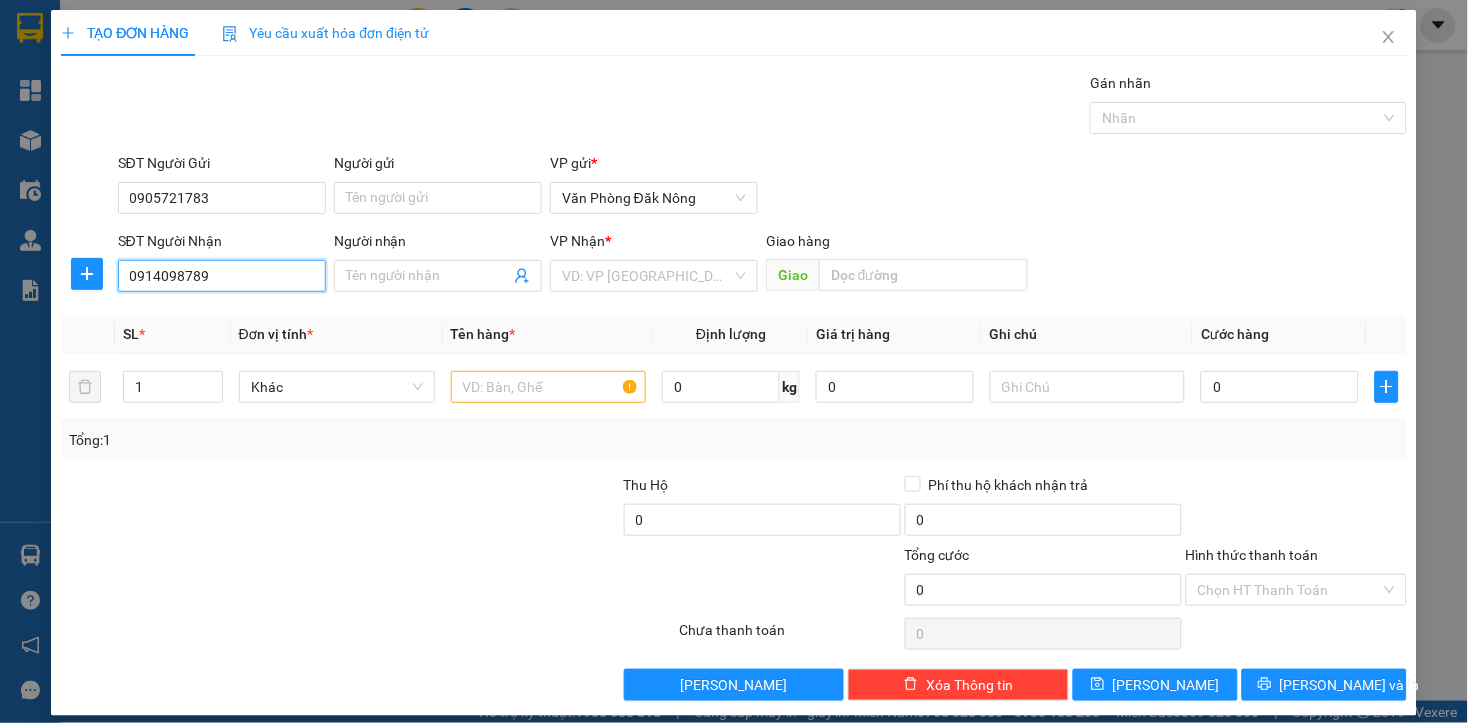 type on "0914098789" 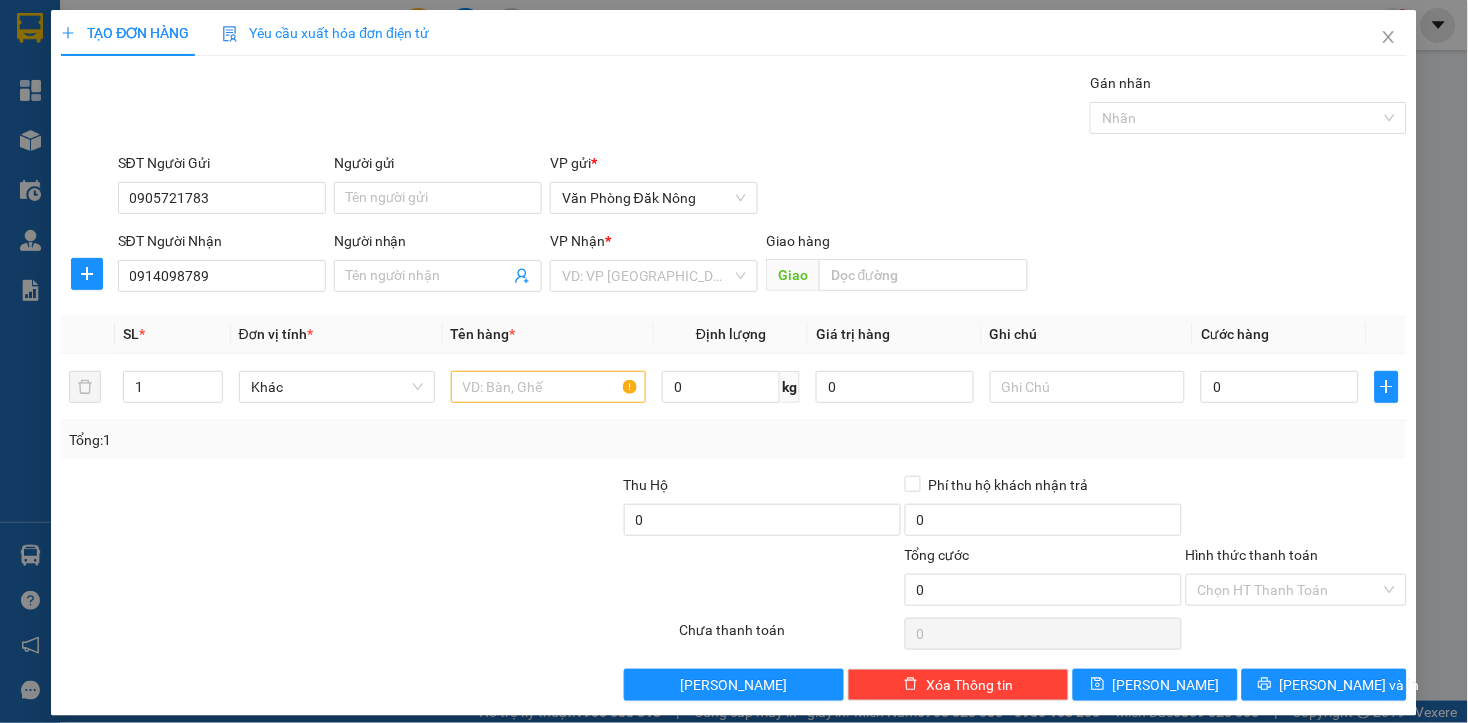 drag, startPoint x: 340, startPoint y: 644, endPoint x: 345, endPoint y: 592, distance: 52.23983 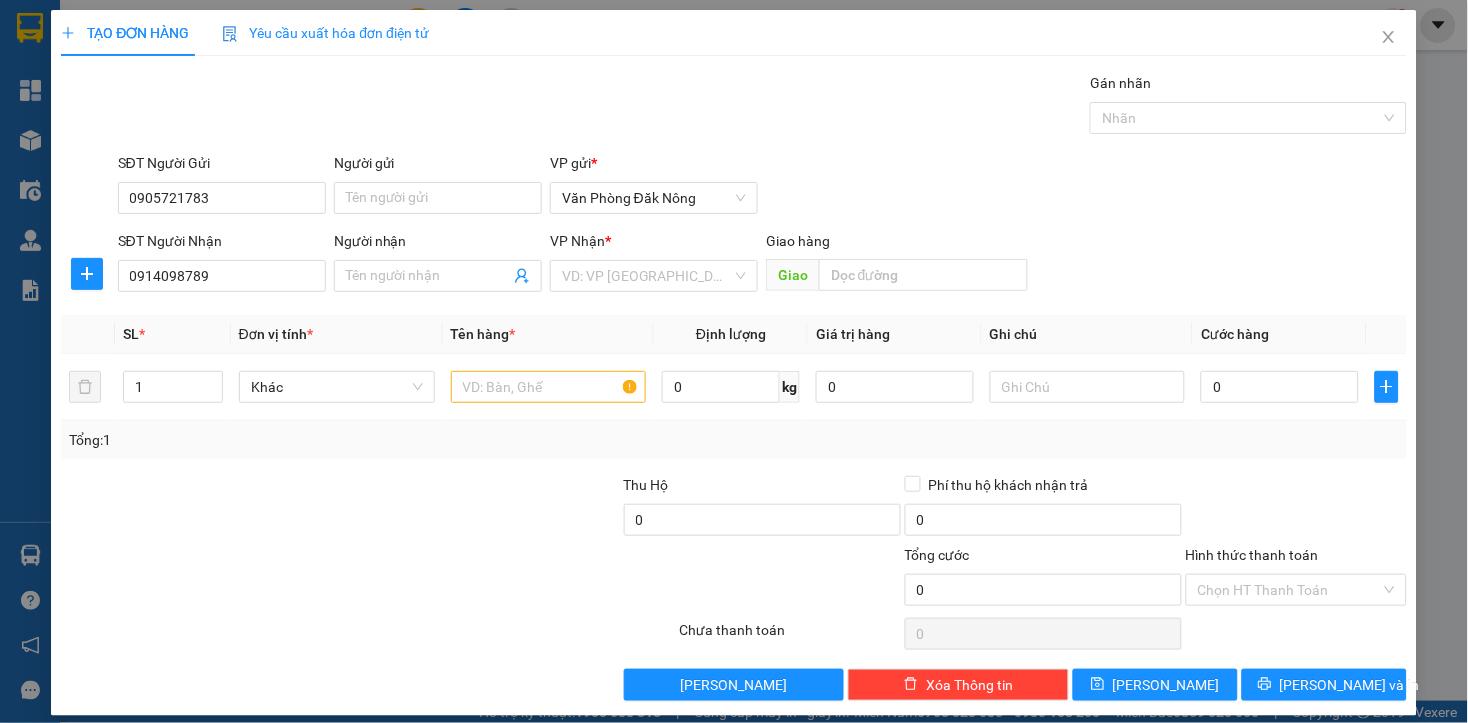click at bounding box center (256, 579) 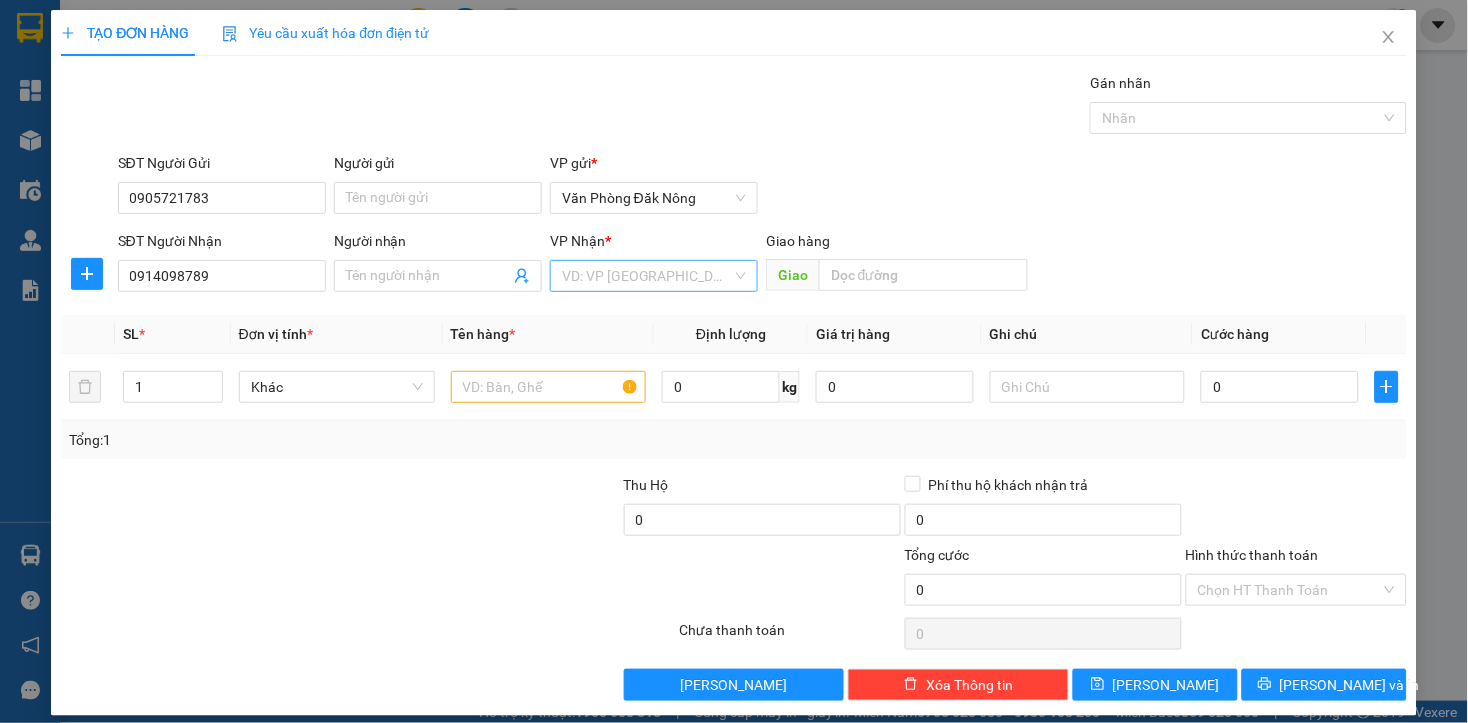 click at bounding box center [647, 276] 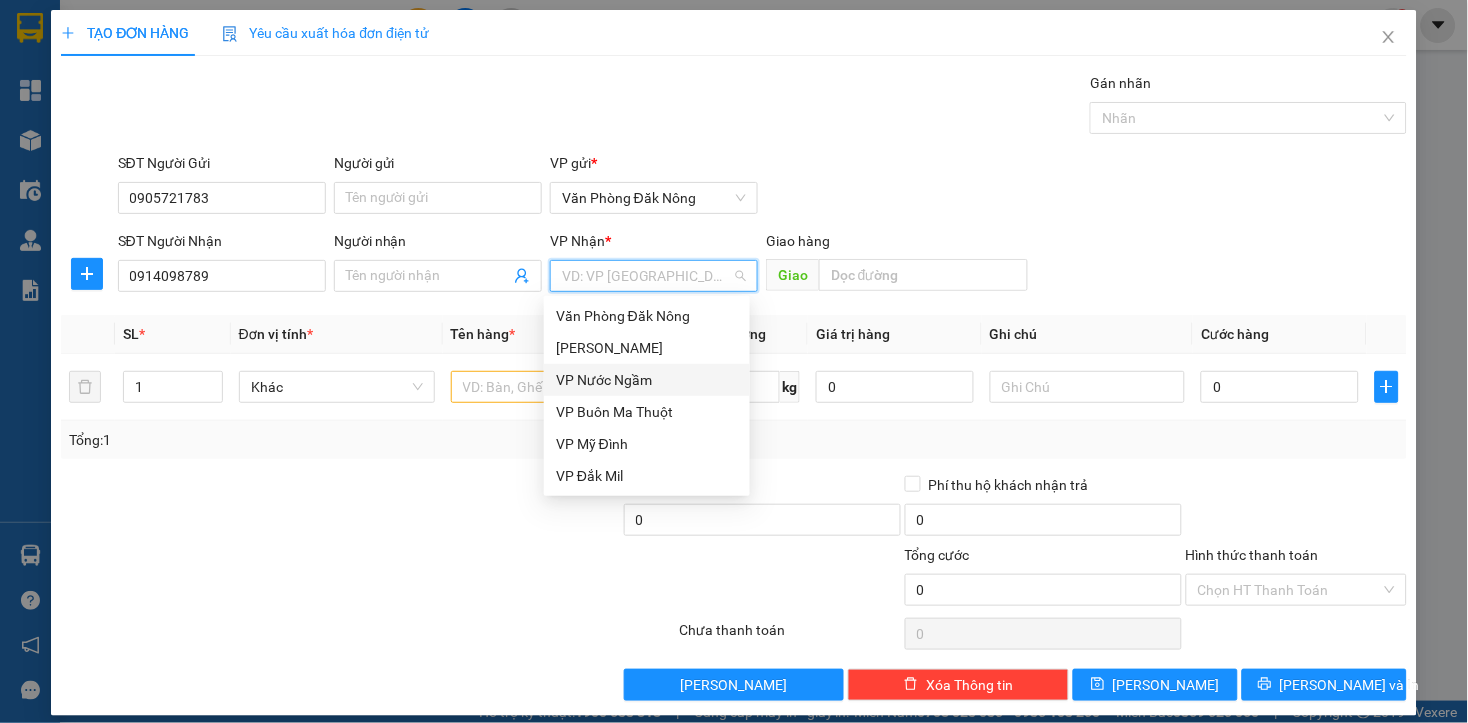 drag, startPoint x: 606, startPoint y: 381, endPoint x: 803, endPoint y: 295, distance: 214.95348 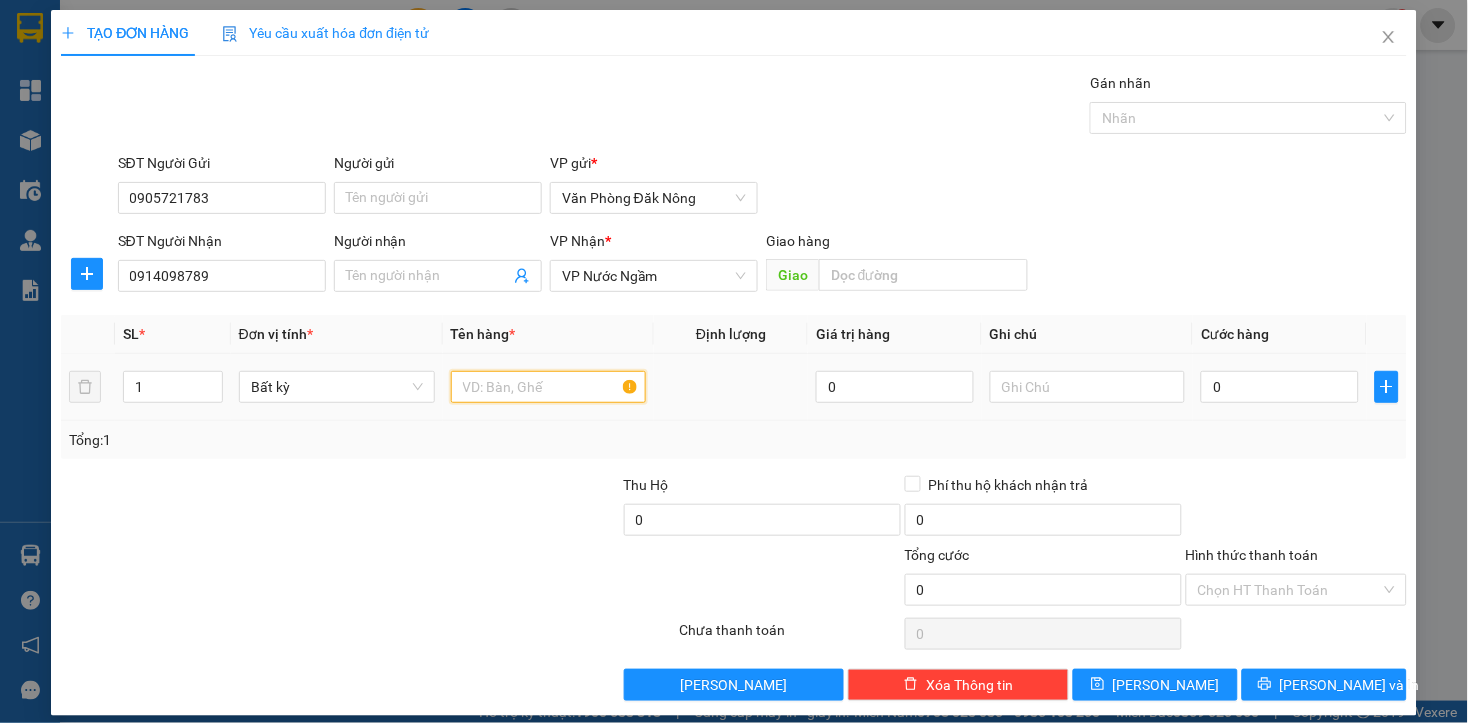 click at bounding box center [549, 387] 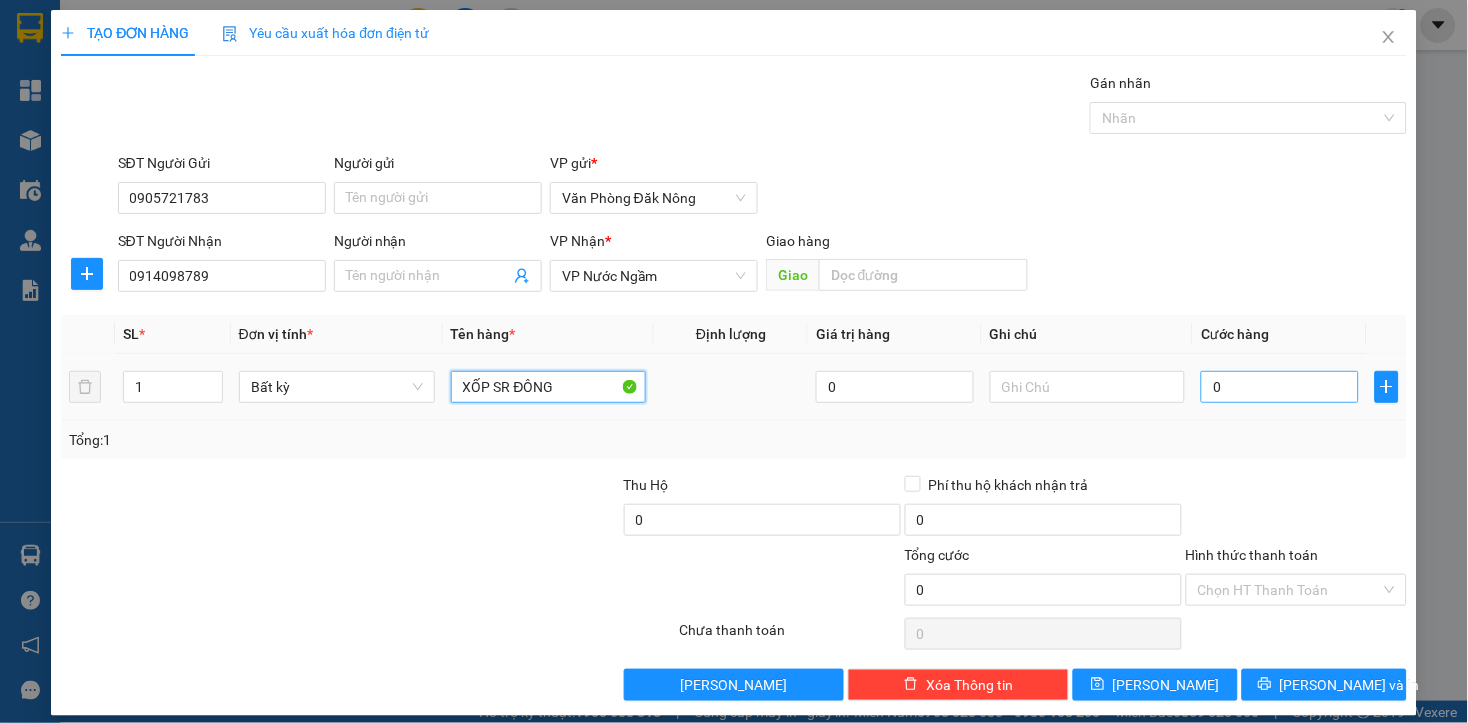 type on "XỐP SR ĐÔNG" 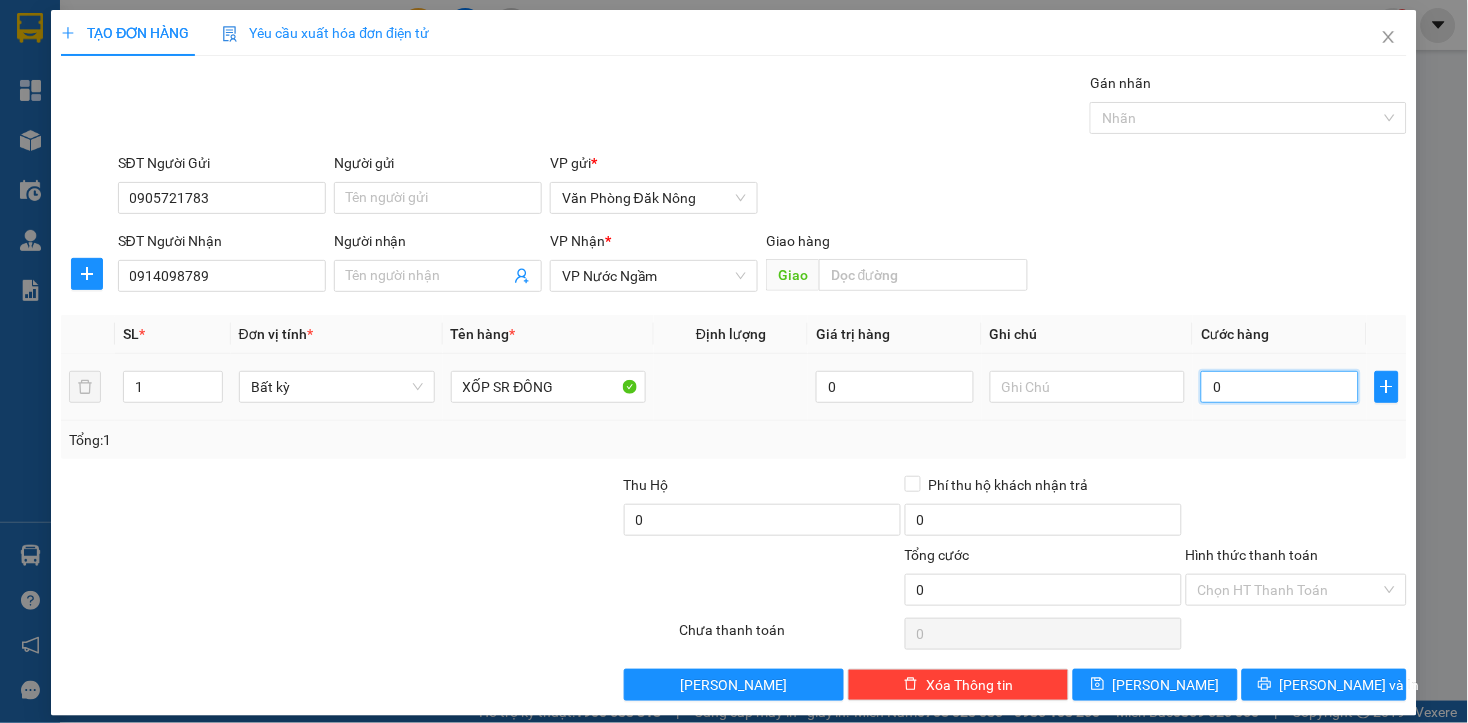 click on "0" at bounding box center [1279, 387] 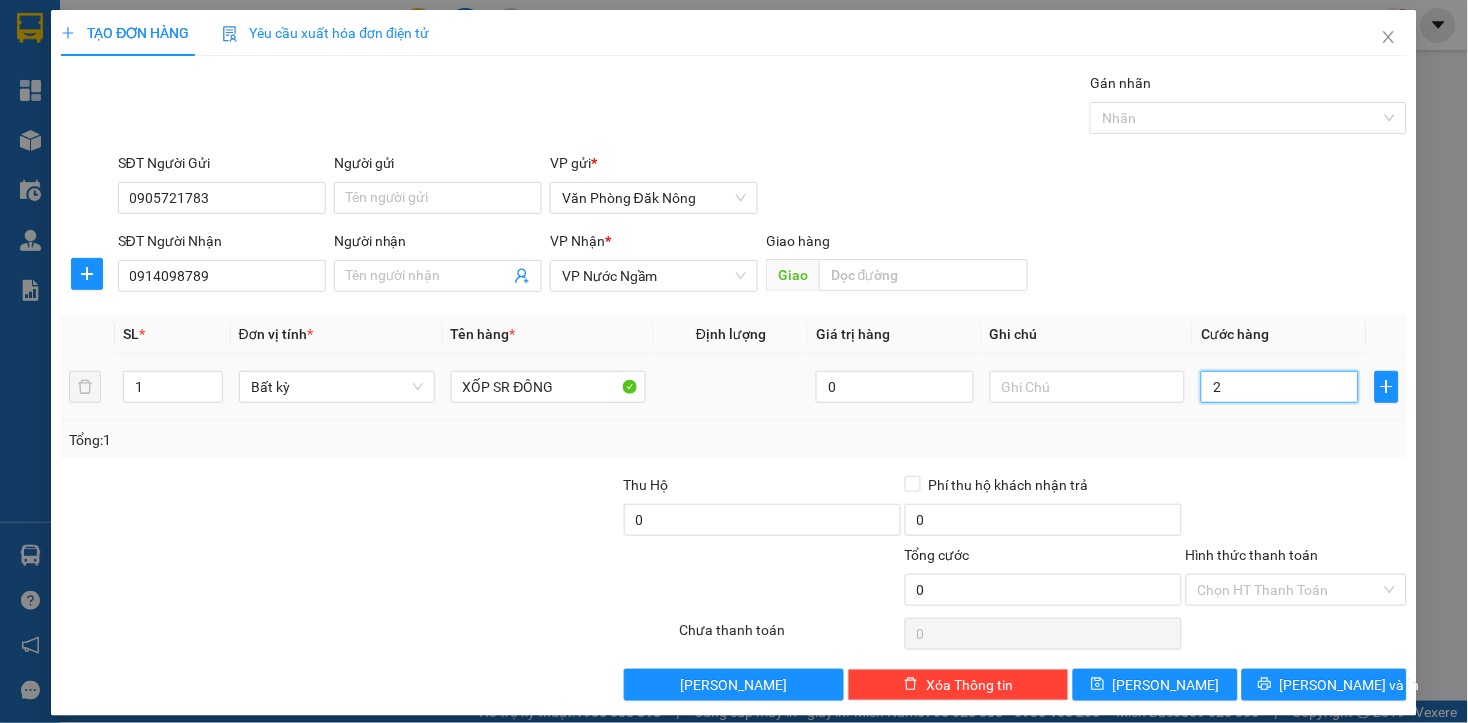 type on "2" 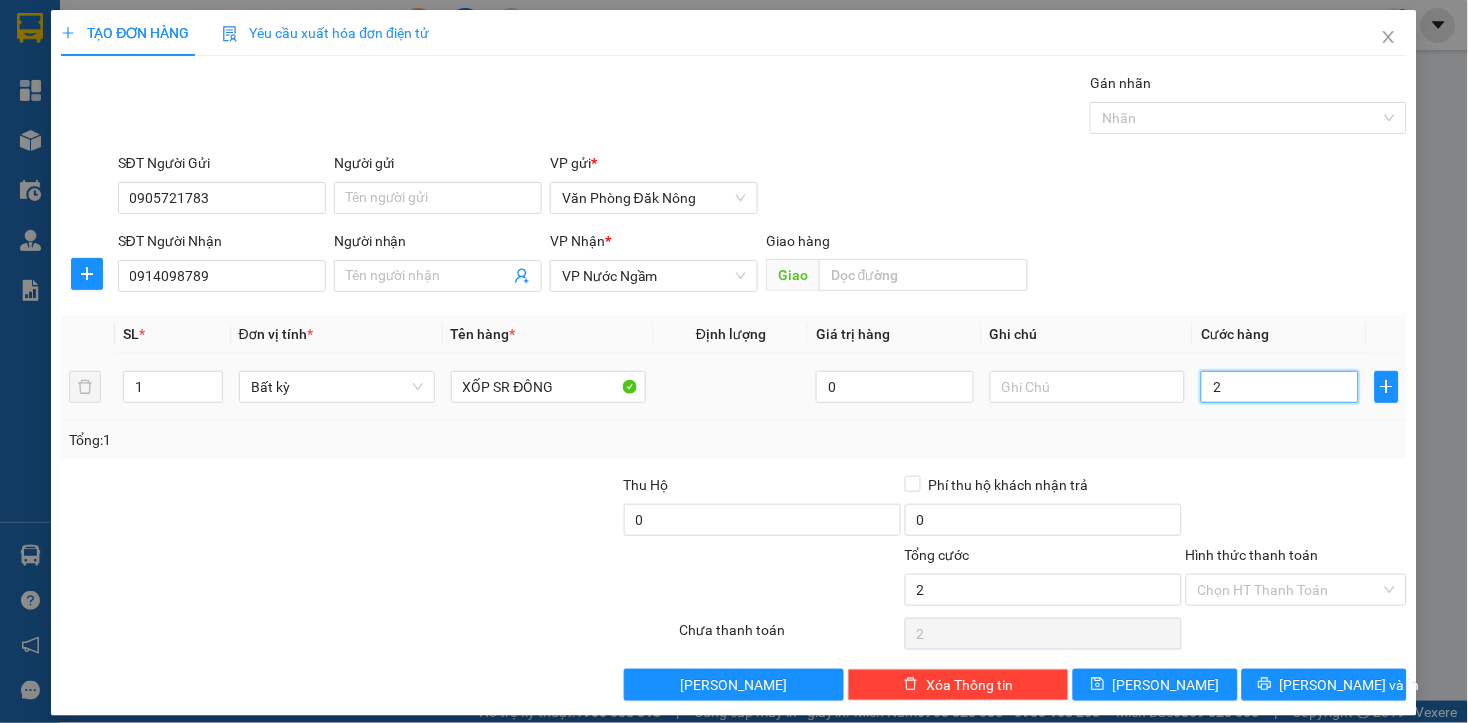 type on "25" 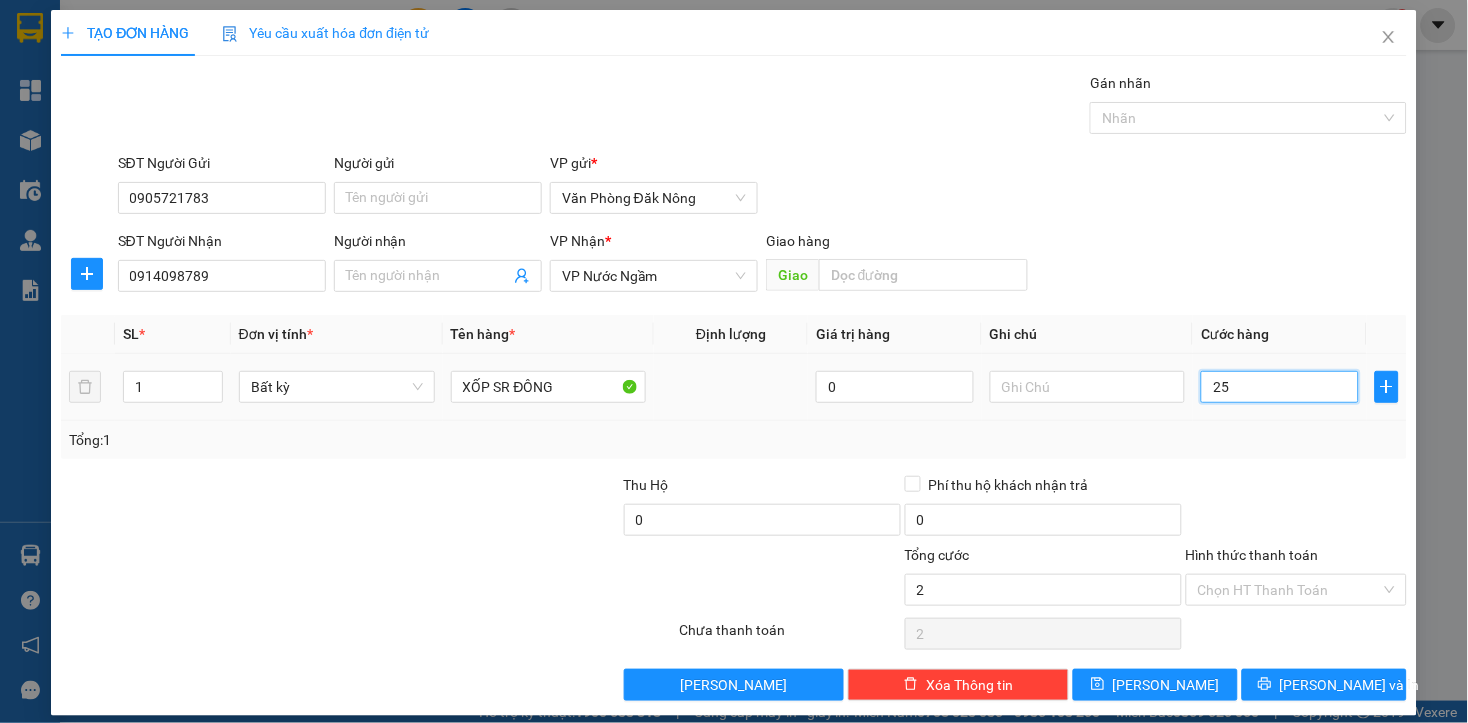 type on "25" 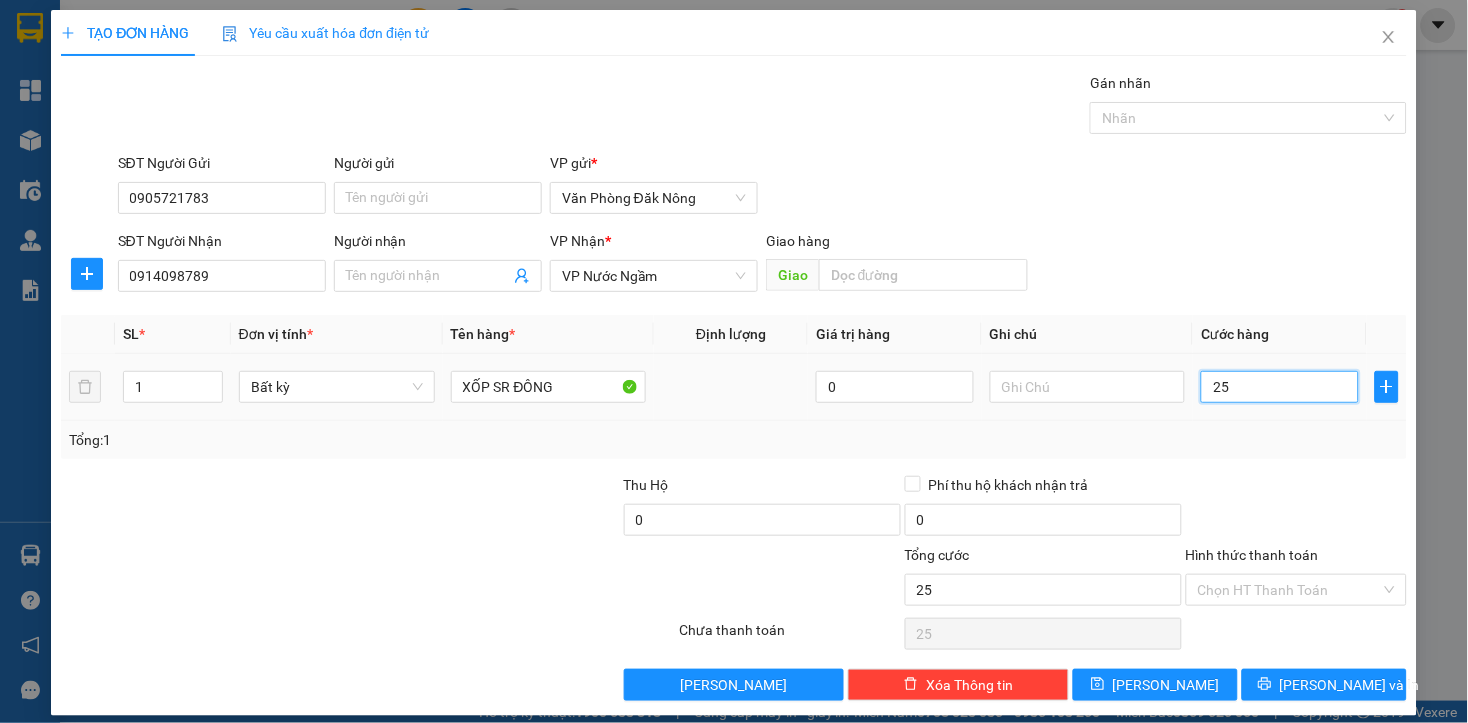 type on "250" 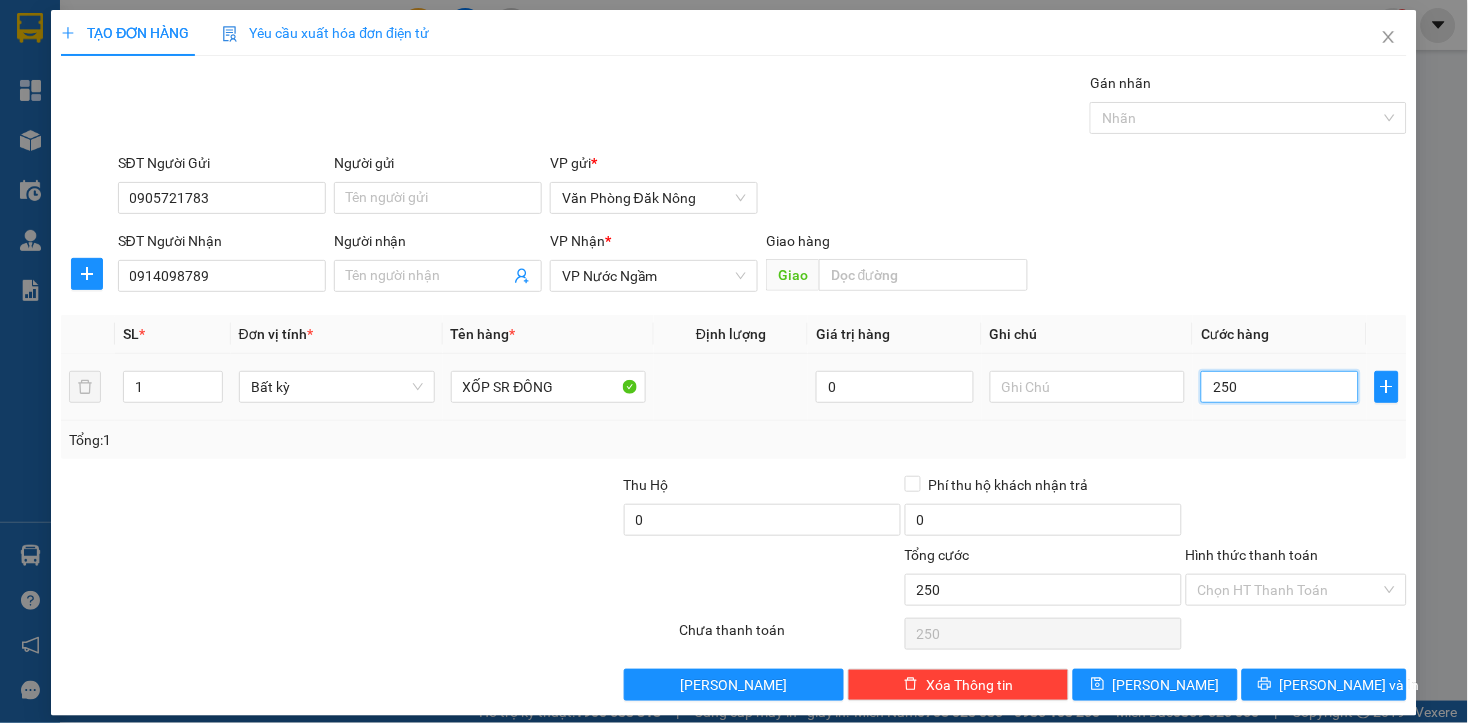 type on "2.500" 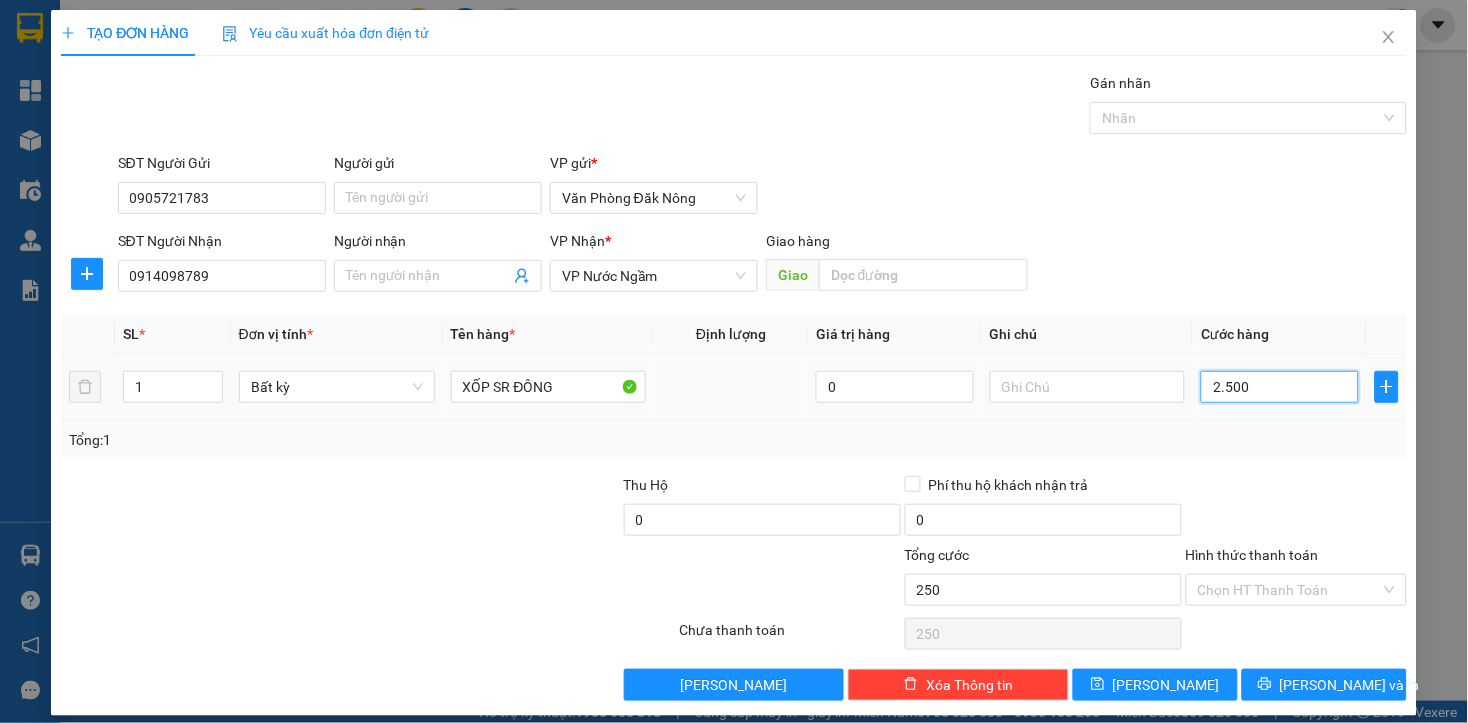 type on "2.500" 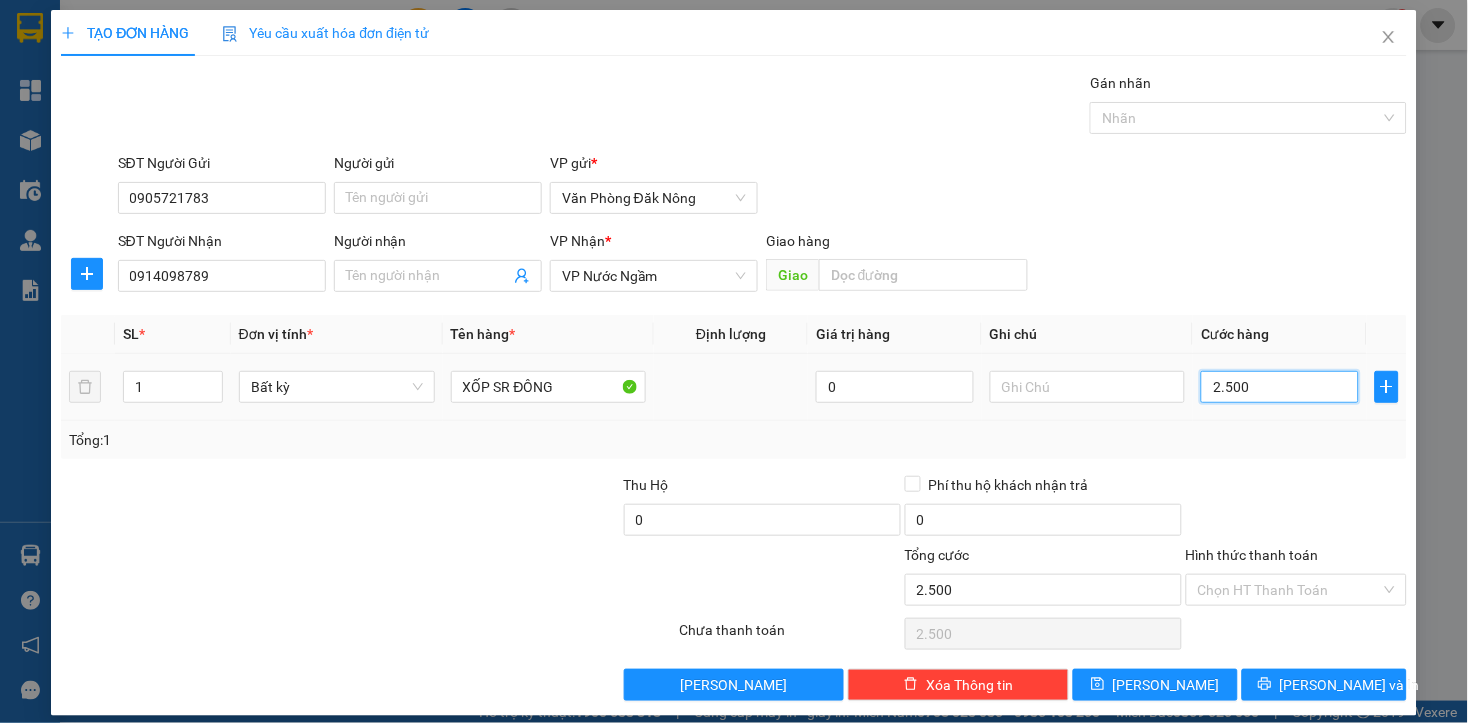 type on "25.000" 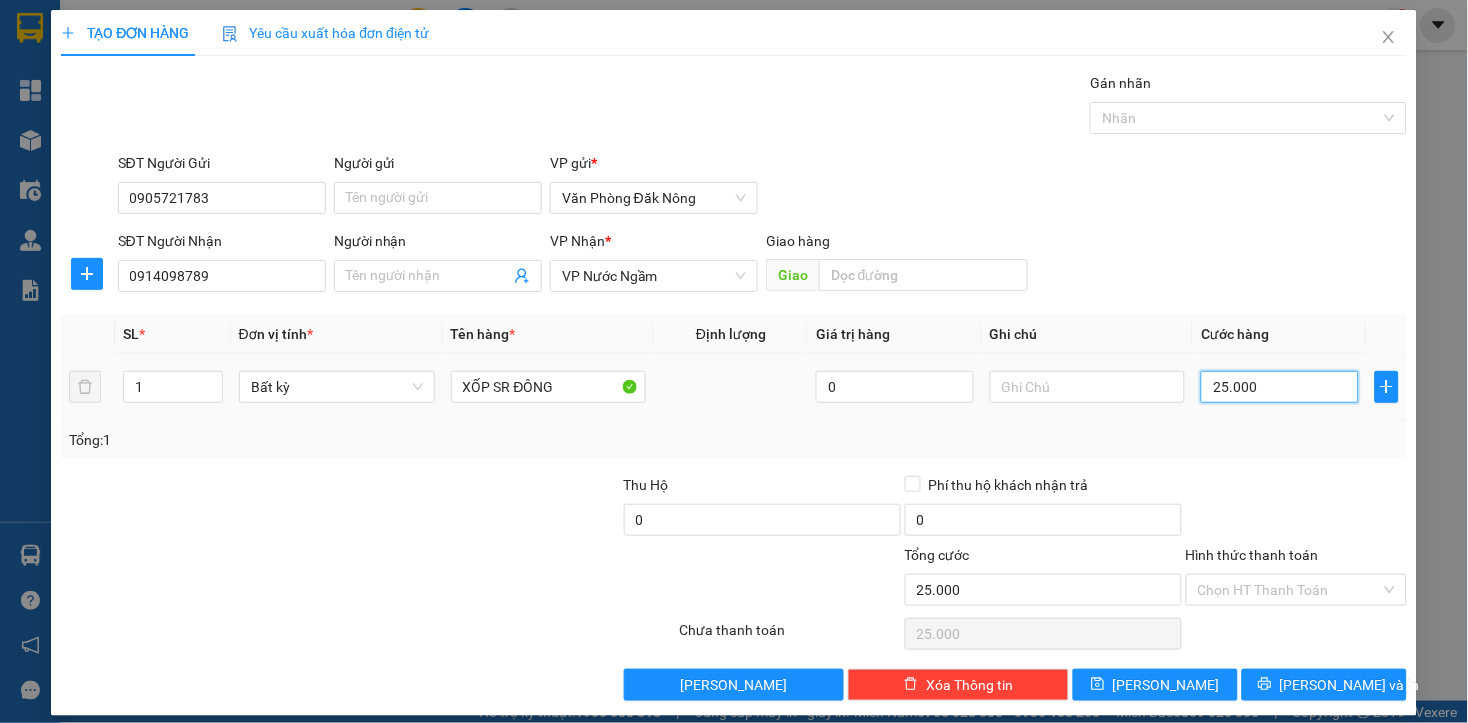 type on "250.000" 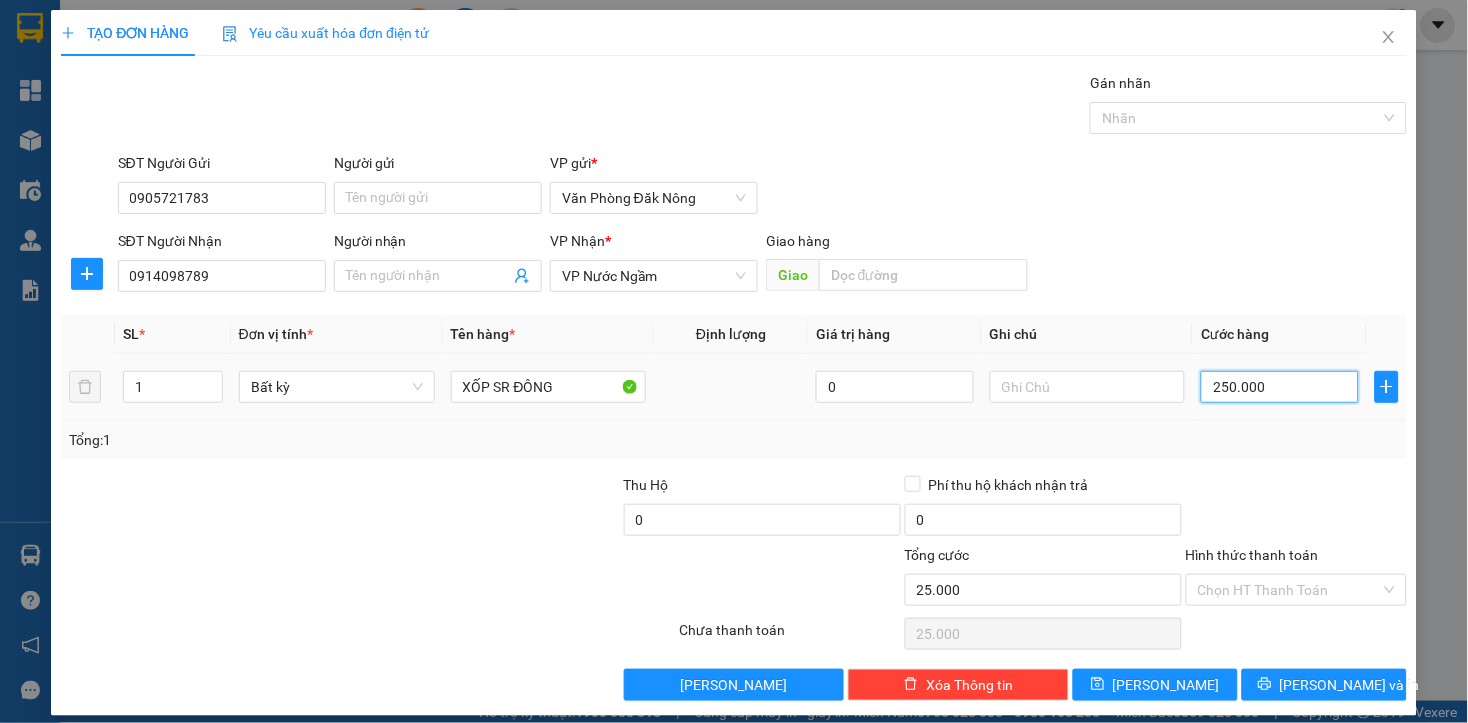type on "250.000" 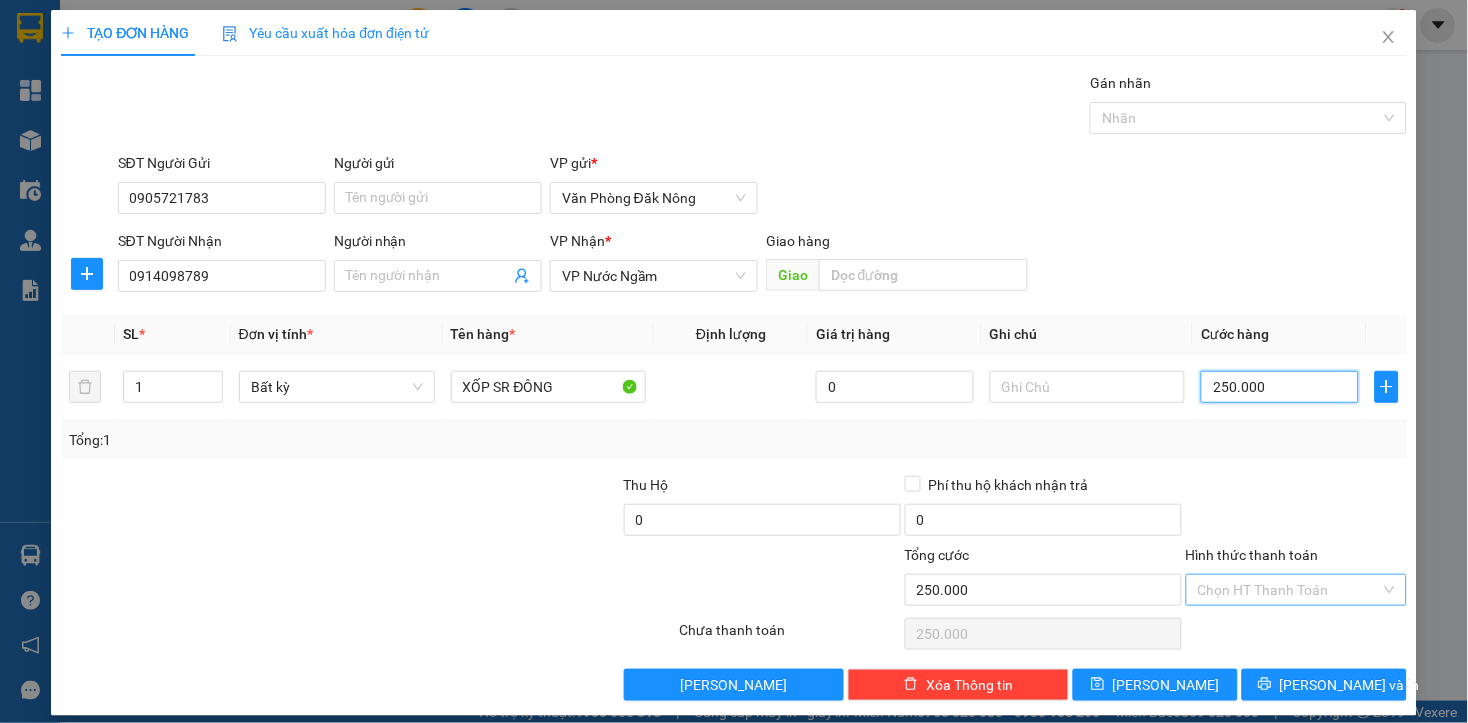 type on "250.000" 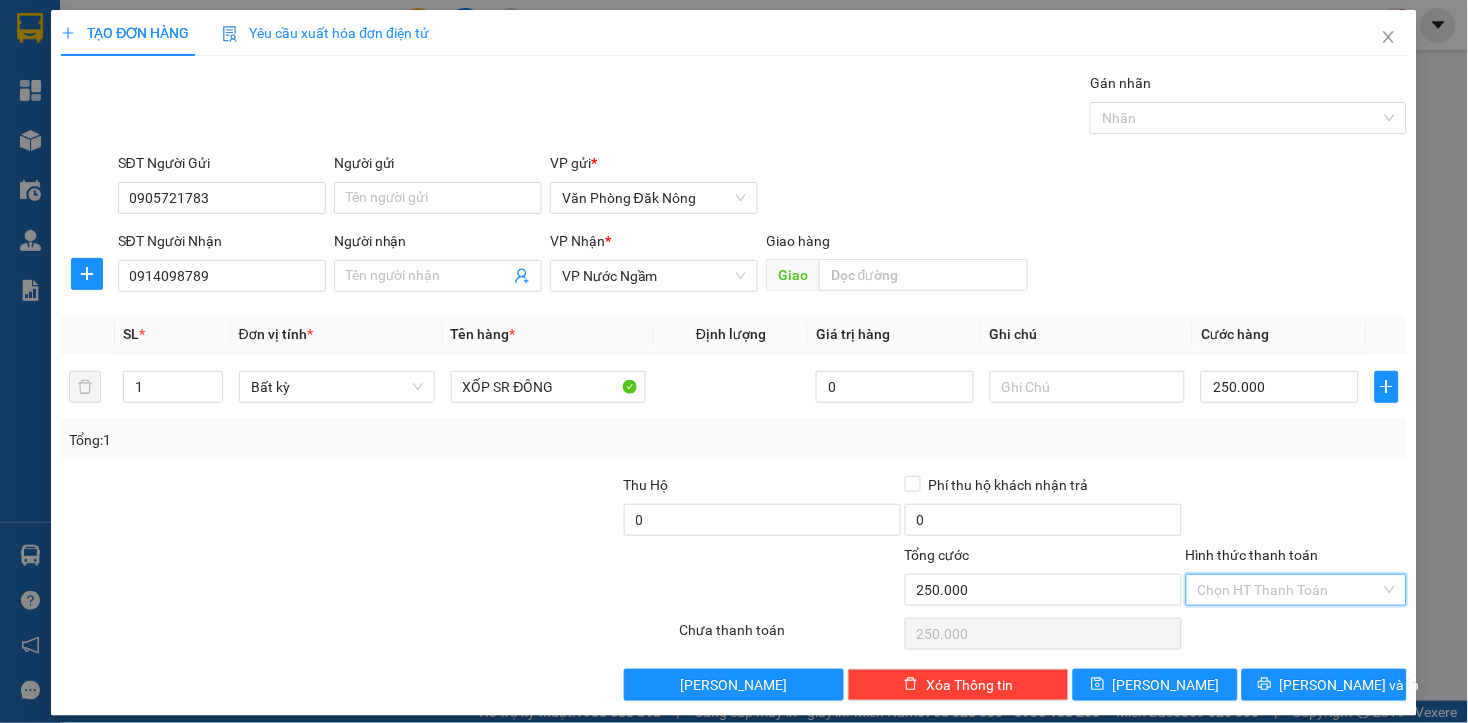 click on "Hình thức thanh toán" at bounding box center [1289, 590] 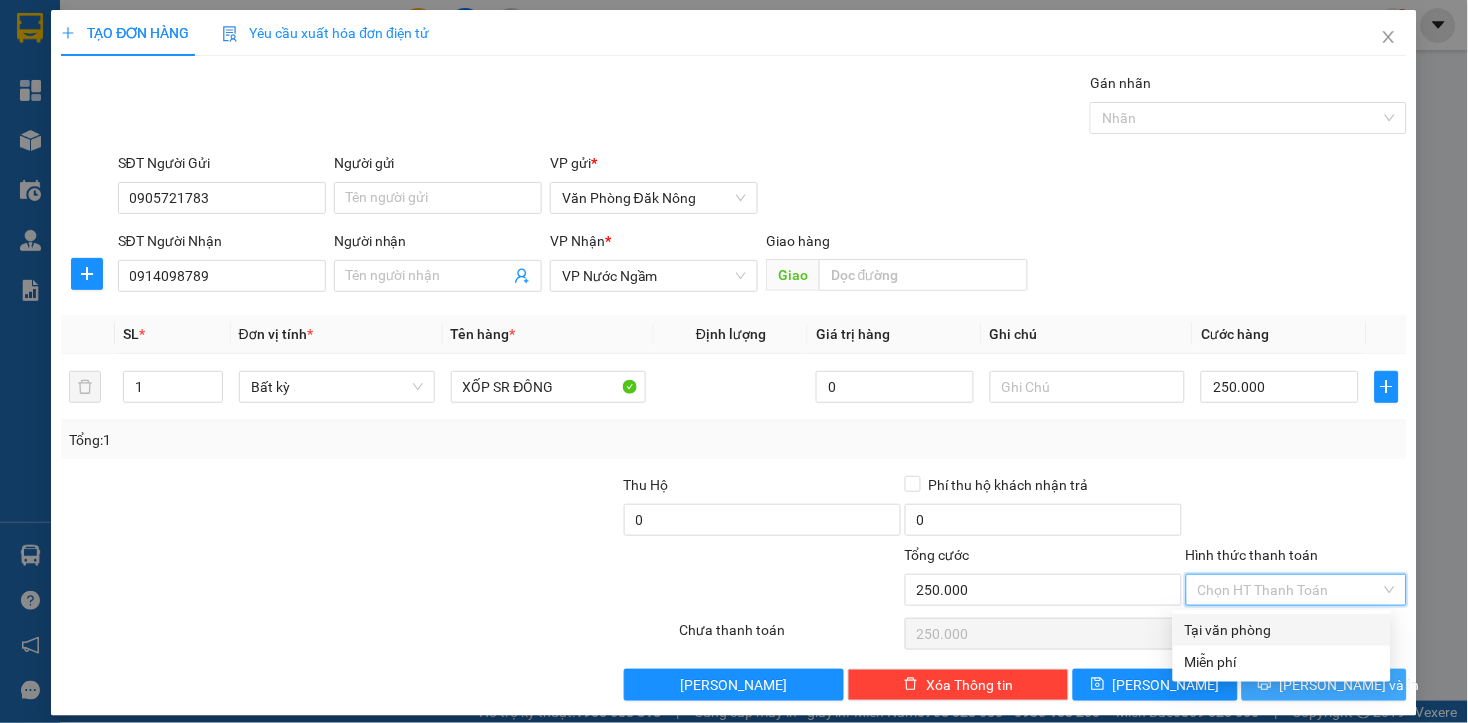 drag, startPoint x: 1290, startPoint y: 631, endPoint x: 1312, endPoint y: 674, distance: 48.30114 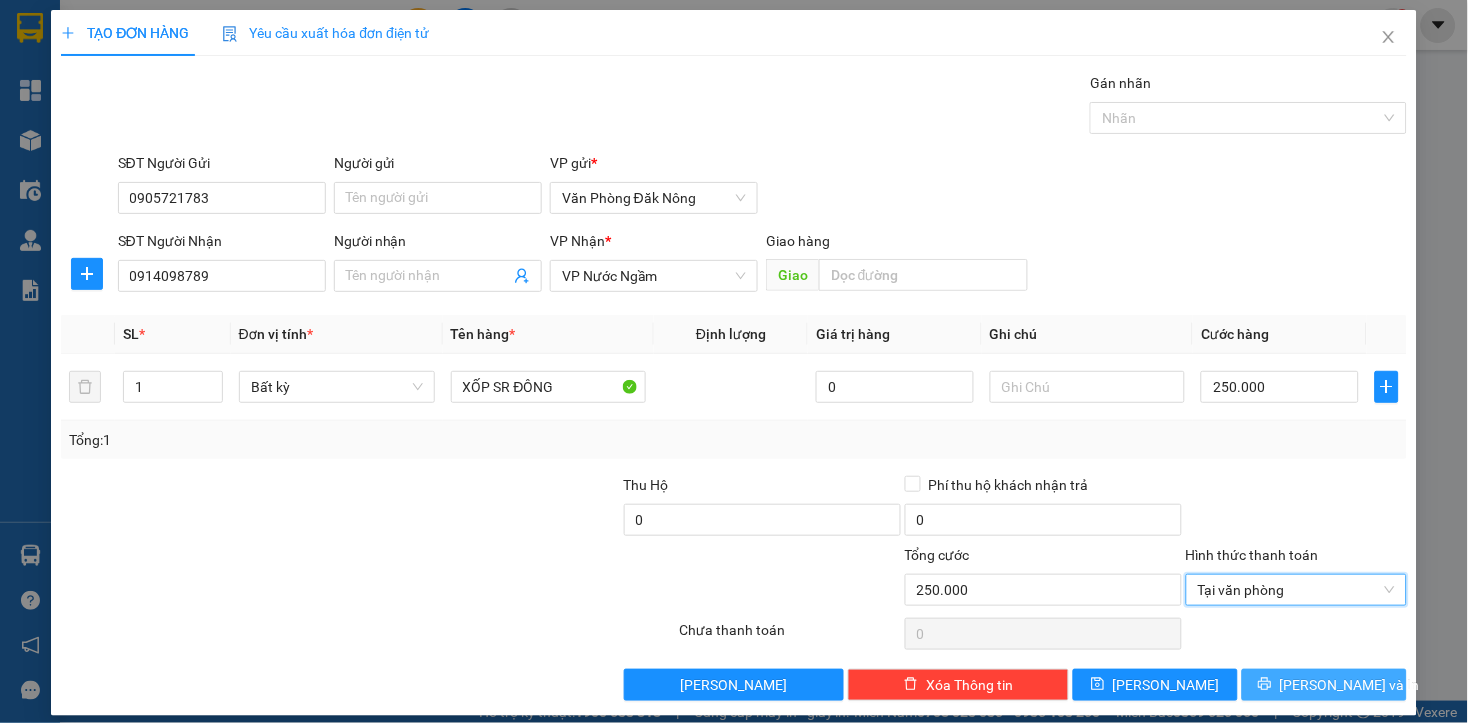 drag, startPoint x: 1310, startPoint y: 681, endPoint x: 1345, endPoint y: 662, distance: 39.824615 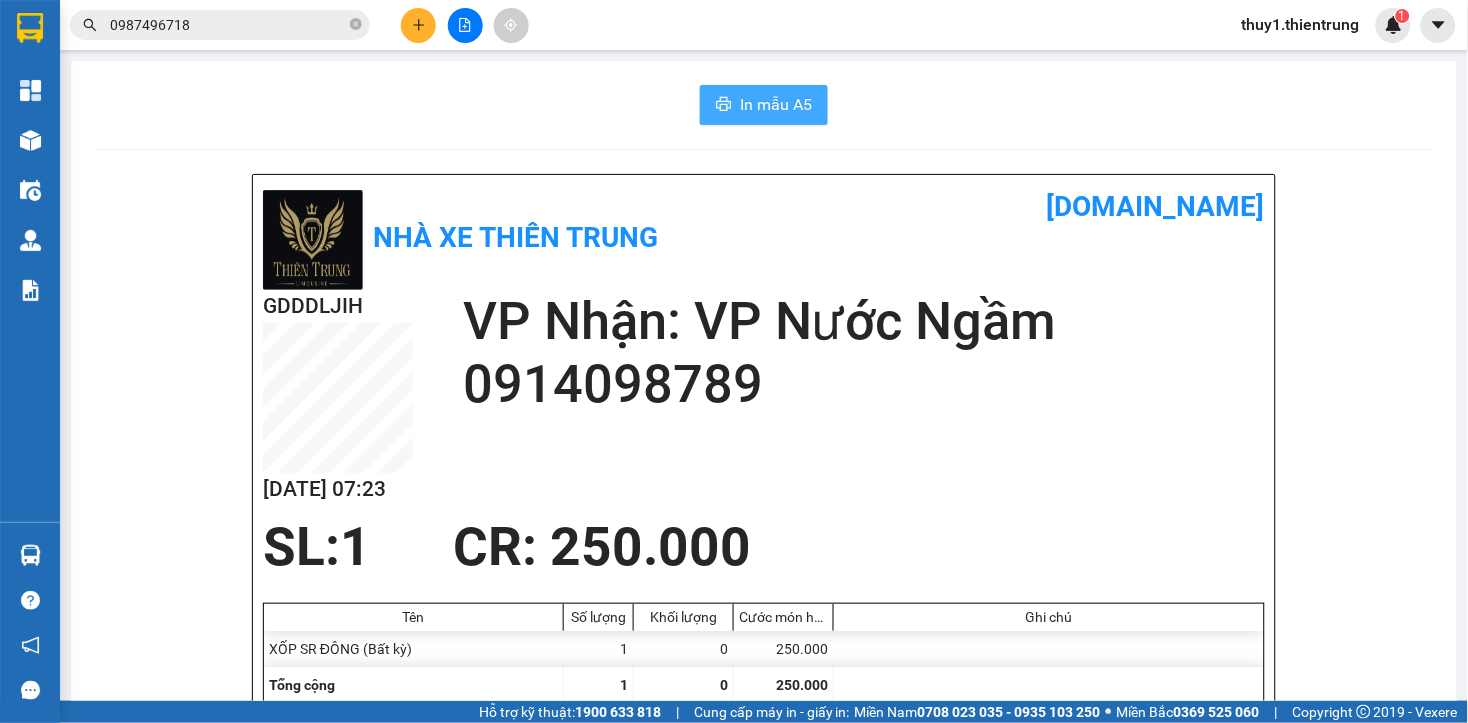 click on "In mẫu A5" at bounding box center (776, 104) 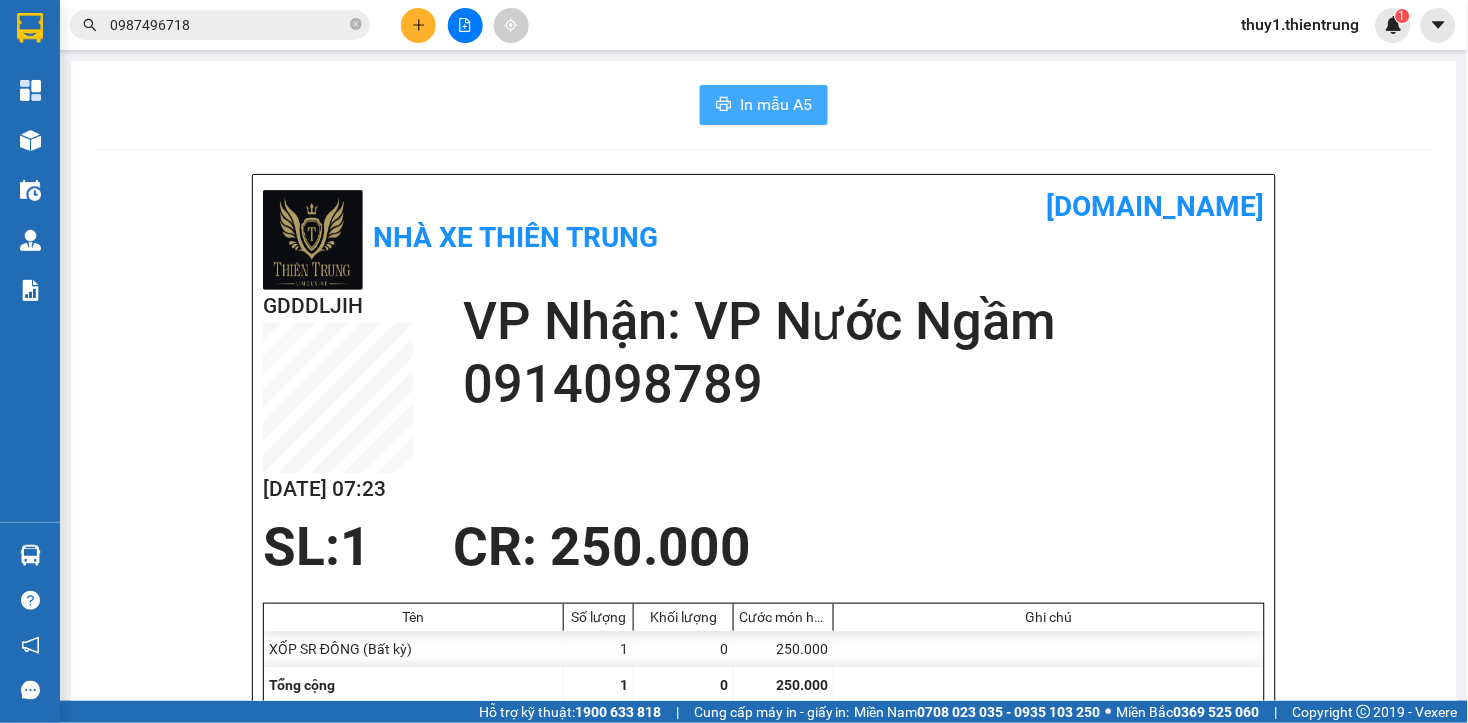 scroll, scrollTop: 0, scrollLeft: 0, axis: both 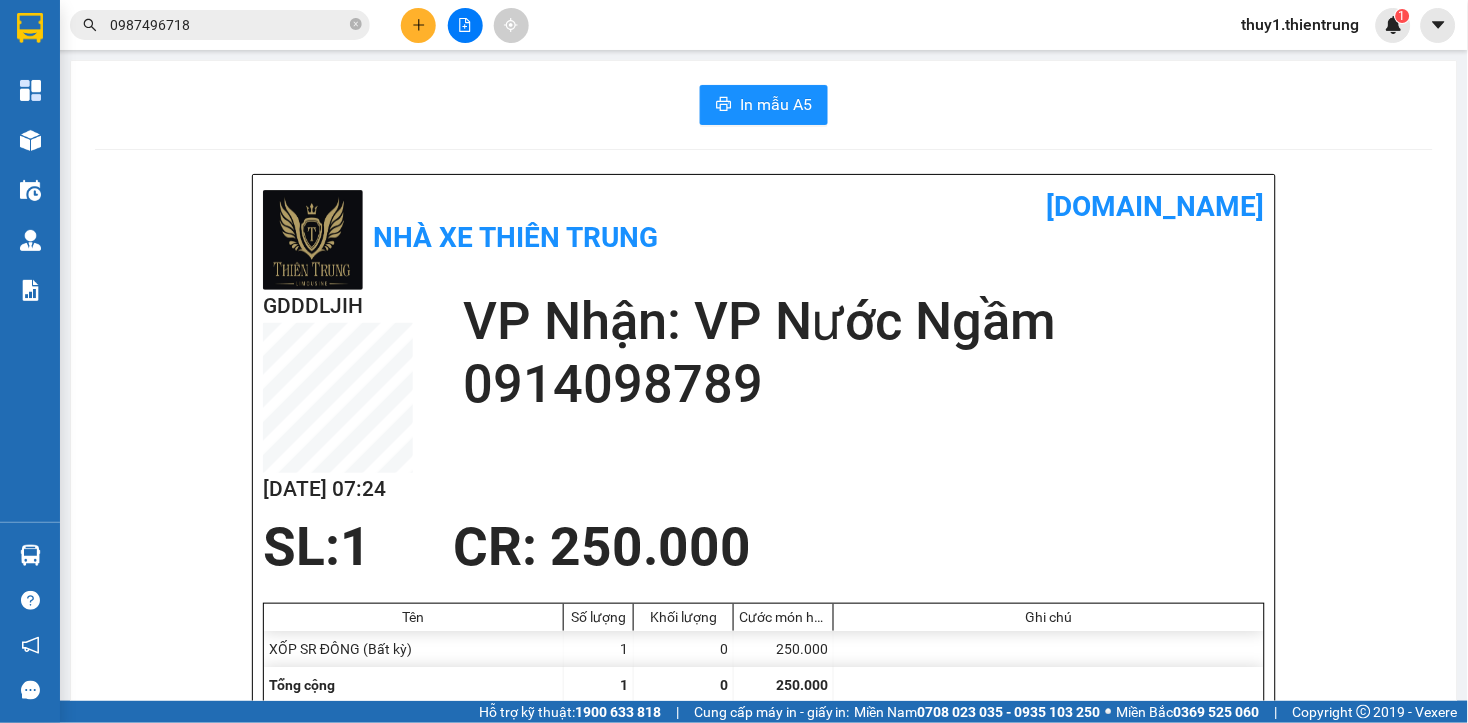 click on "SL:  1 CR :   250.000" at bounding box center (752, 547) 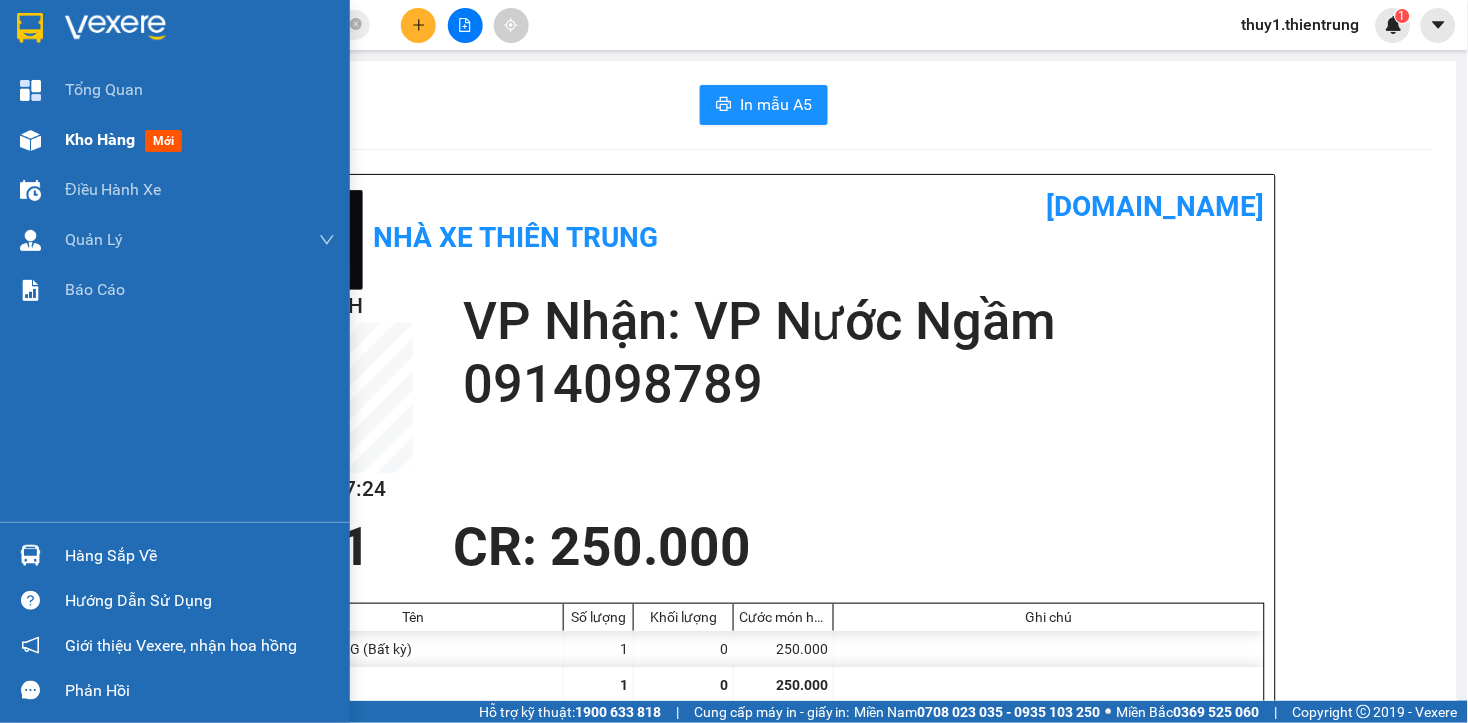 click on "Kho hàng mới" at bounding box center (175, 140) 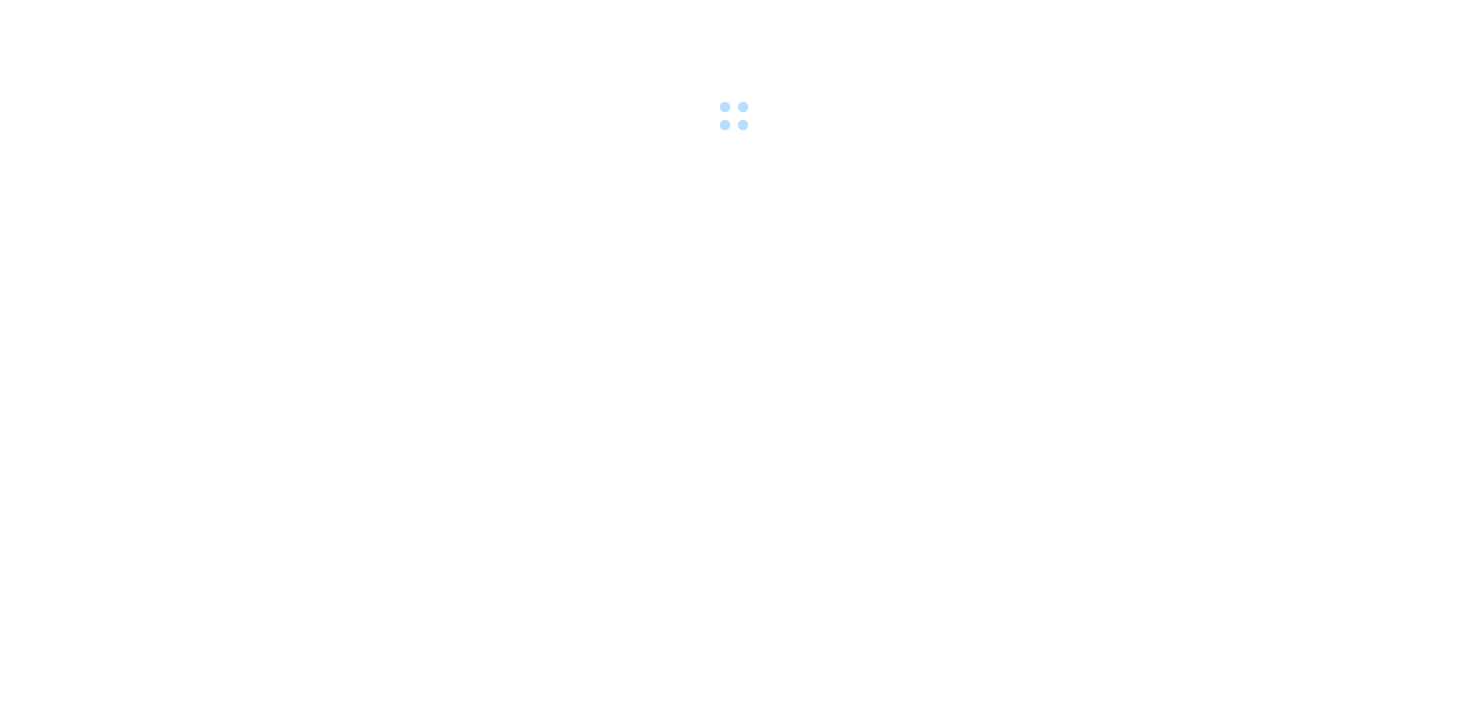 scroll, scrollTop: 0, scrollLeft: 0, axis: both 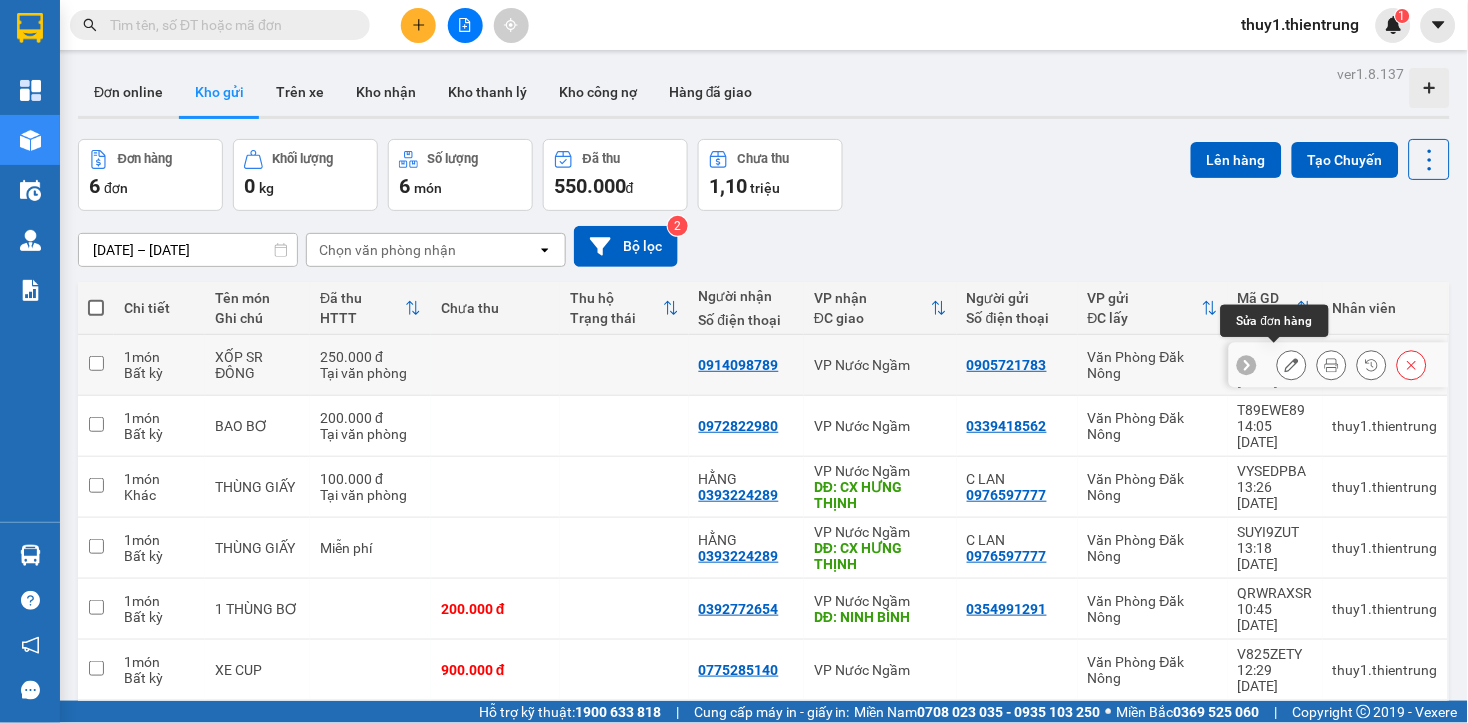 click at bounding box center (1292, 365) 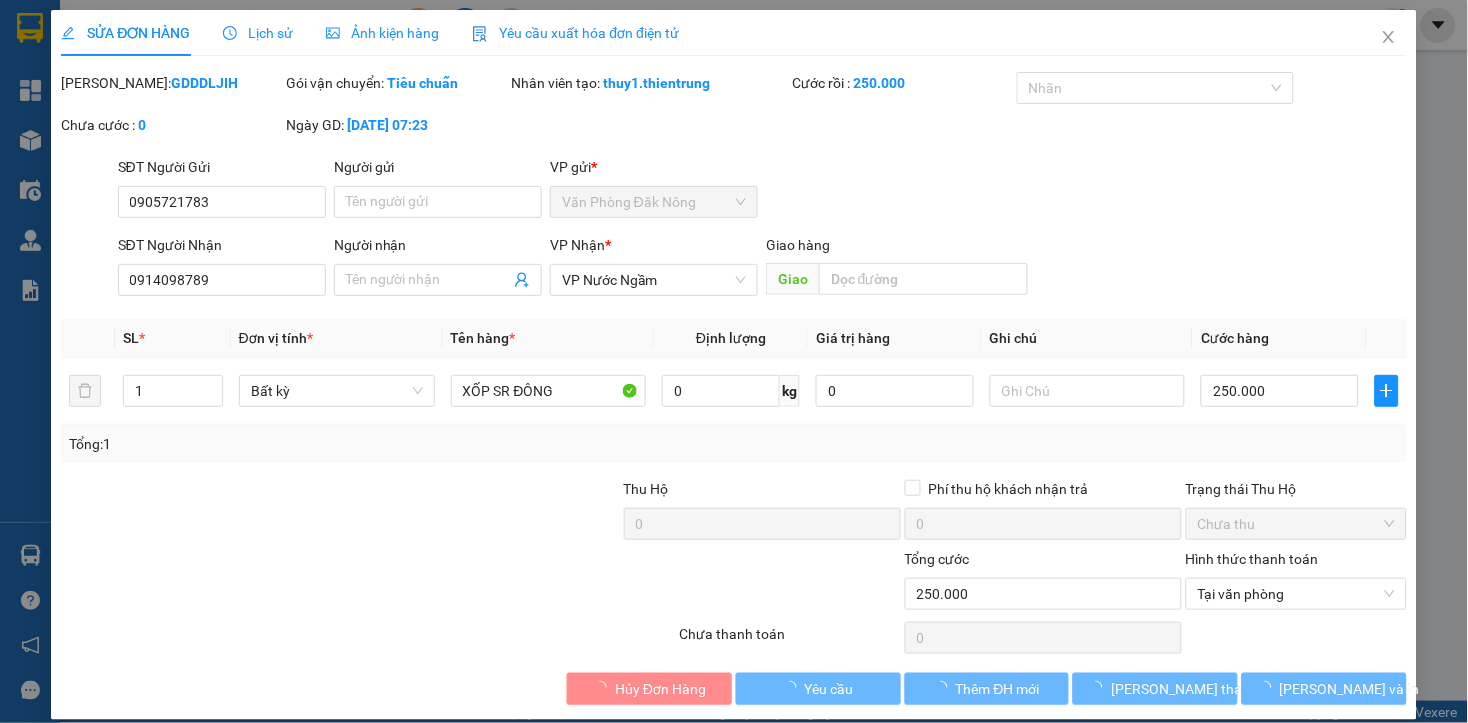 type on "0905721783" 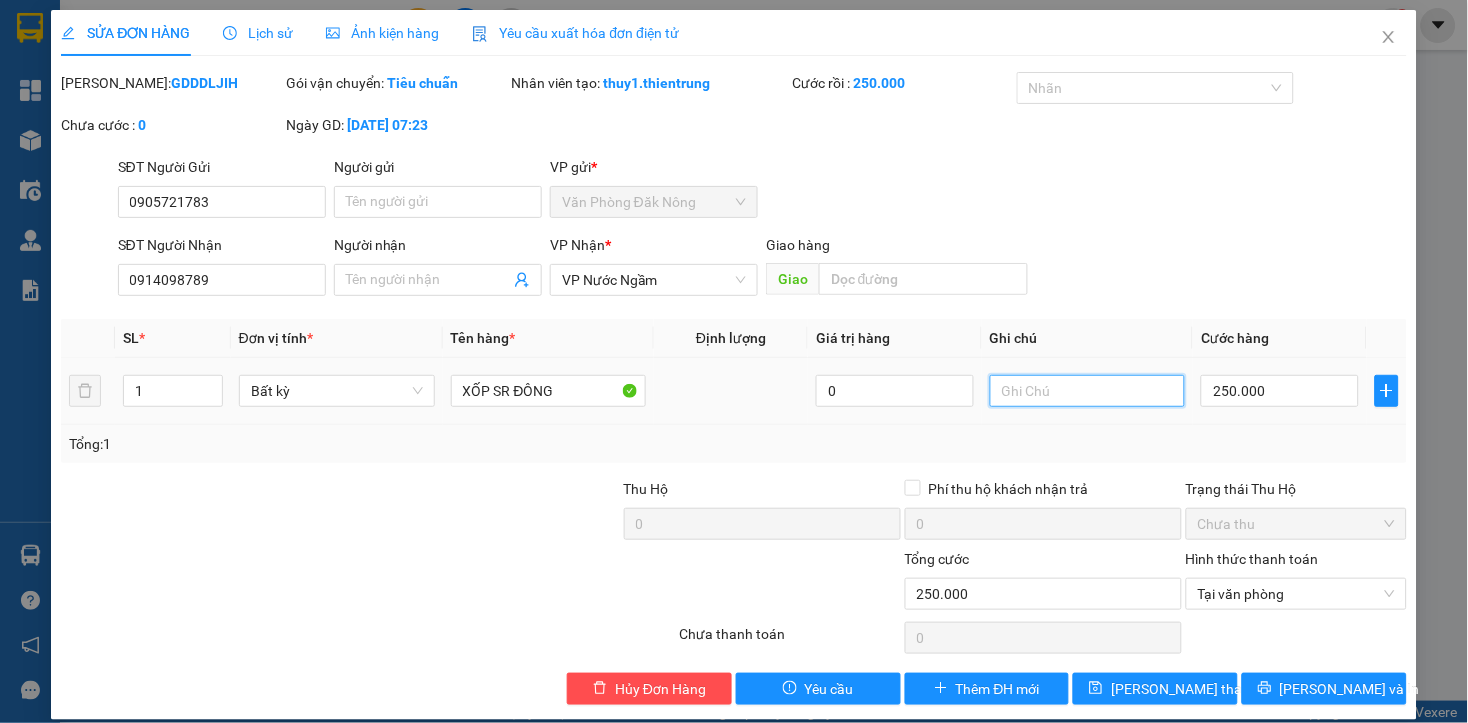 click at bounding box center (1088, 391) 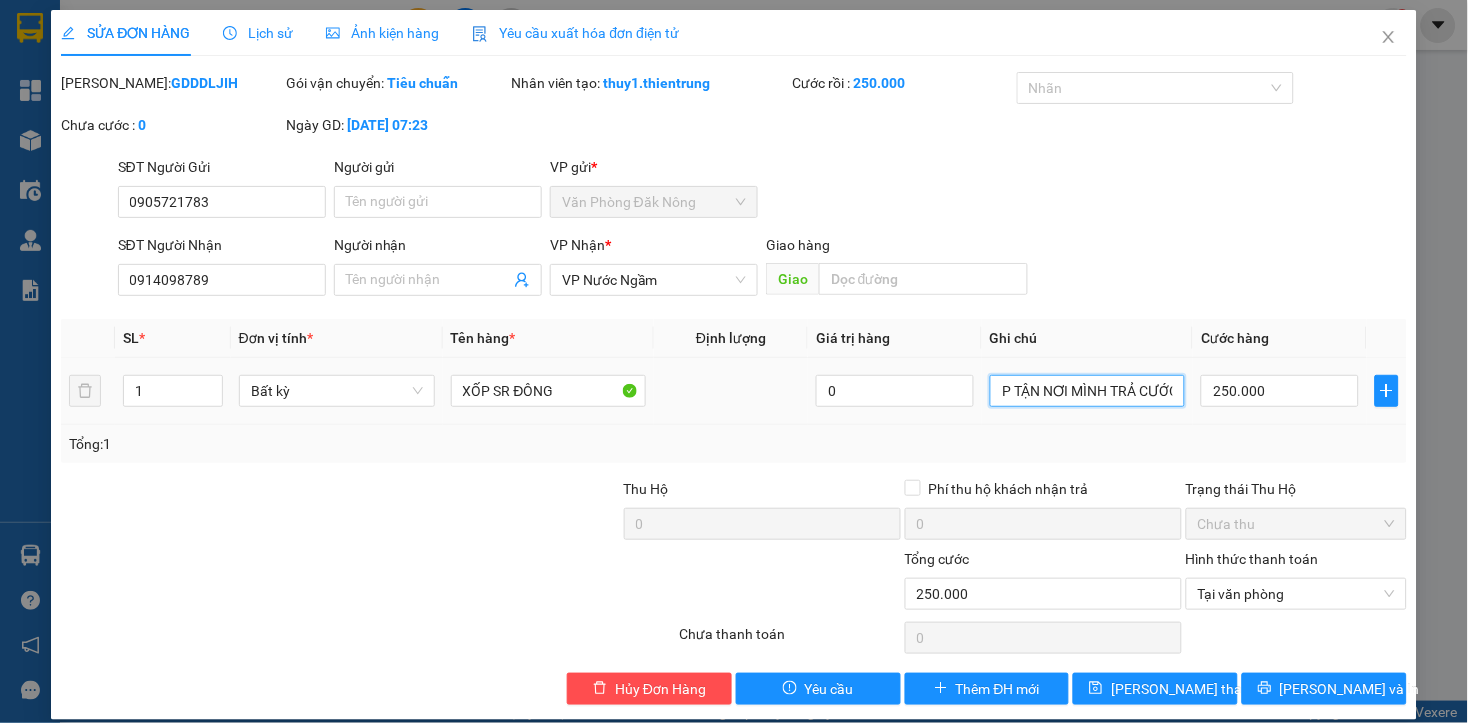 scroll, scrollTop: 0, scrollLeft: 30, axis: horizontal 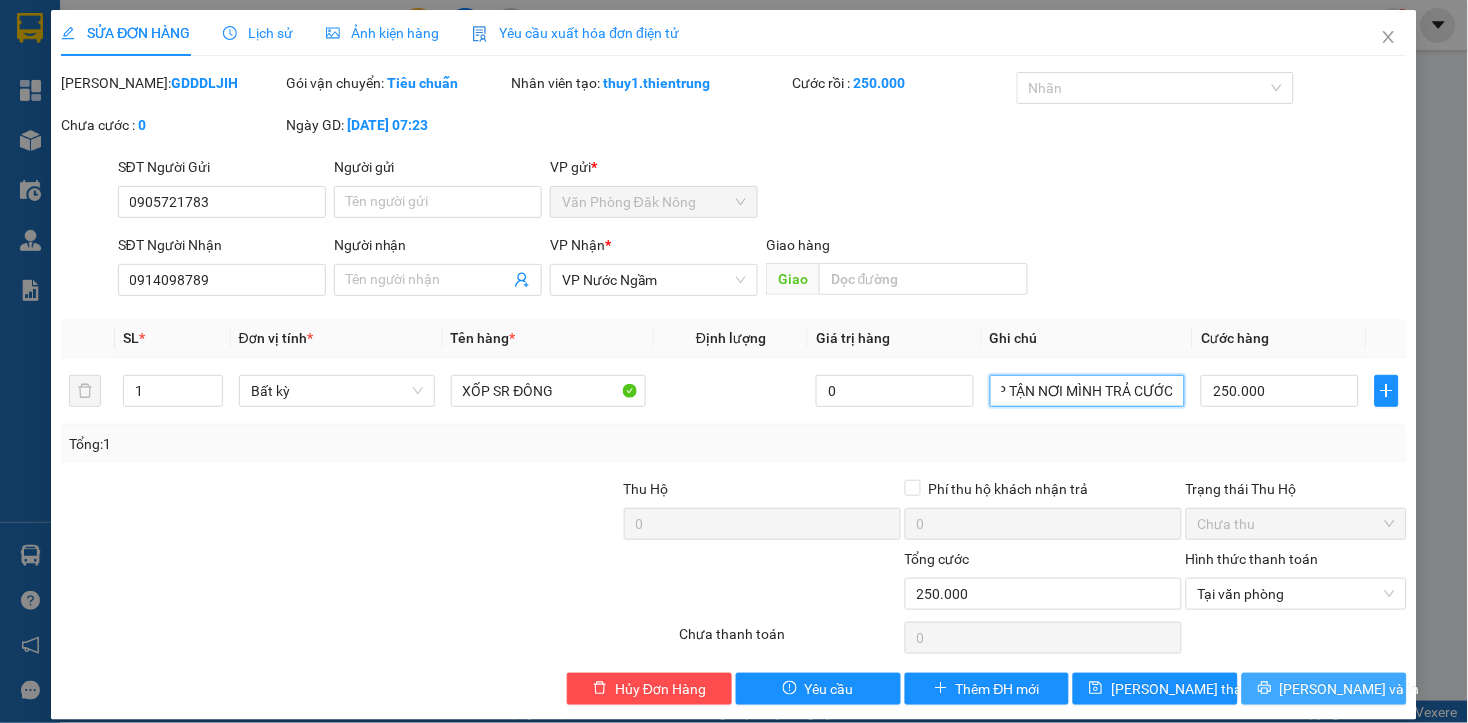 type on "SHIP TẬN NƠI MÌNH TRẢ CƯỚC" 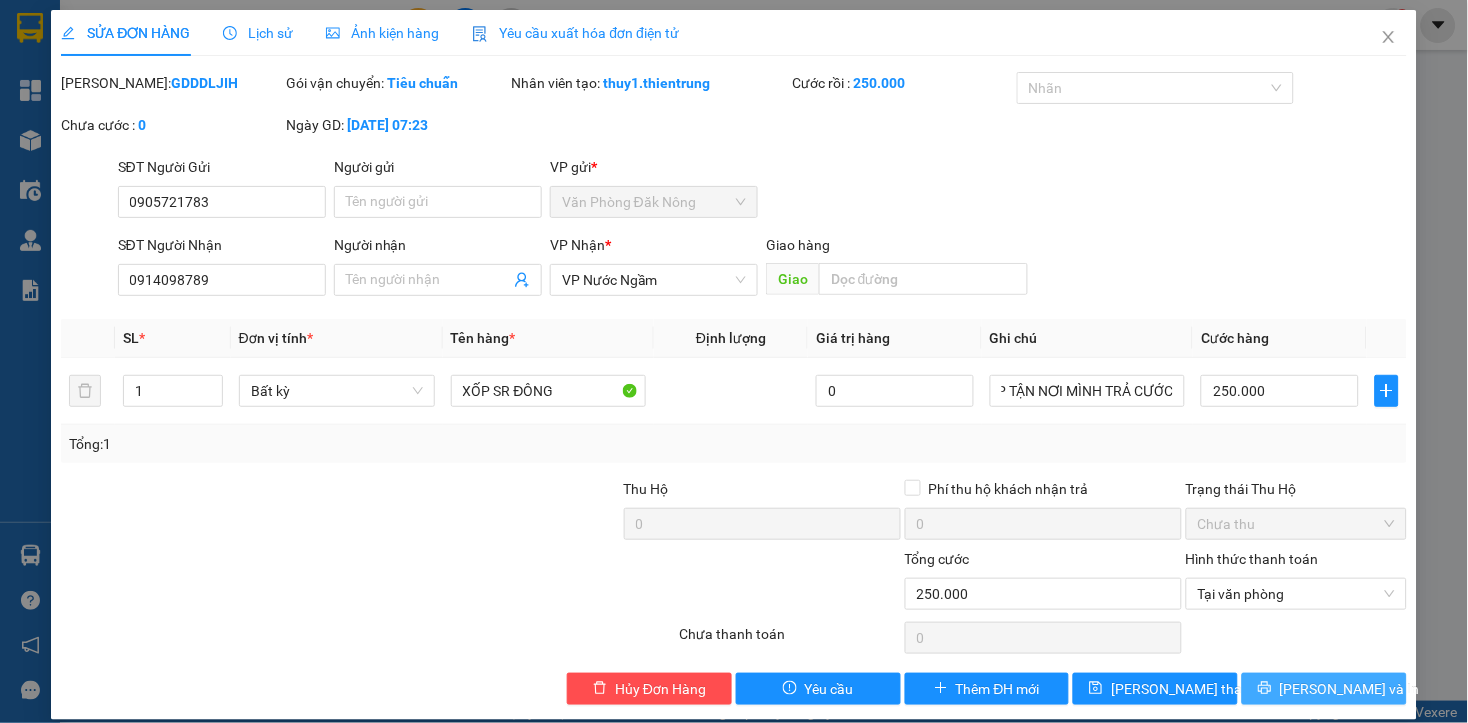 drag, startPoint x: 1308, startPoint y: 695, endPoint x: 1308, endPoint y: 721, distance: 26 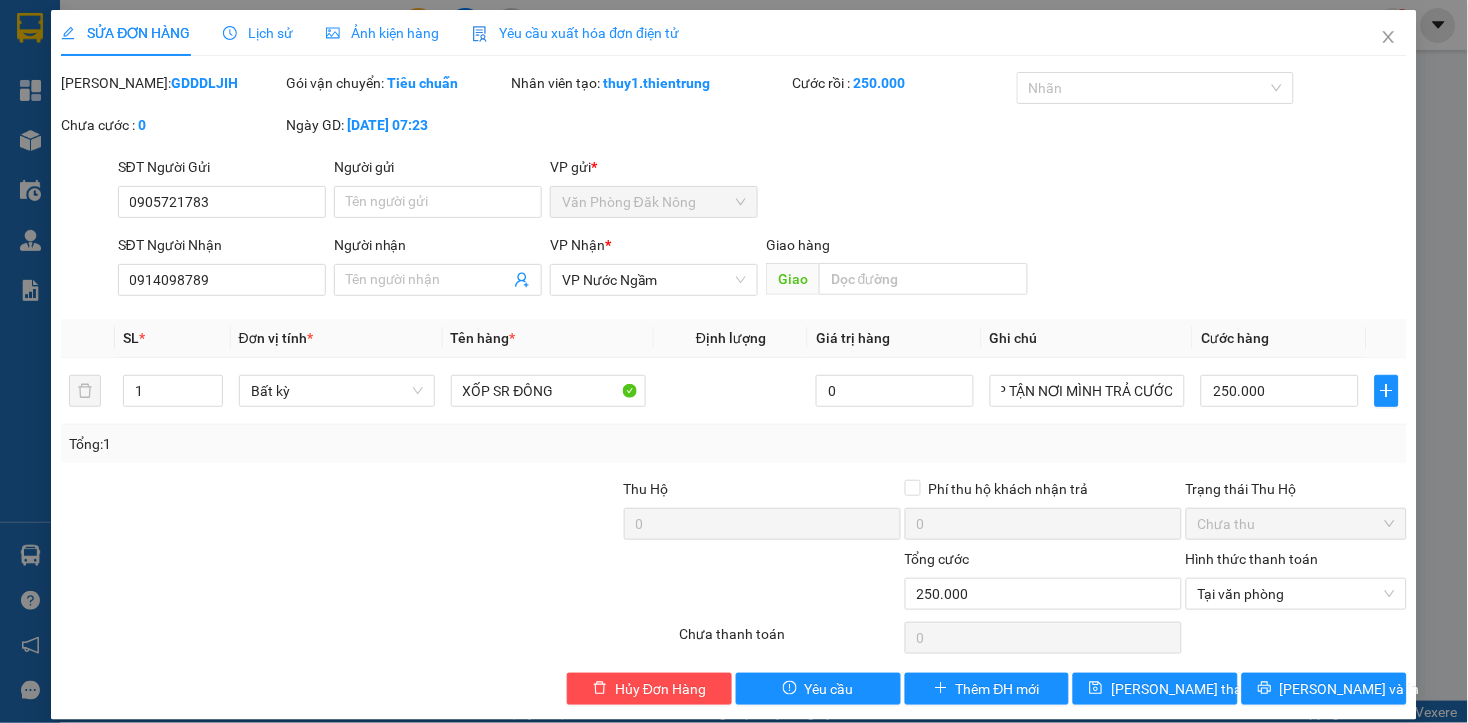scroll, scrollTop: 0, scrollLeft: 0, axis: both 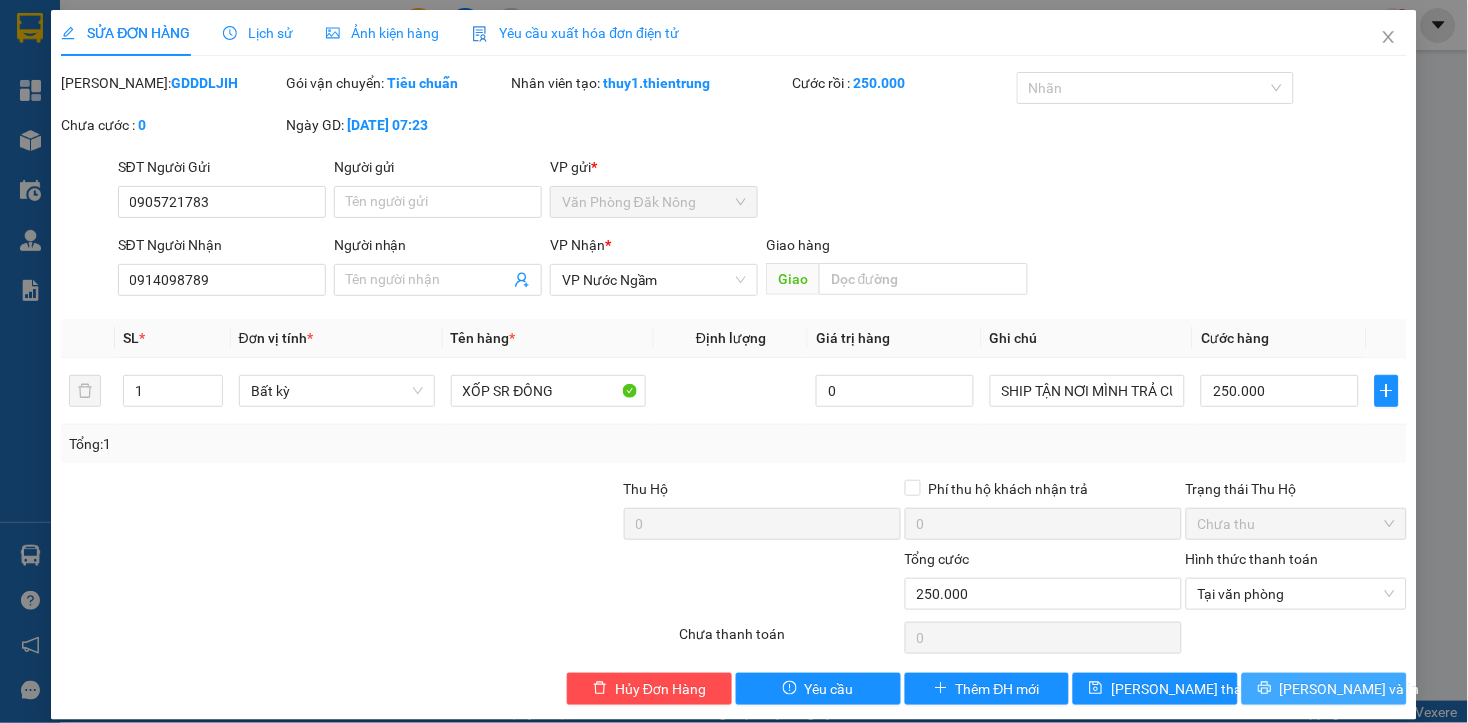 click on "[PERSON_NAME] và In" at bounding box center (1324, 689) 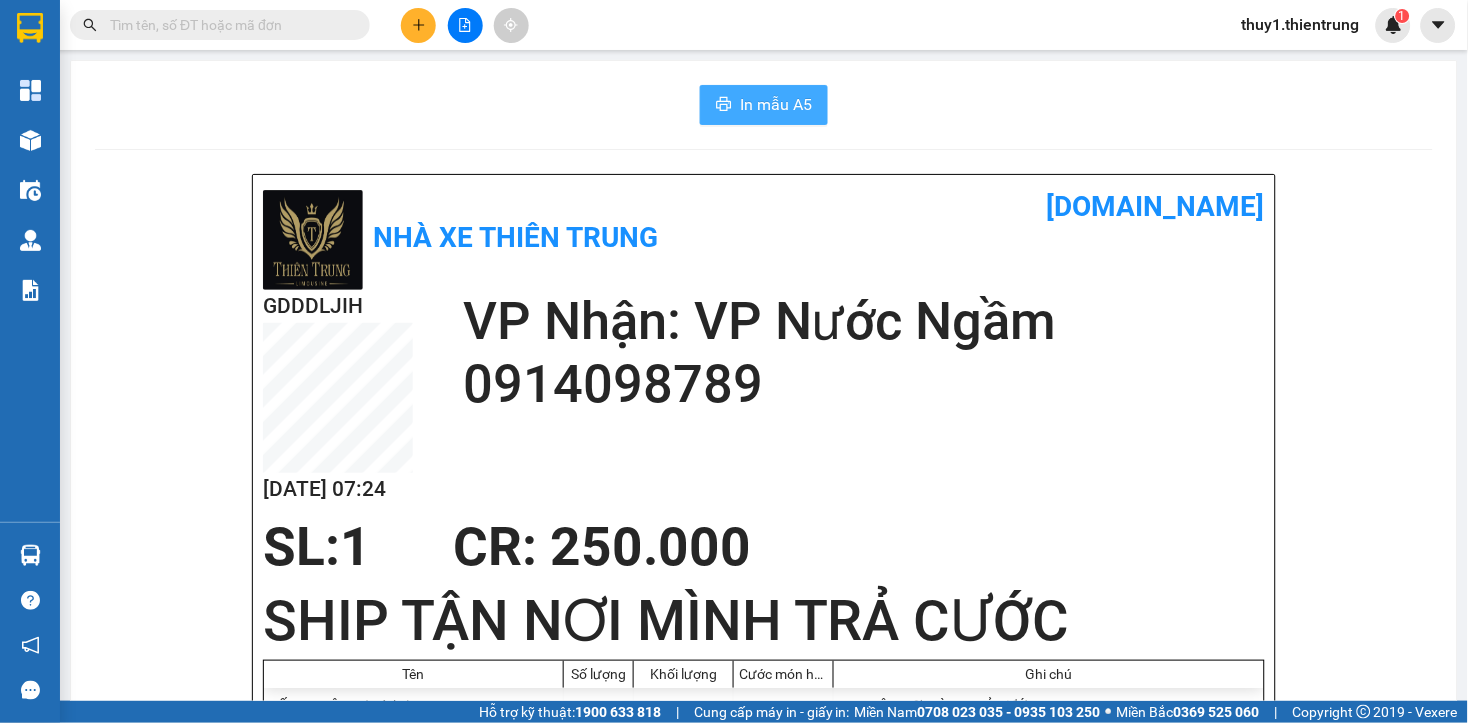 drag, startPoint x: 753, startPoint y: 117, endPoint x: 898, endPoint y: 143, distance: 147.31259 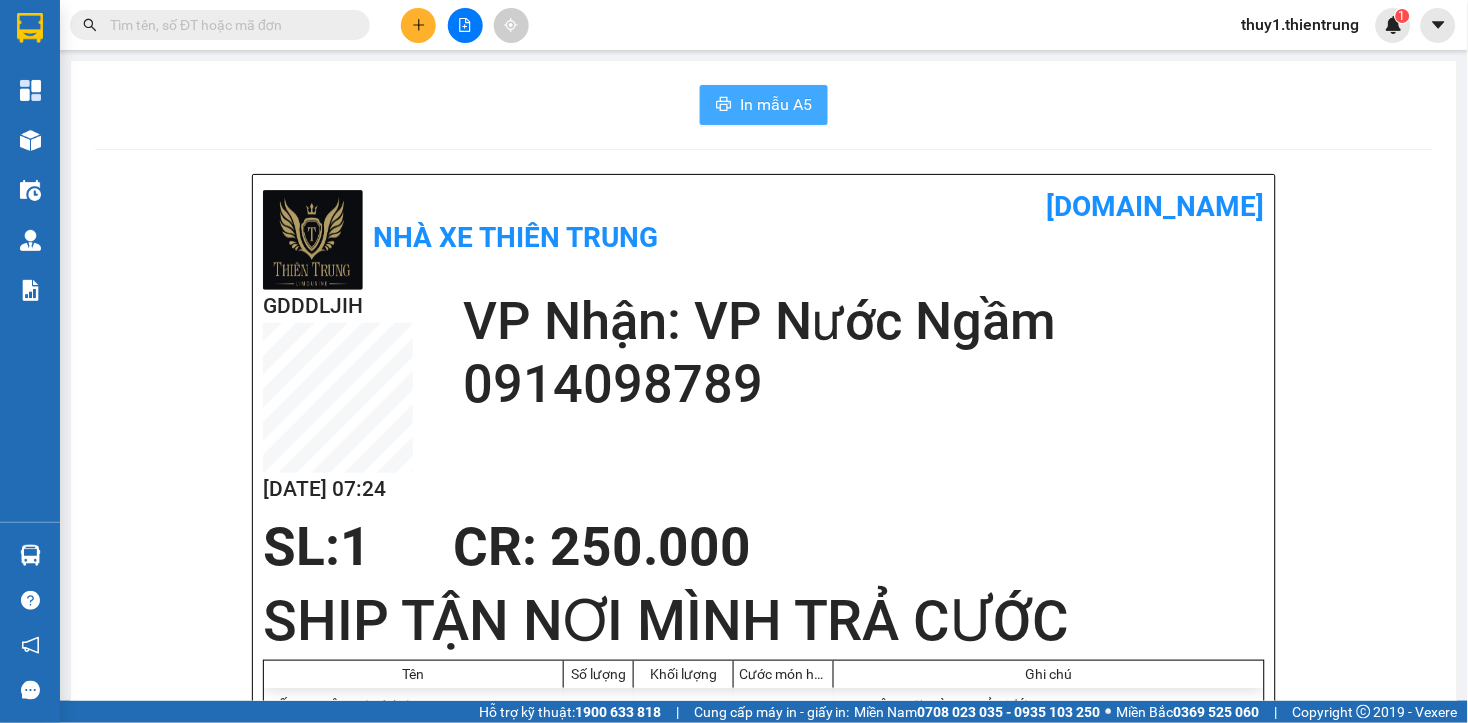 scroll, scrollTop: 0, scrollLeft: 0, axis: both 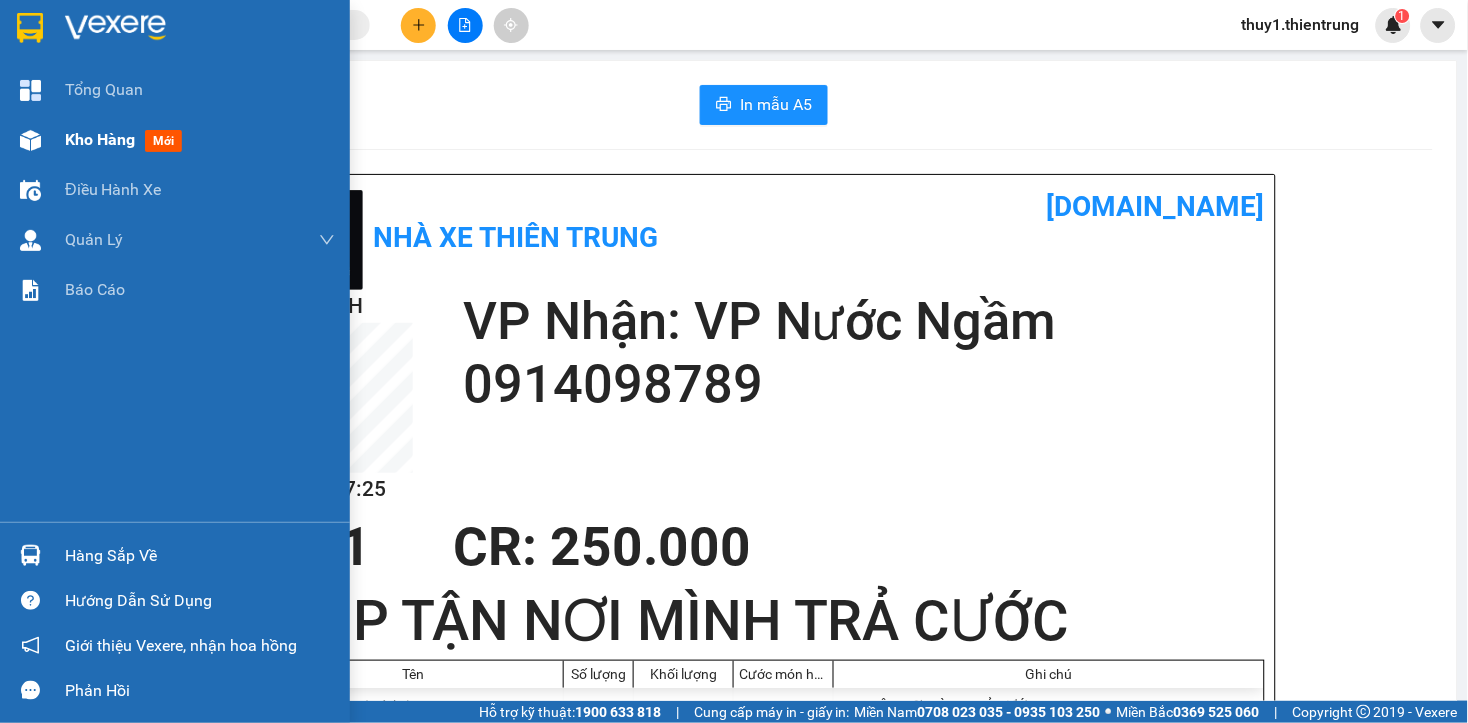 click at bounding box center (30, 140) 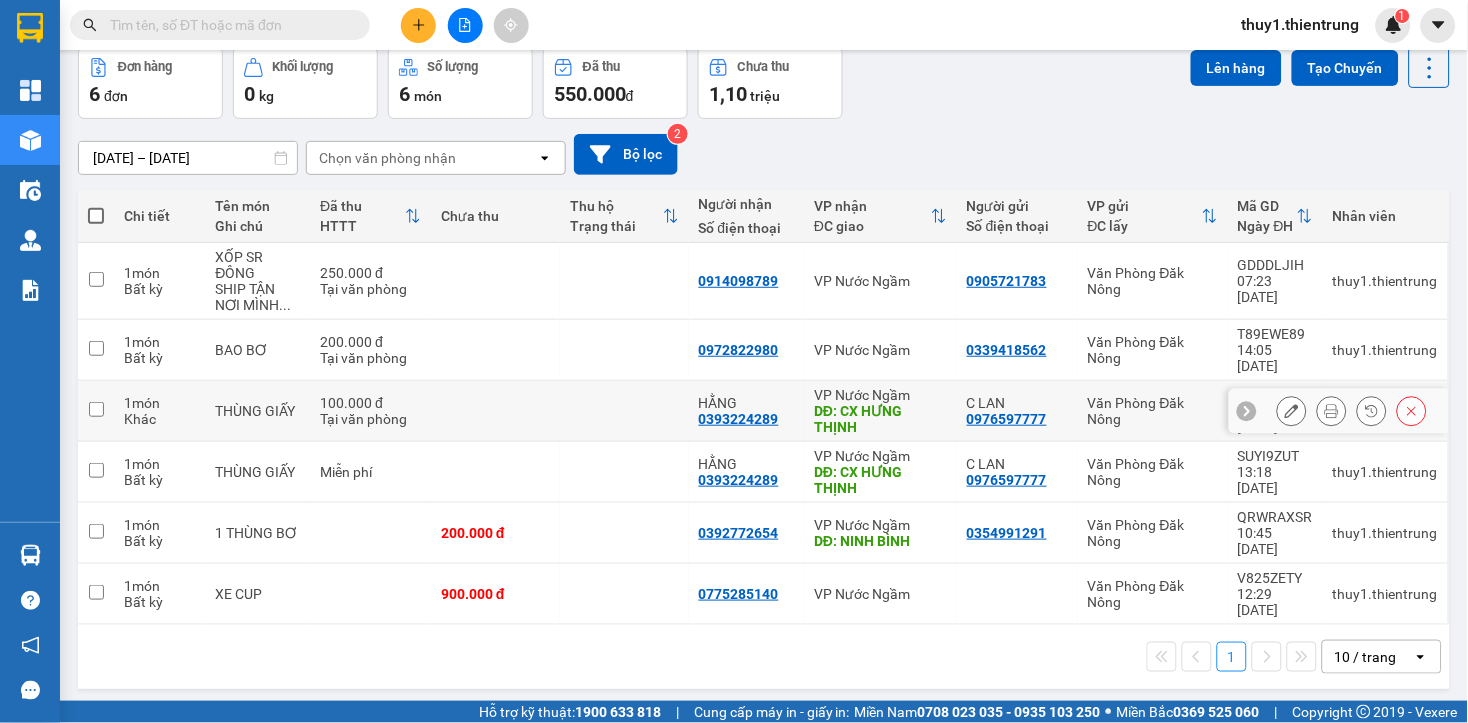 scroll, scrollTop: 0, scrollLeft: 0, axis: both 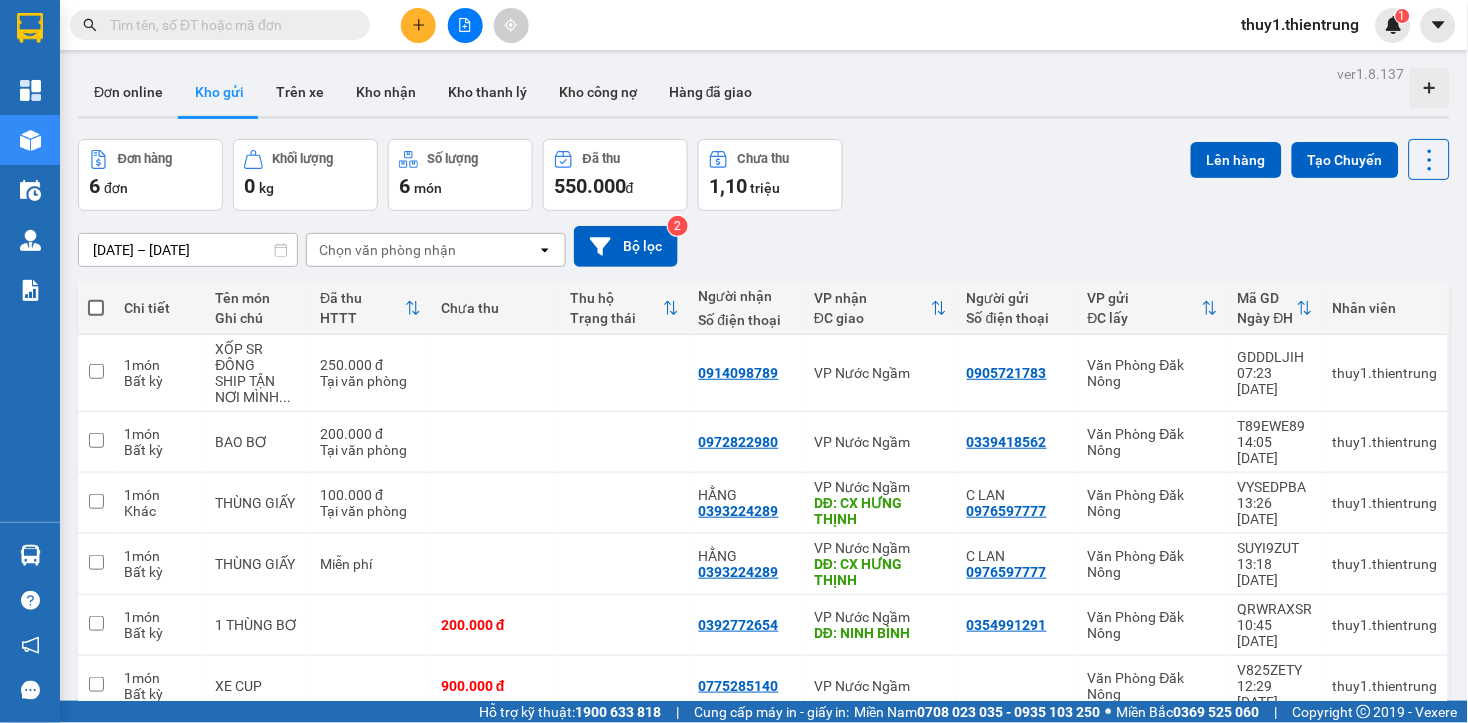 click on "[DATE] – [DATE] Press the down arrow key to interact with the calendar and select a date. Press the escape button to close the calendar. Selected date range is from [DATE] to [DATE]. Chọn văn phòng nhận open Bộ lọc 2" at bounding box center (764, 246) 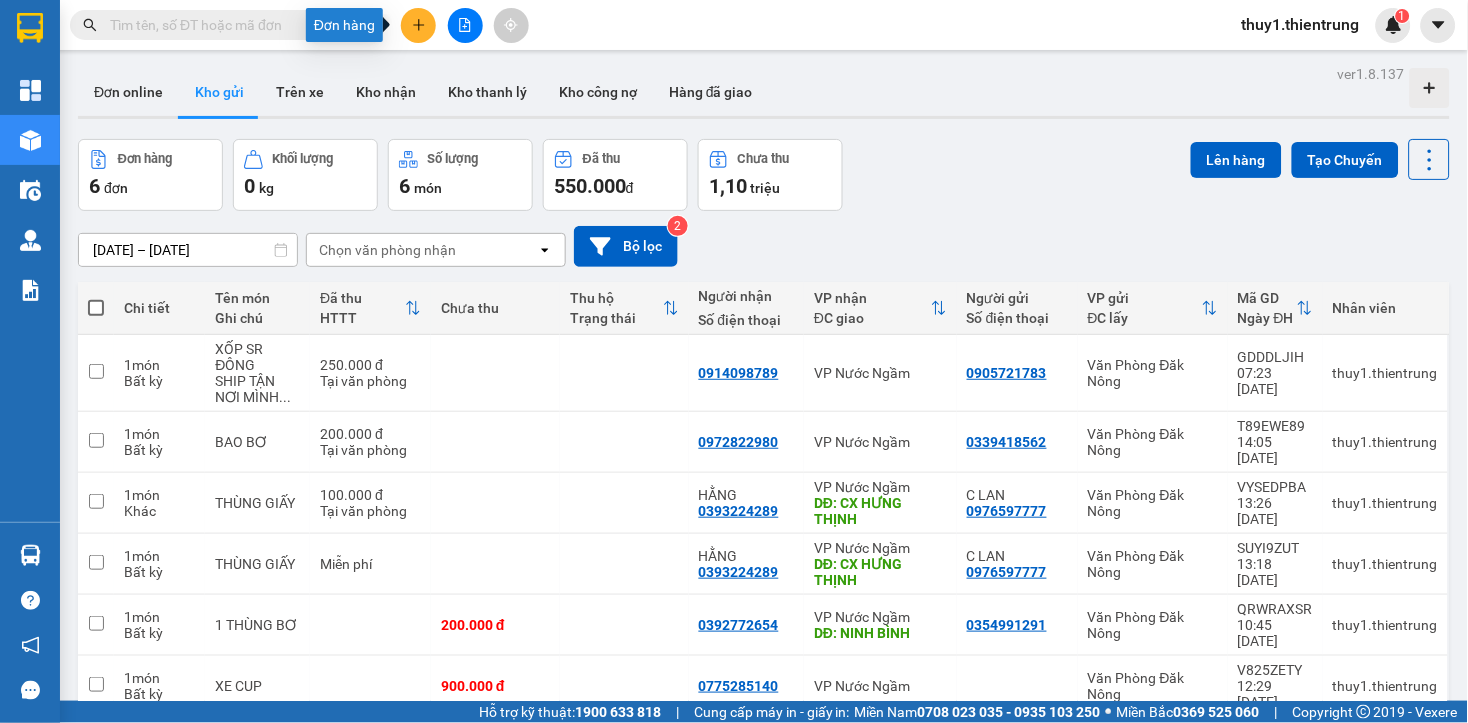 click 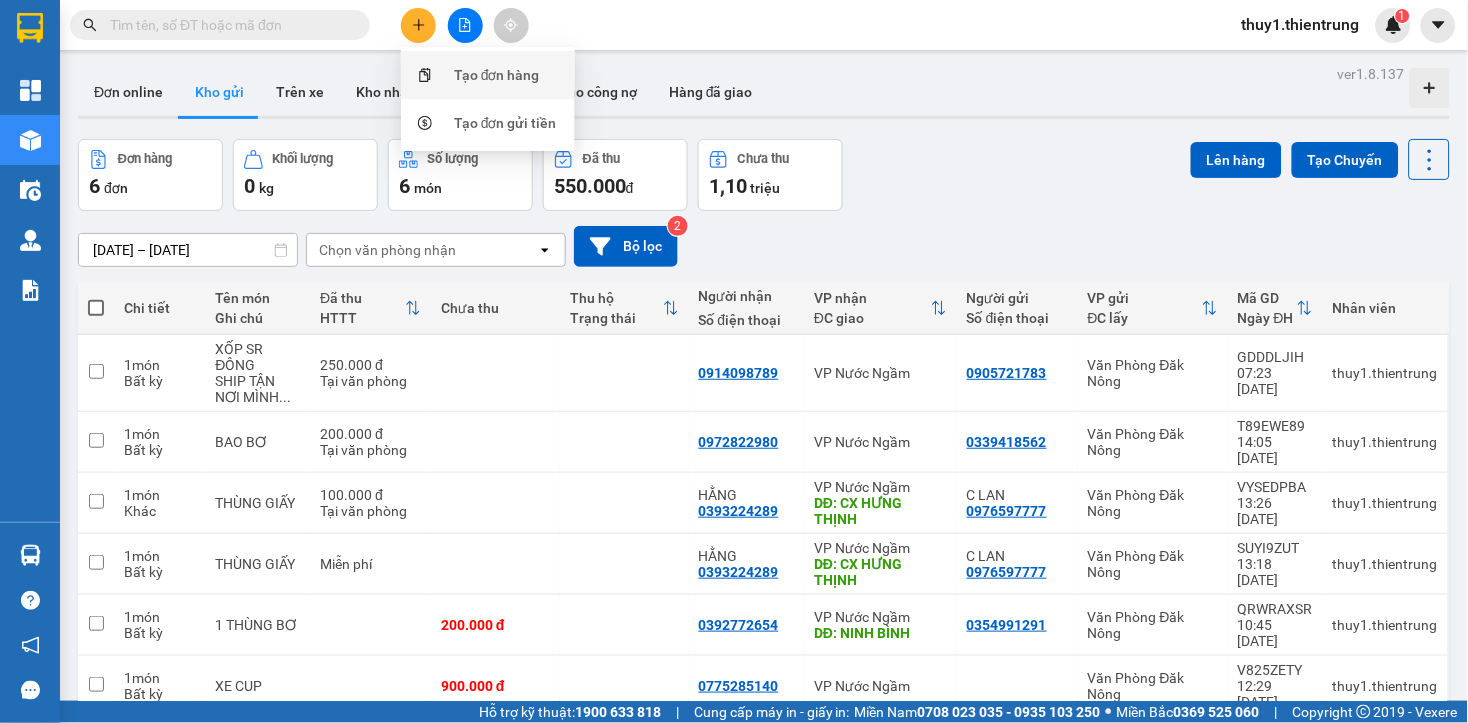 click on "Tạo đơn hàng" at bounding box center (488, 75) 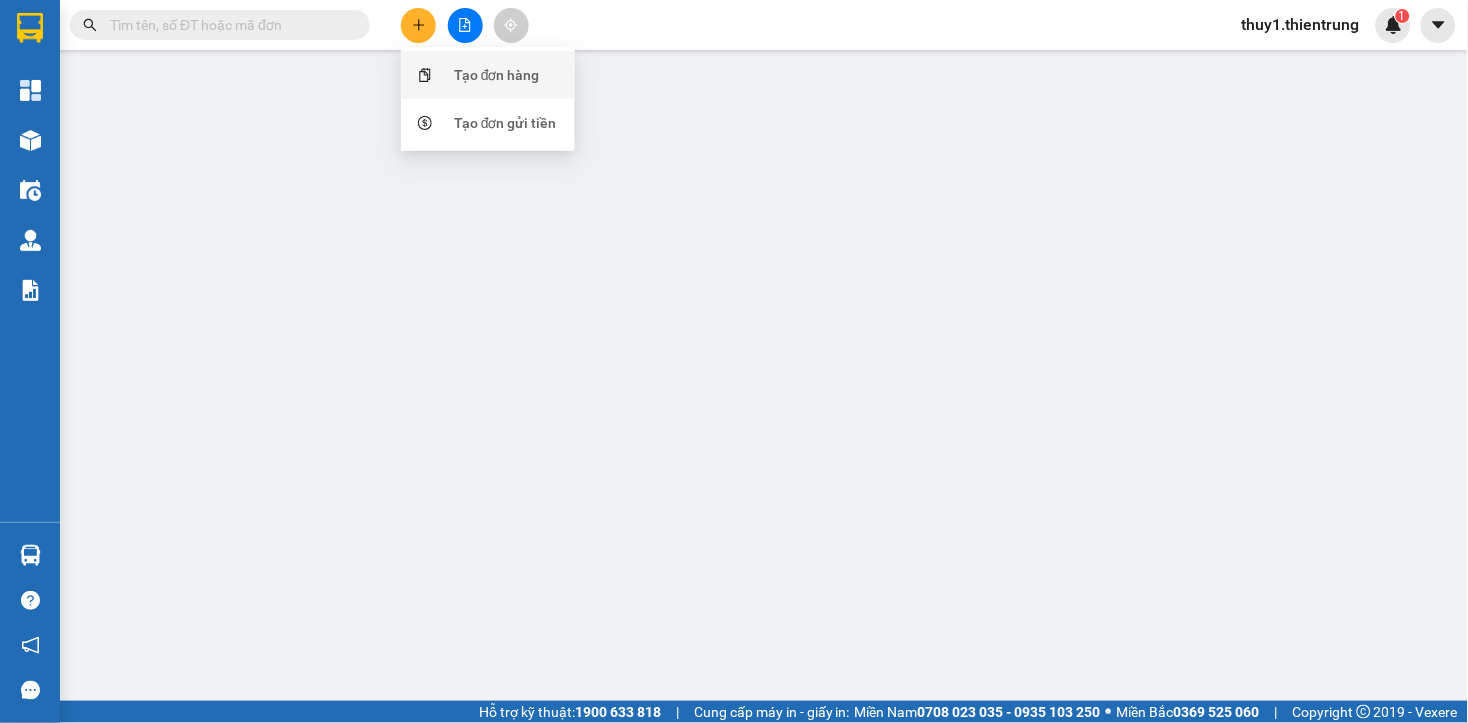 click on "TẠO ĐƠN HÀNG Yêu cầu xuất hóa đơn điện tử Transit Pickup Surcharge Ids Transit Deliver Surcharge Ids Transit Deliver Surcharge Transit Deliver Surcharge Gói vận chuyển  * Tiêu chuẩn Gán nhãn   Nhãn SĐT Người Gửi VD: 0371234567 Người gửi Tên người gửi VP gửi  * Văn Phòng Đăk Nông SĐT Người Nhận VD: 0377654321 Người nhận Tên người nhận VP Nhận  * VD: VP Sài Gòn Giao hàng Giao SL  * Đơn vị tính  * Tên hàng  * Định lượng Giá trị hàng Ghi chú Cước hàng                   1 Khác 0 kg 0 0 Tổng:  1 Thu Hộ 0 Phí thu hộ khách nhận trả 0 Tổng cước 0 Hình thức thanh toán Chọn HT Thanh Toán Số tiền thu trước Chưa thanh toán 0 Chọn HT Thanh Toán Lưu nháp Xóa Thông tin [PERSON_NAME] và In" at bounding box center [733, 355] 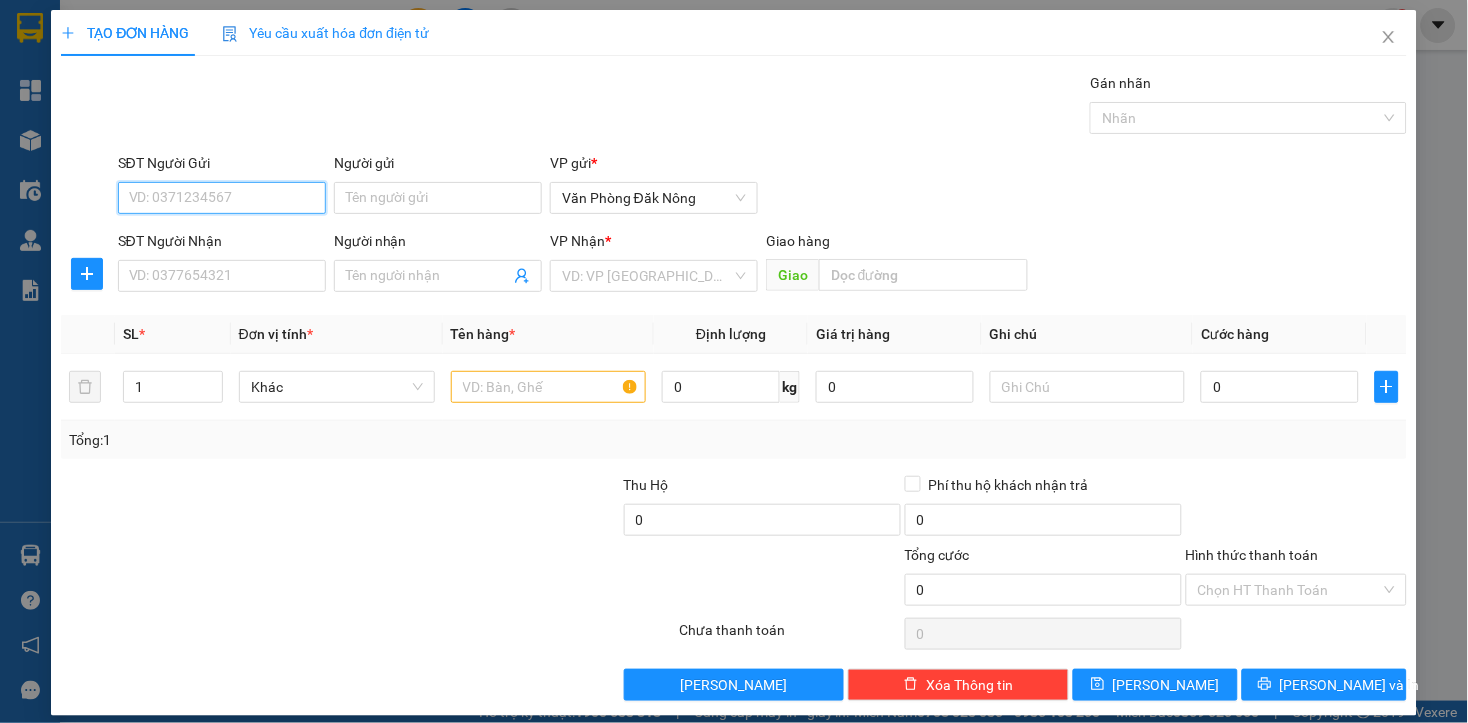 drag, startPoint x: 247, startPoint y: 184, endPoint x: 774, endPoint y: 93, distance: 534.799 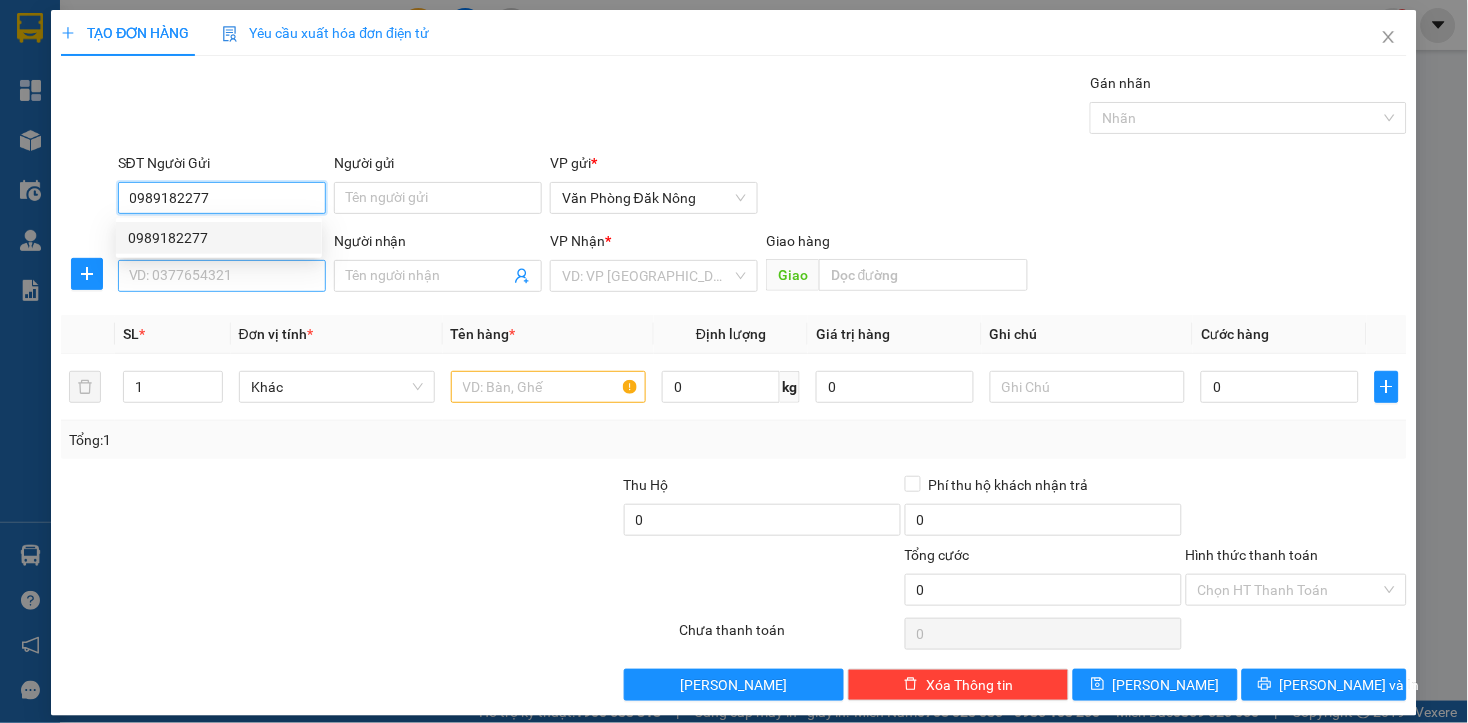type on "0989182277" 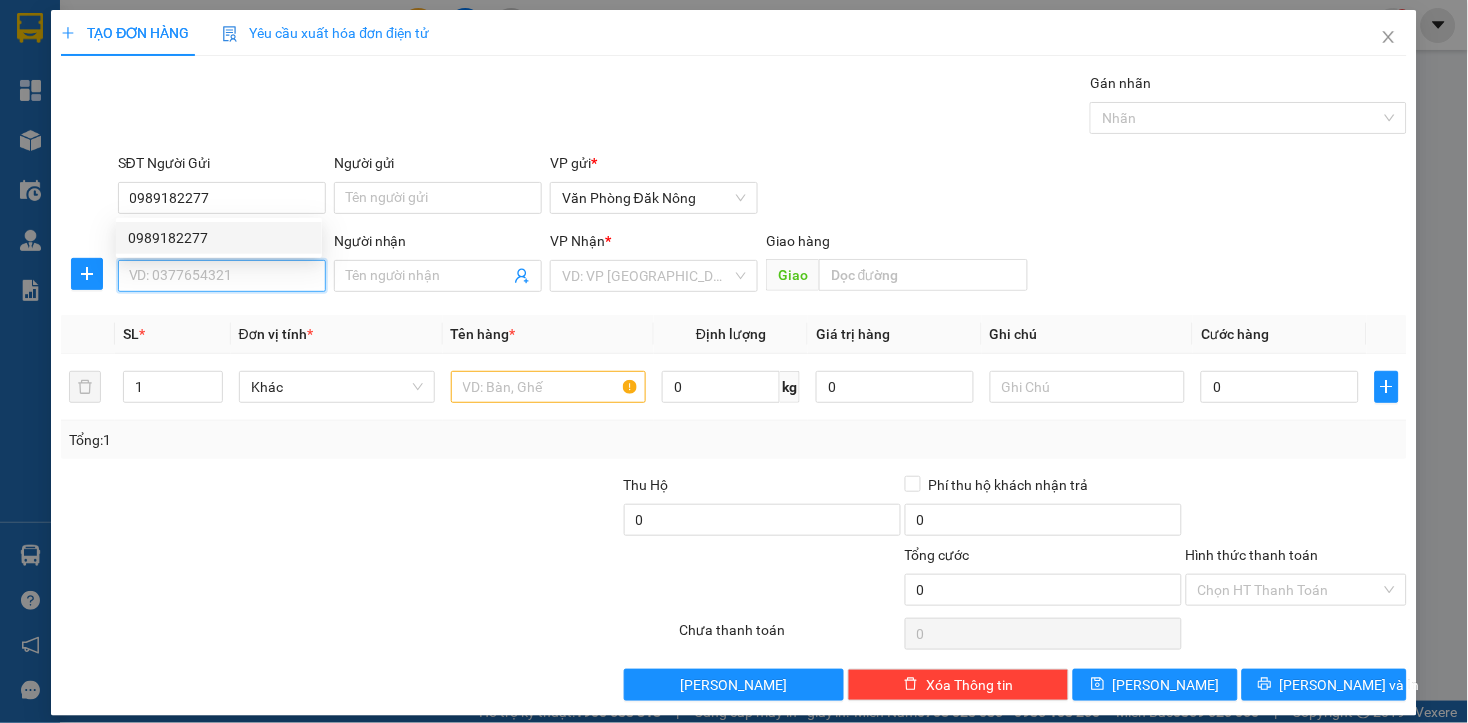 click on "SĐT Người Nhận" at bounding box center [222, 276] 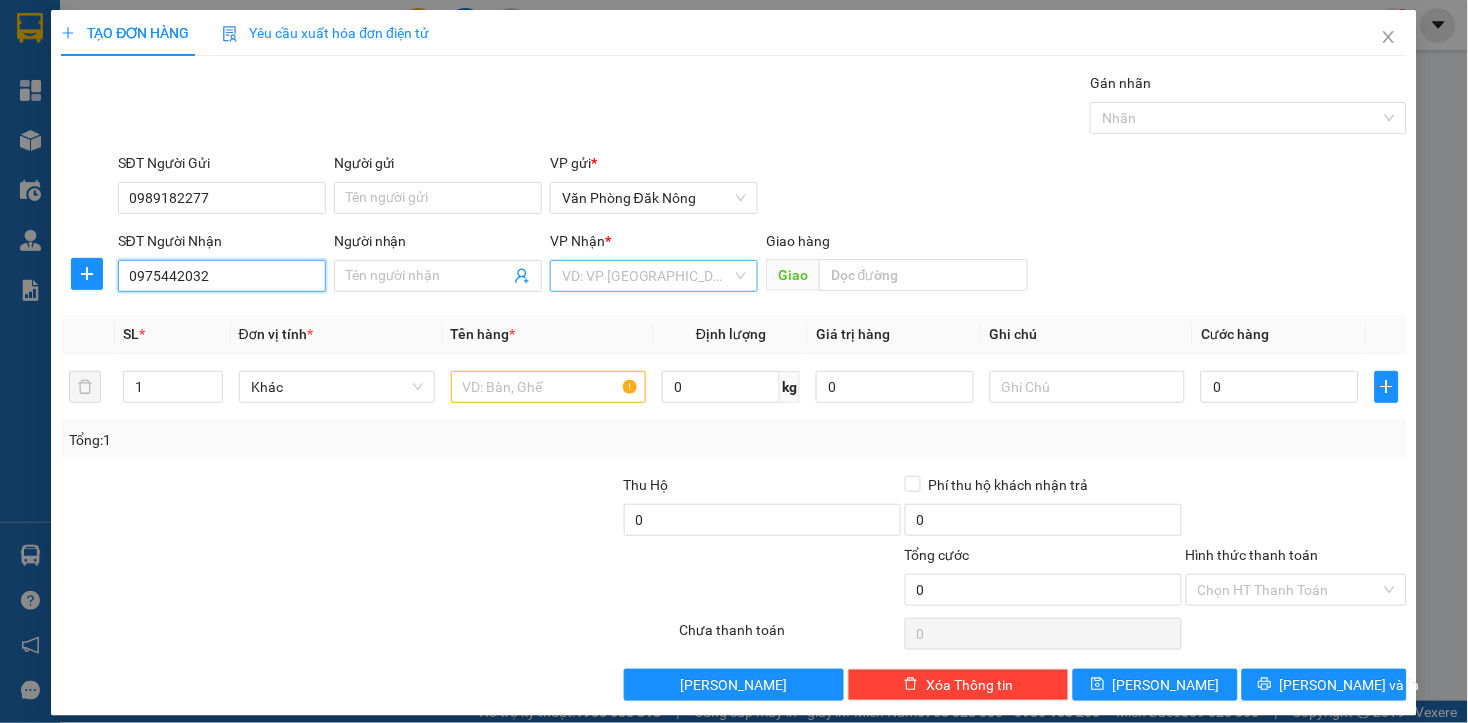 type on "0975442032" 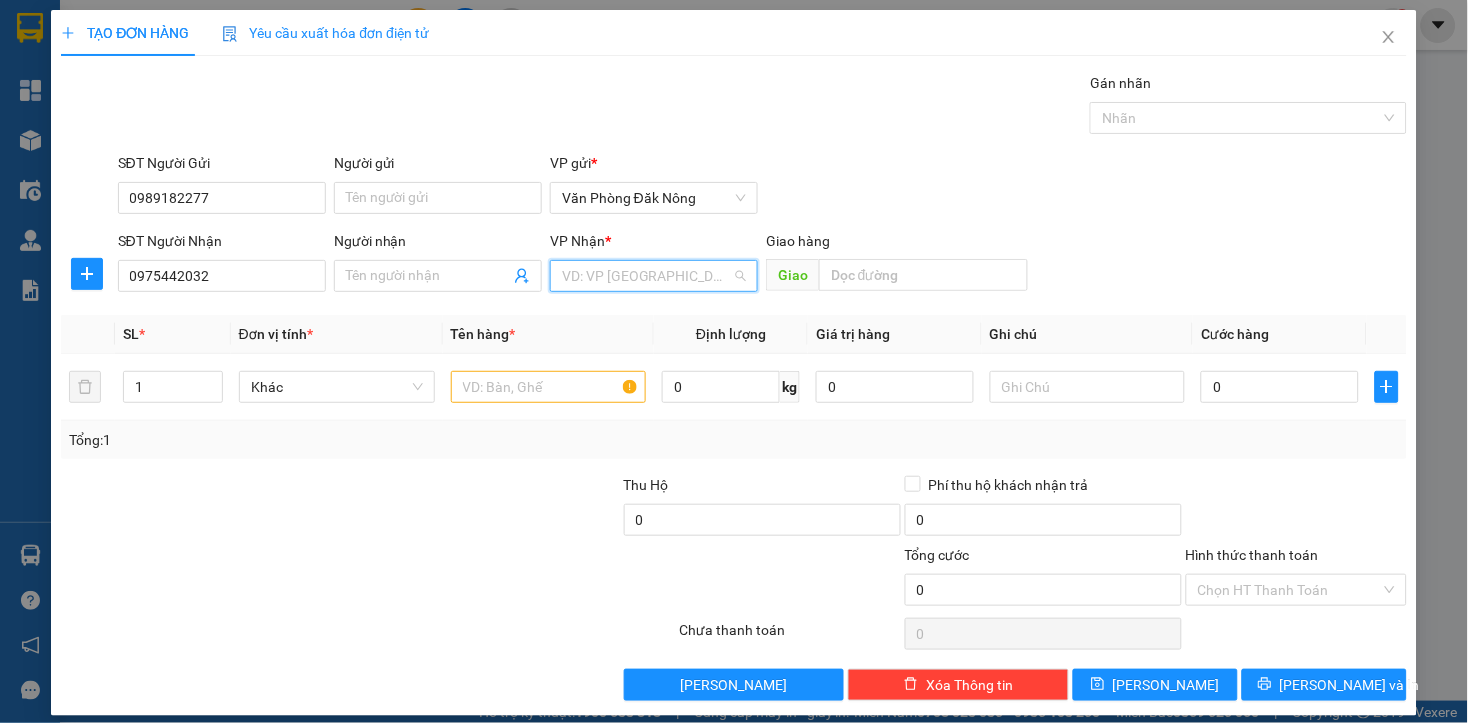 click at bounding box center (647, 276) 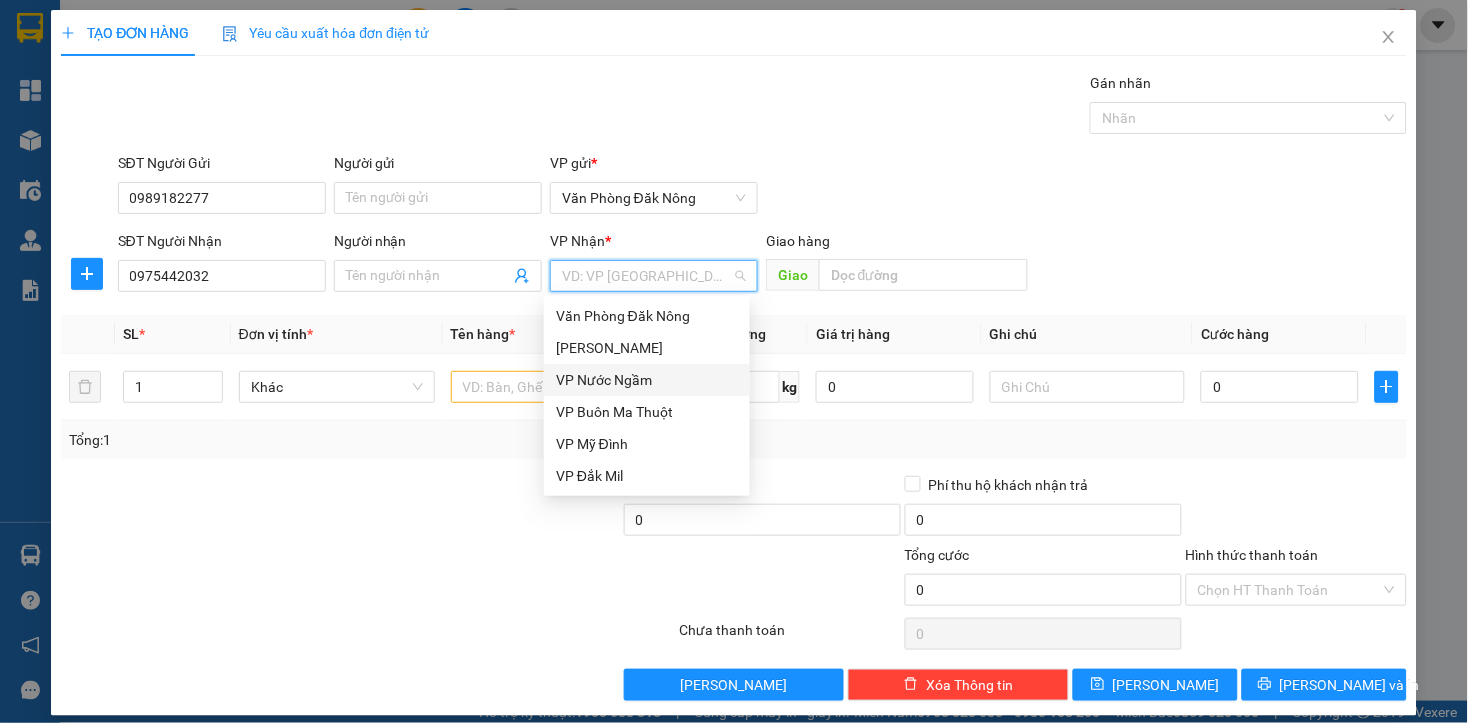 click on "VP Nước Ngầm" at bounding box center (647, 380) 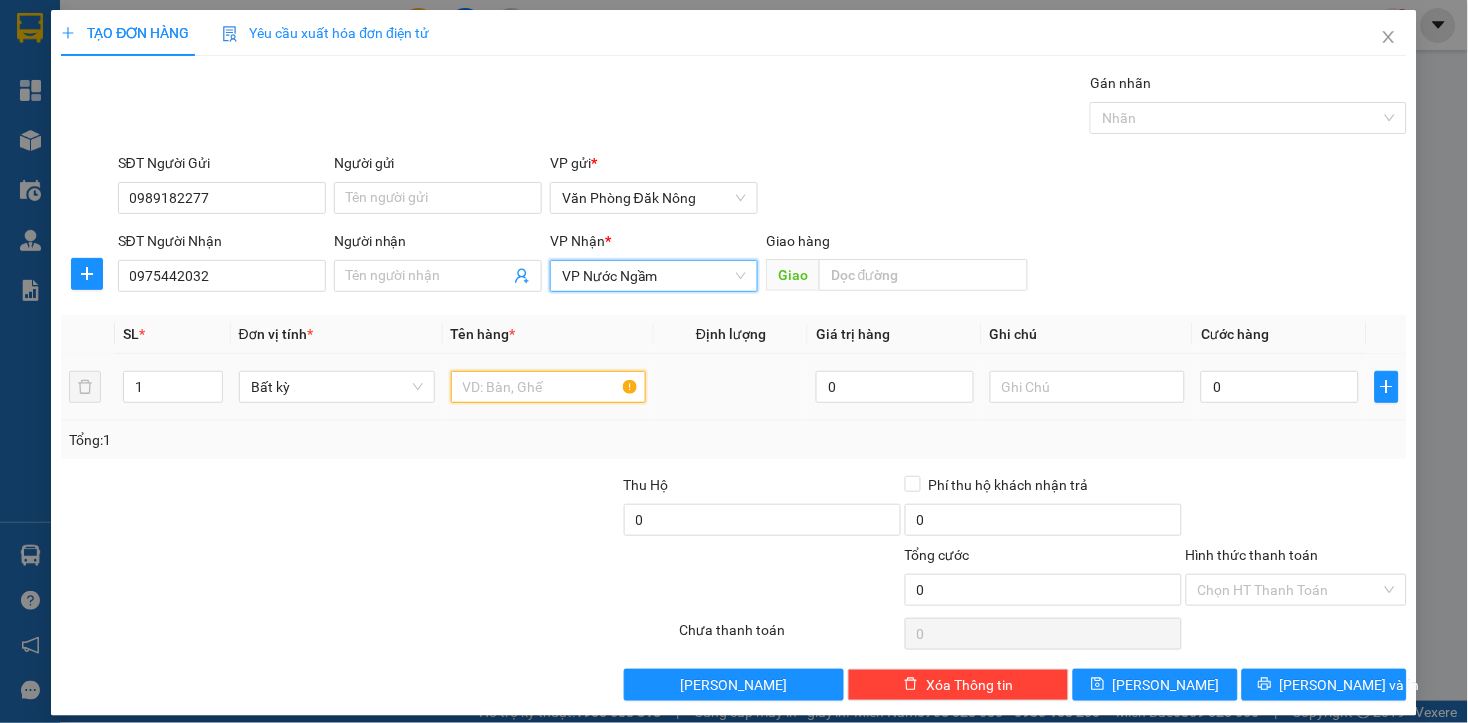 click at bounding box center (549, 387) 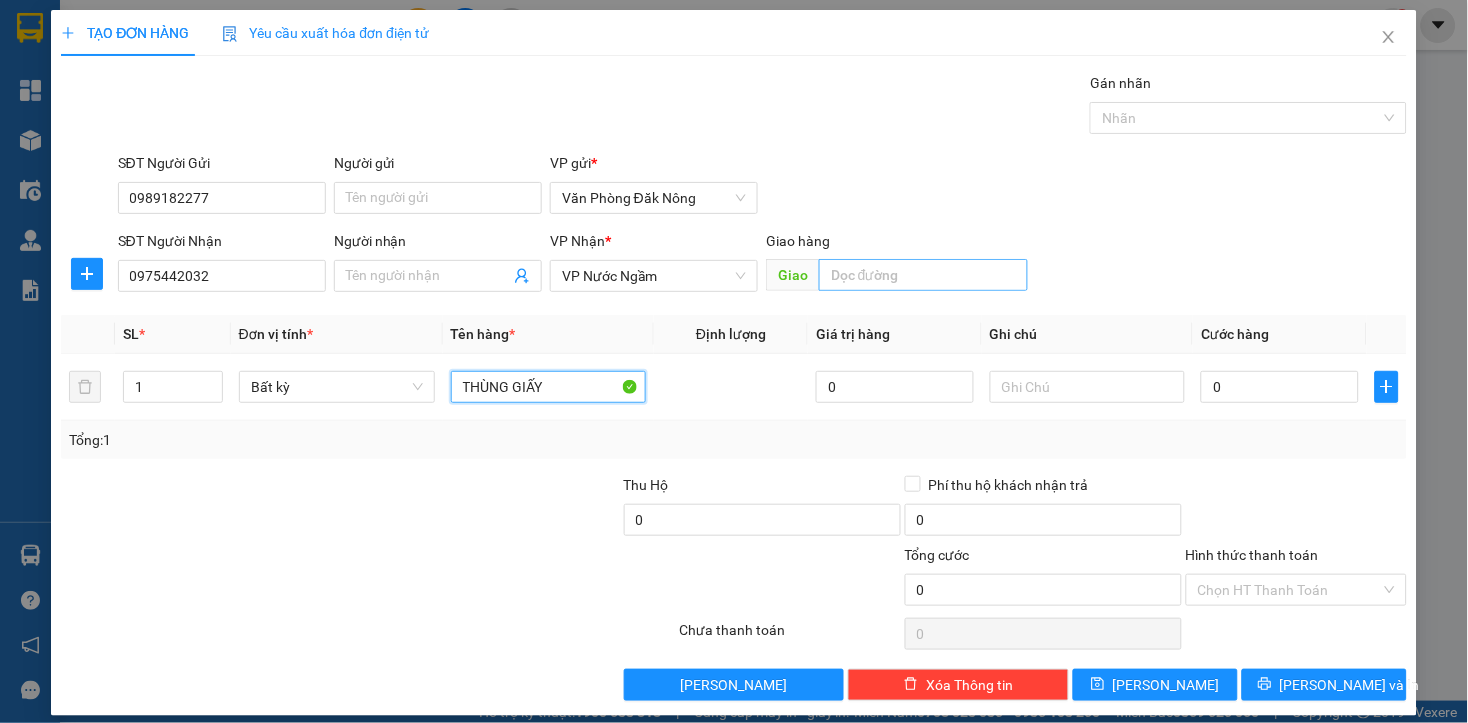 type on "THÙNG GIẤY" 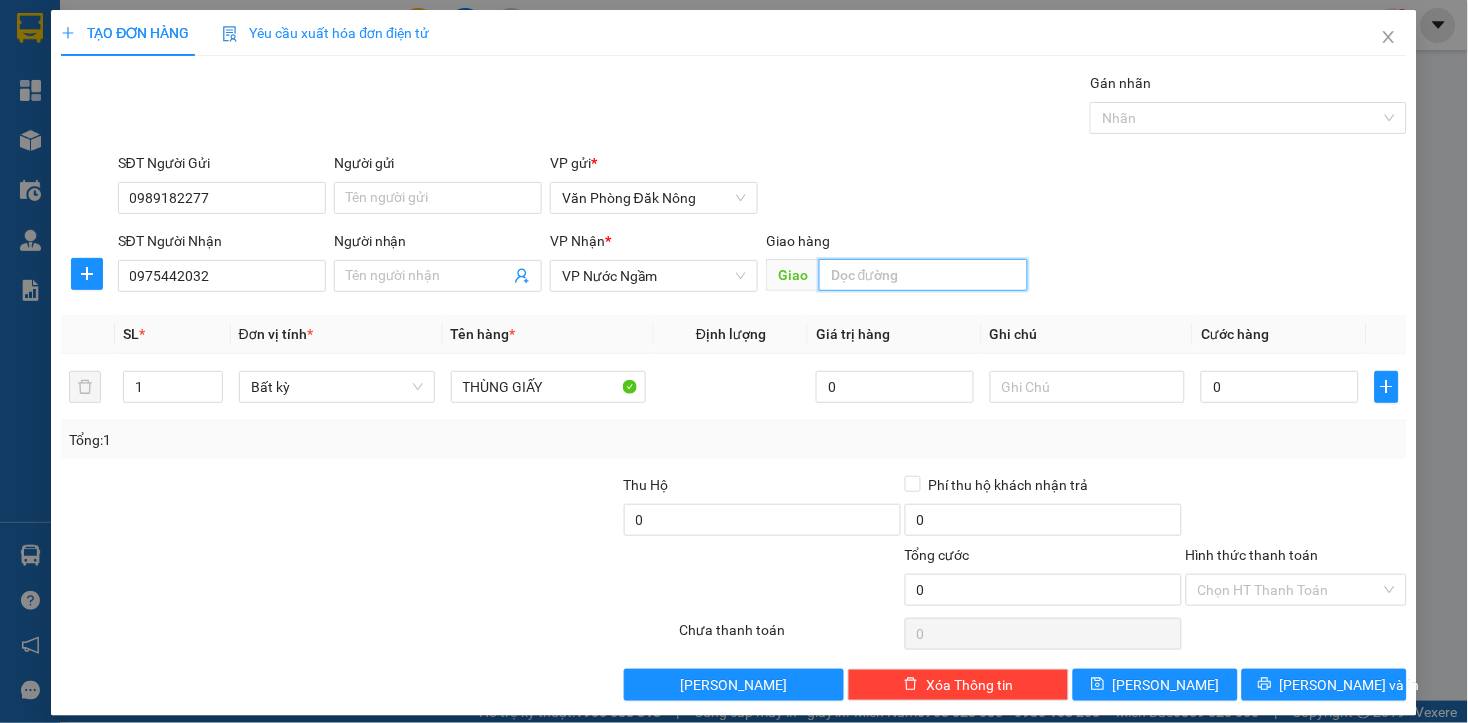 click at bounding box center [923, 275] 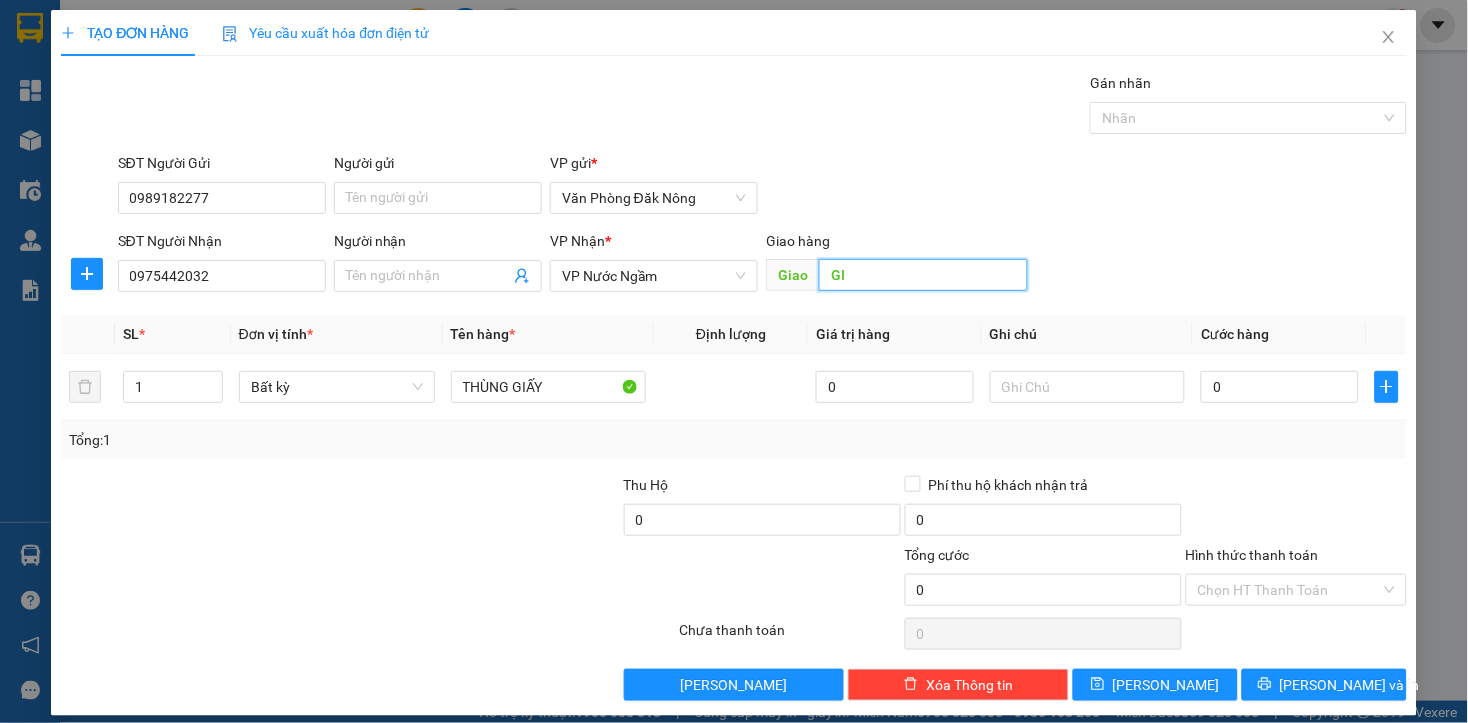type on "G" 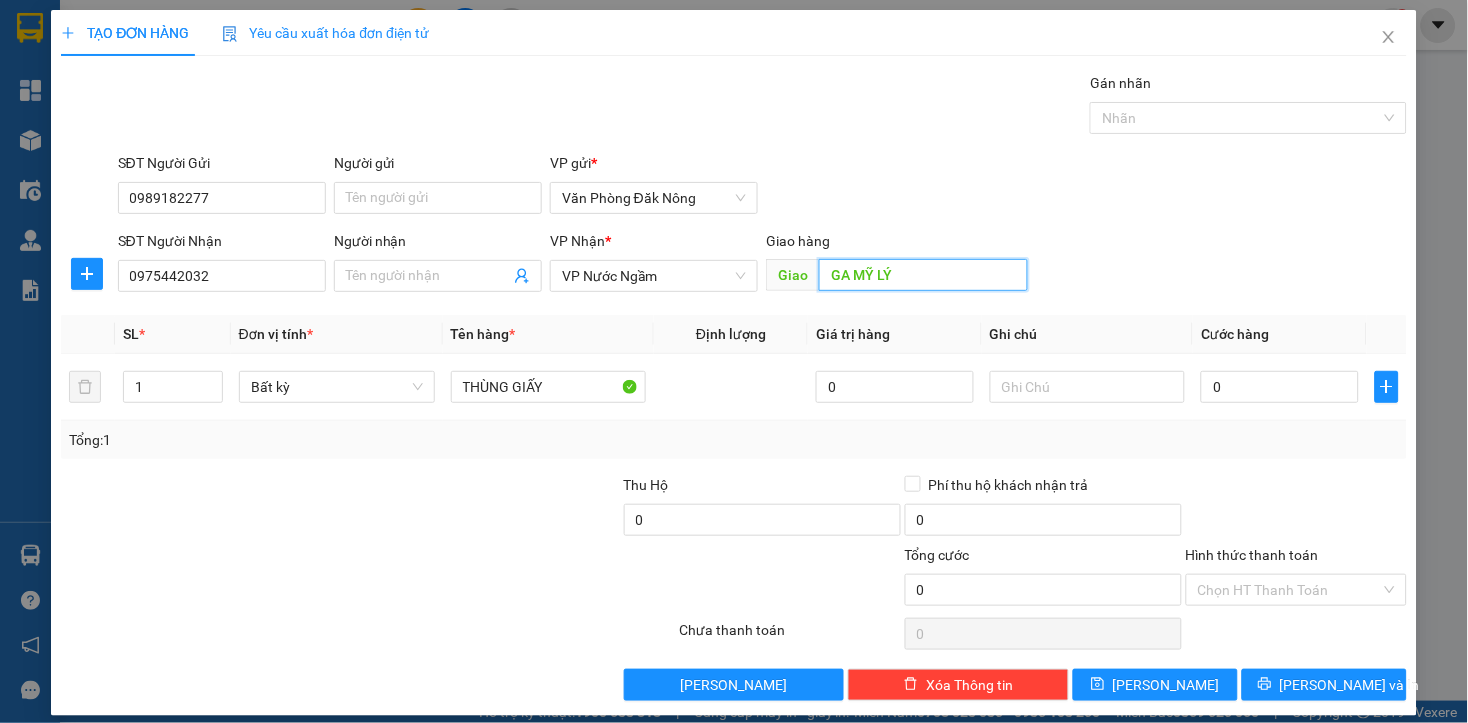 type on "GA MỸ LÝ" 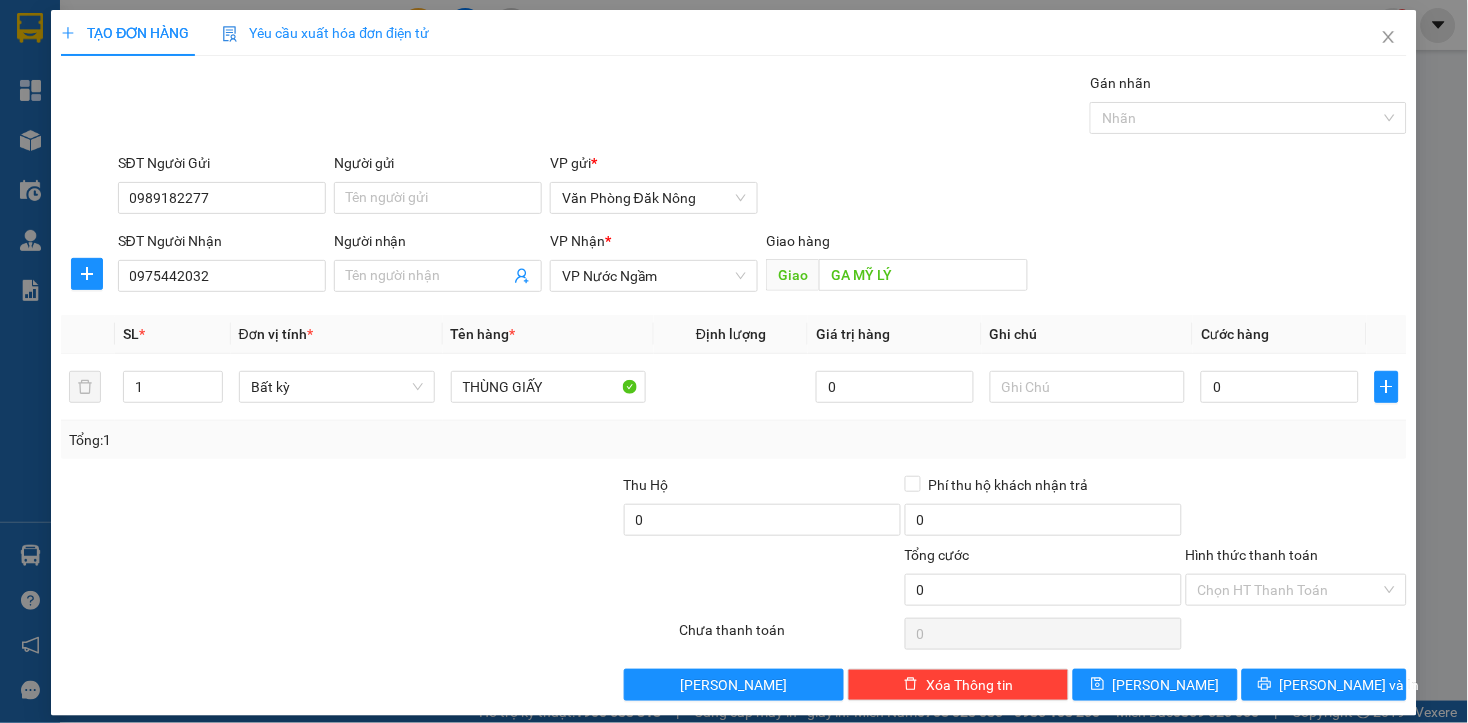 click at bounding box center (256, 579) 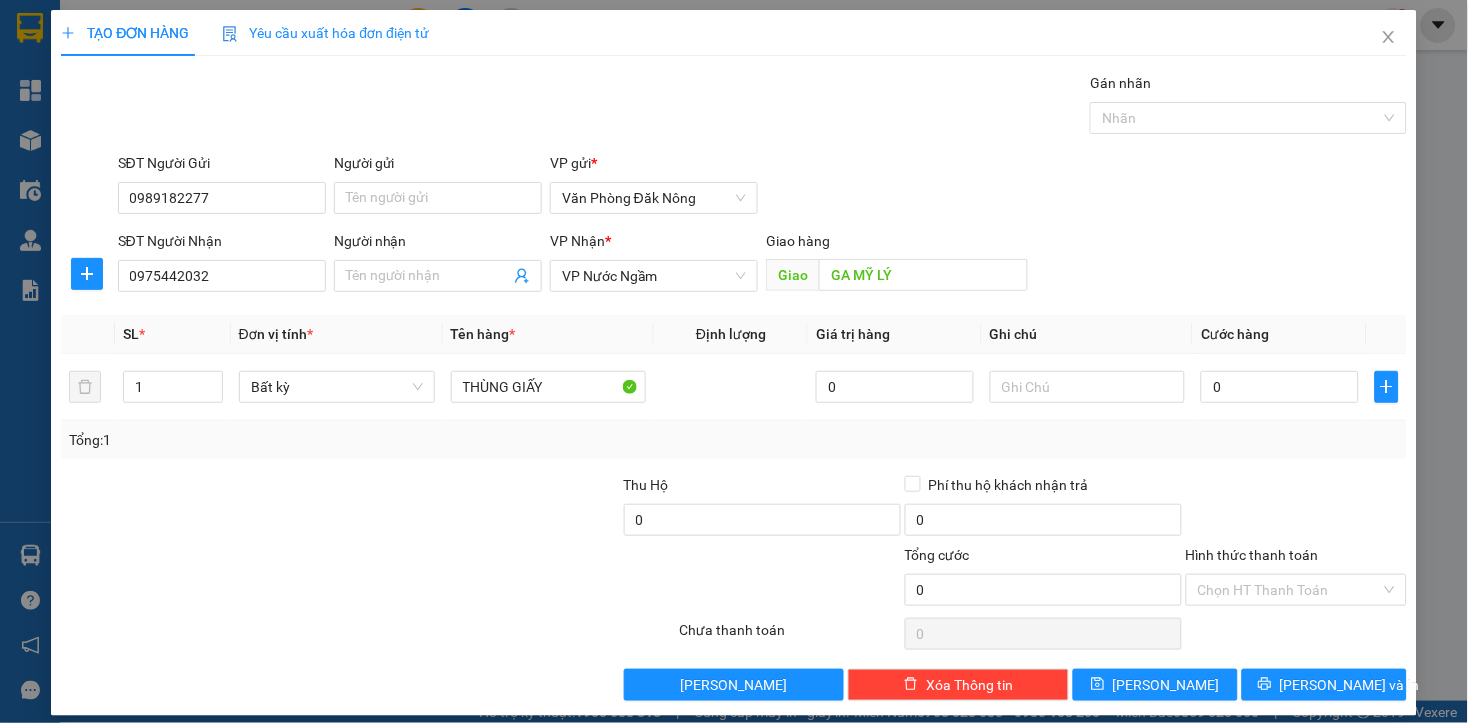 click at bounding box center [256, 579] 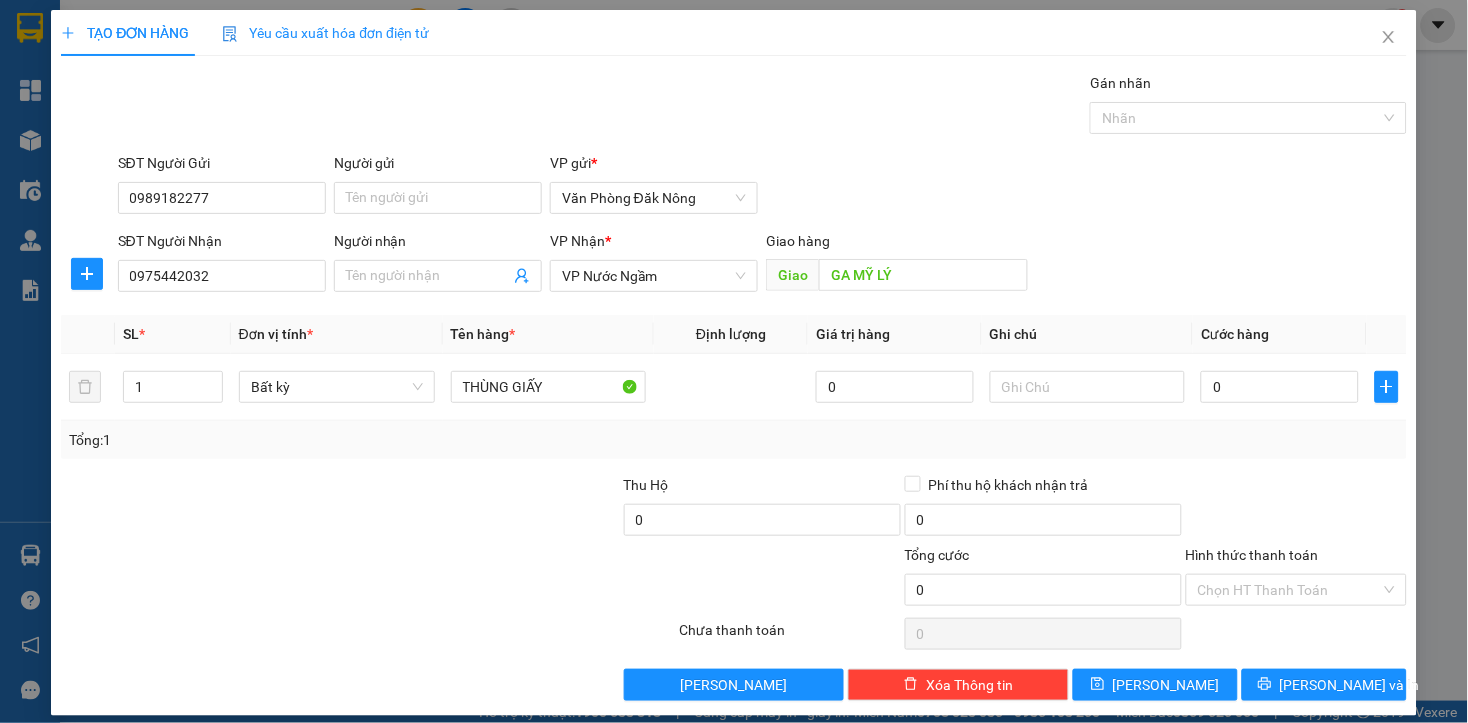 drag, startPoint x: 224, startPoint y: 720, endPoint x: 335, endPoint y: 570, distance: 186.60385 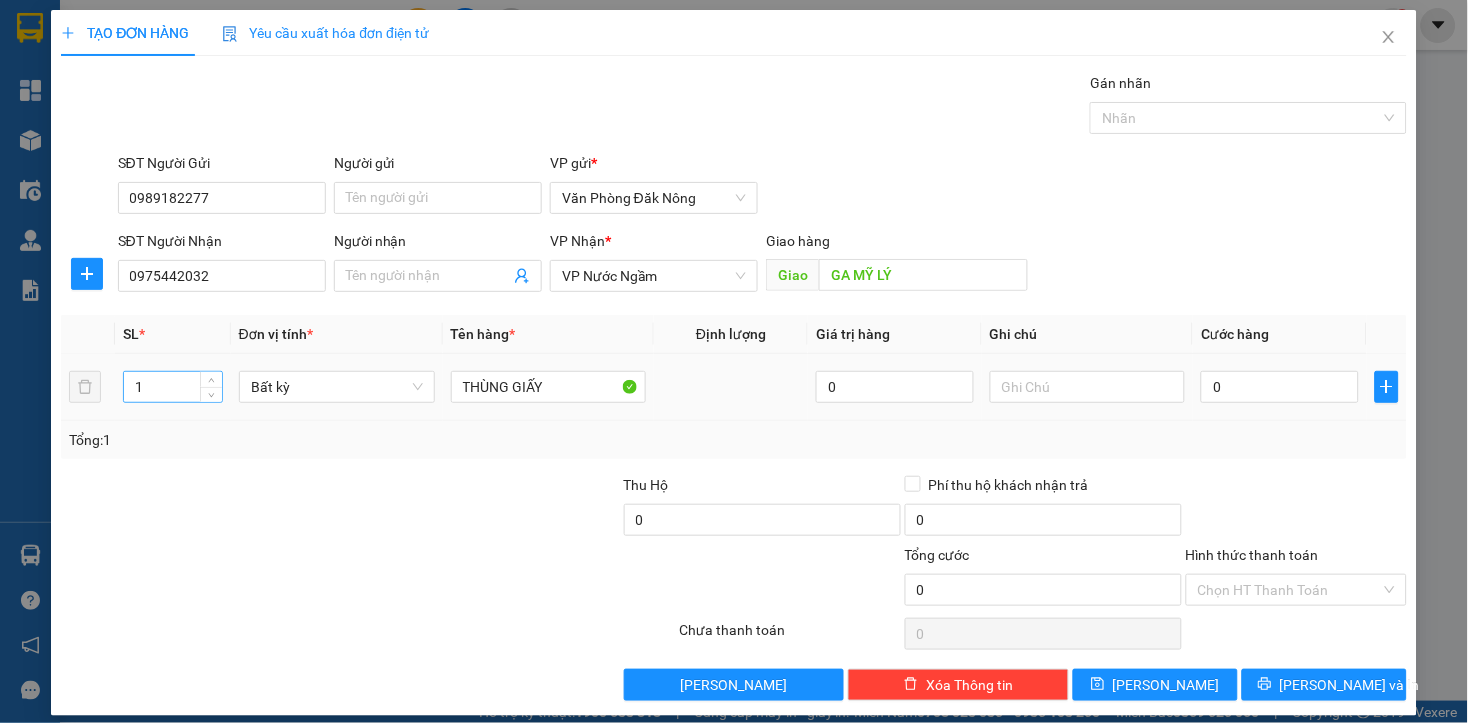 click on "1" at bounding box center (173, 387) 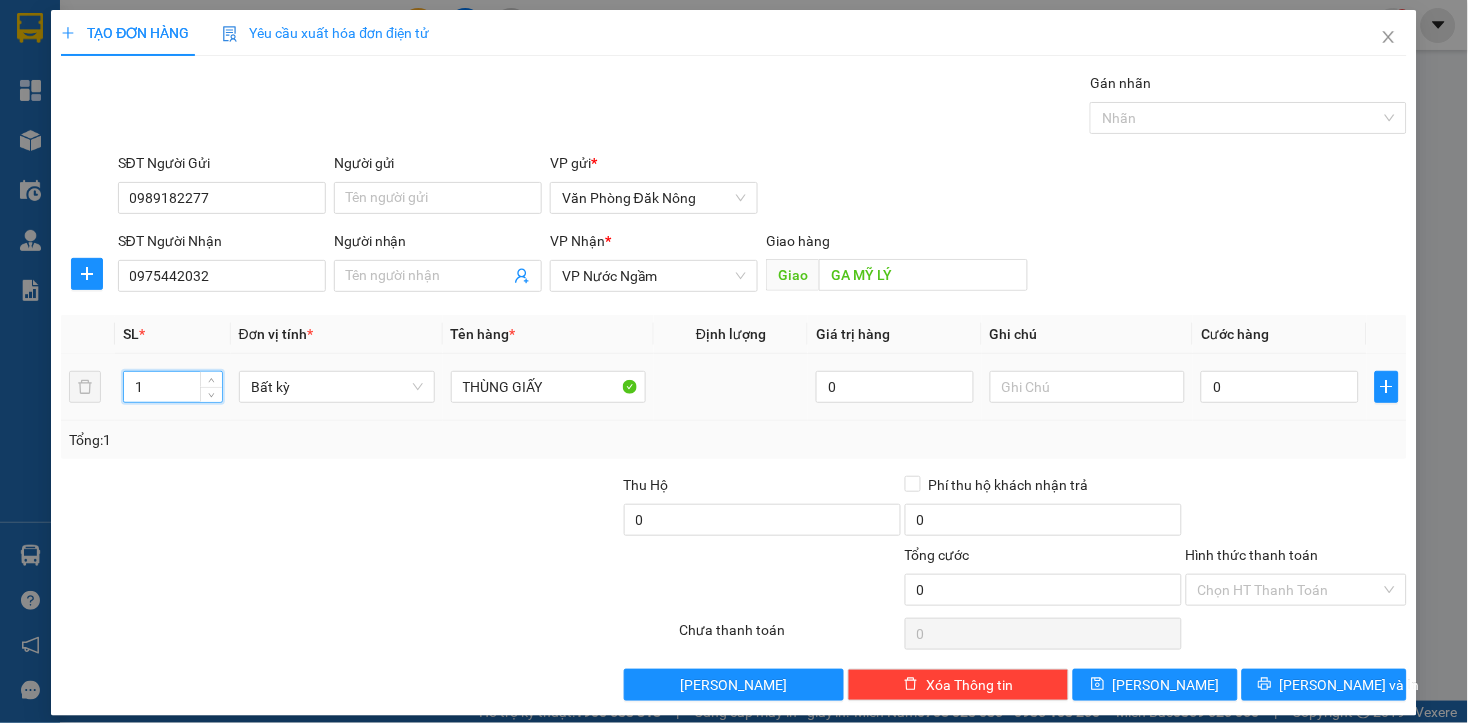 click on "1" at bounding box center (173, 387) 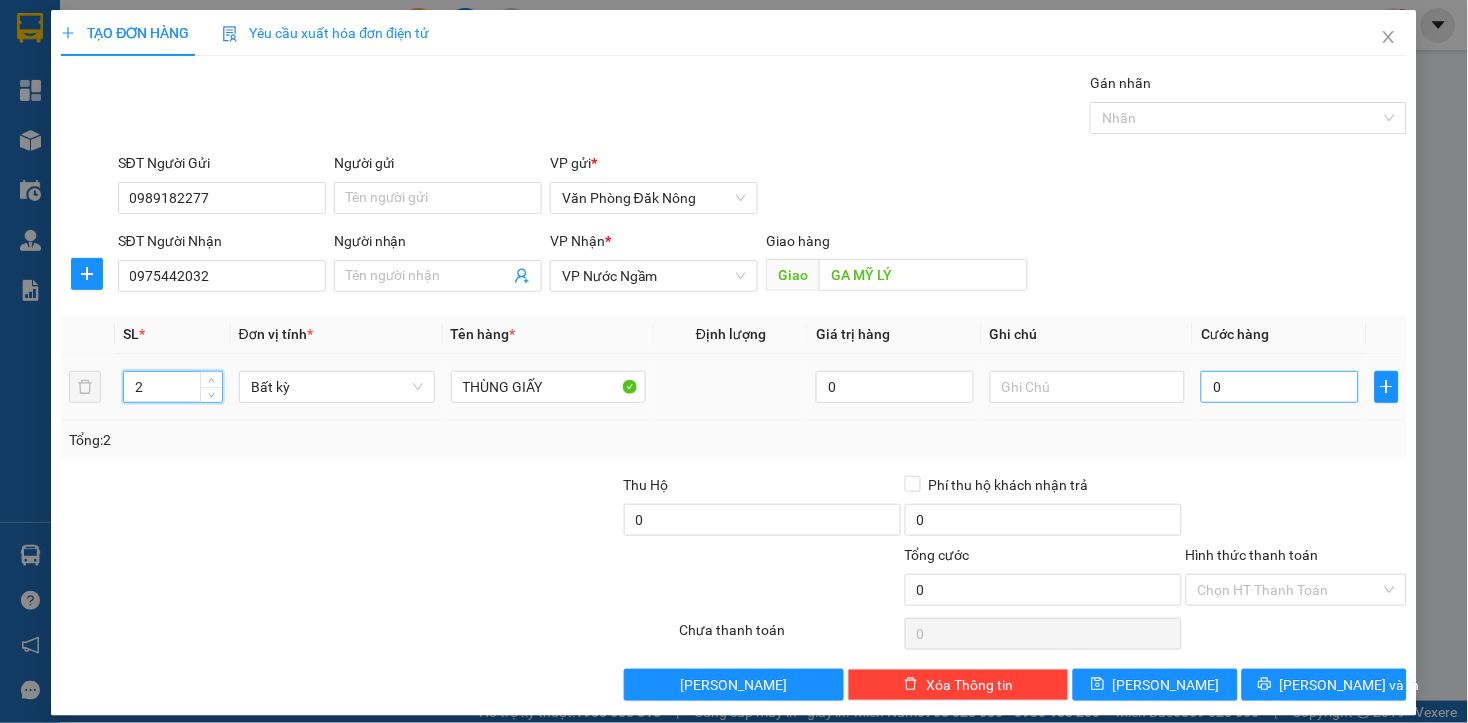 type on "2" 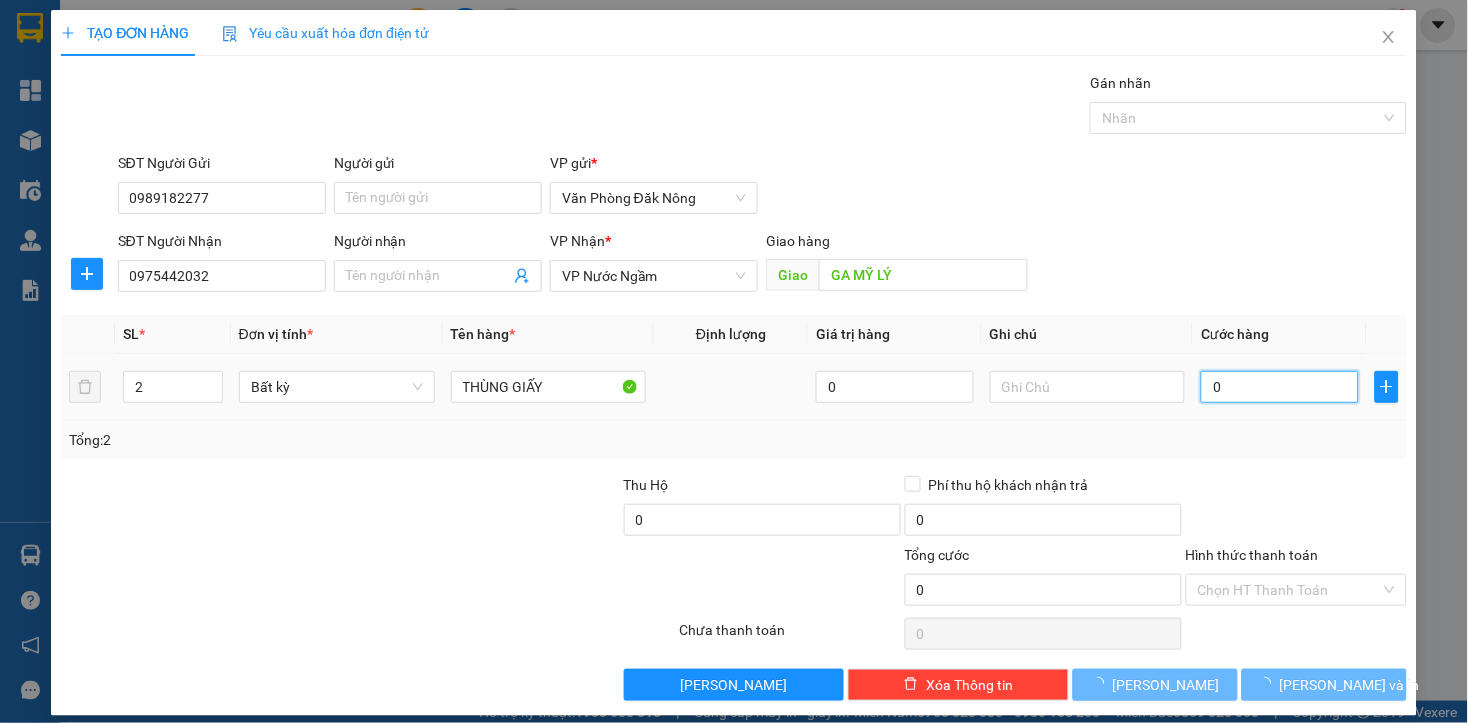 click on "0" at bounding box center [1279, 387] 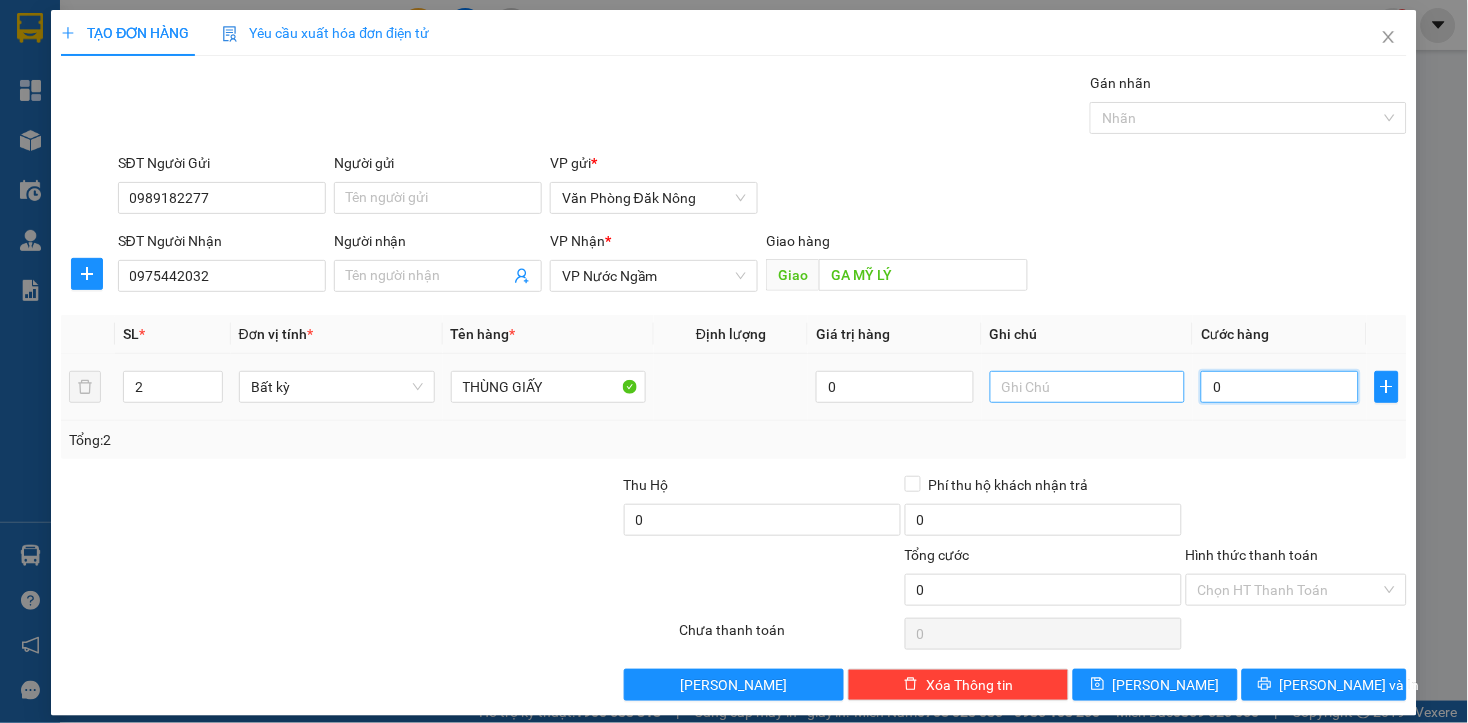 type on "4" 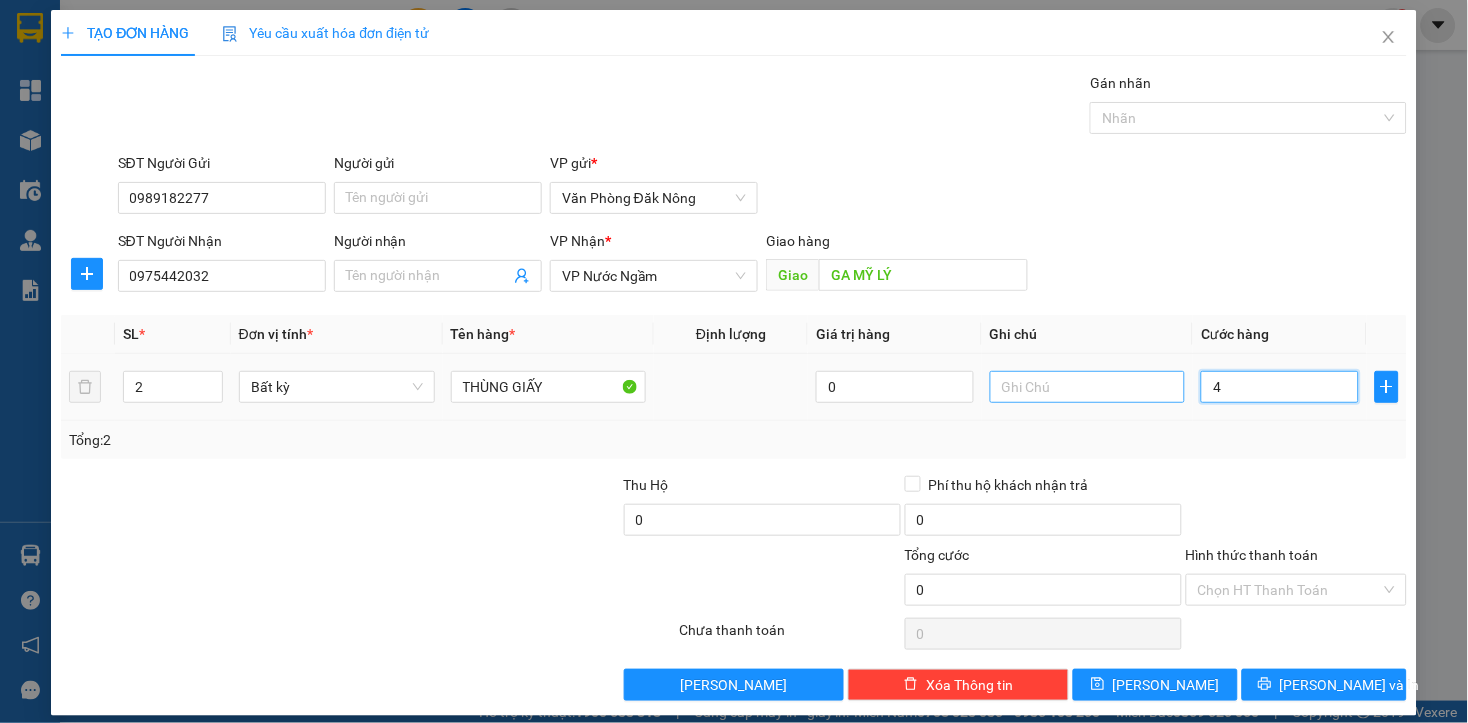 type on "4" 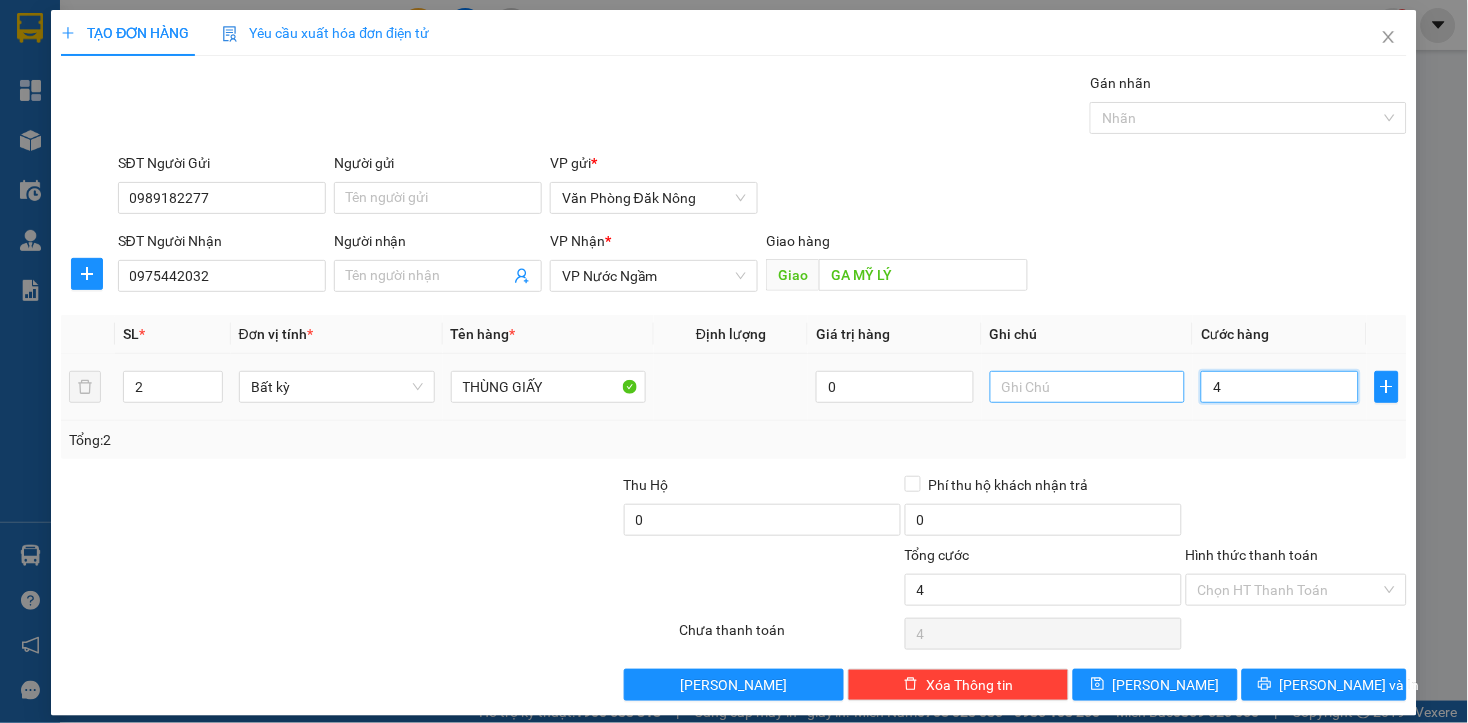 type on "40" 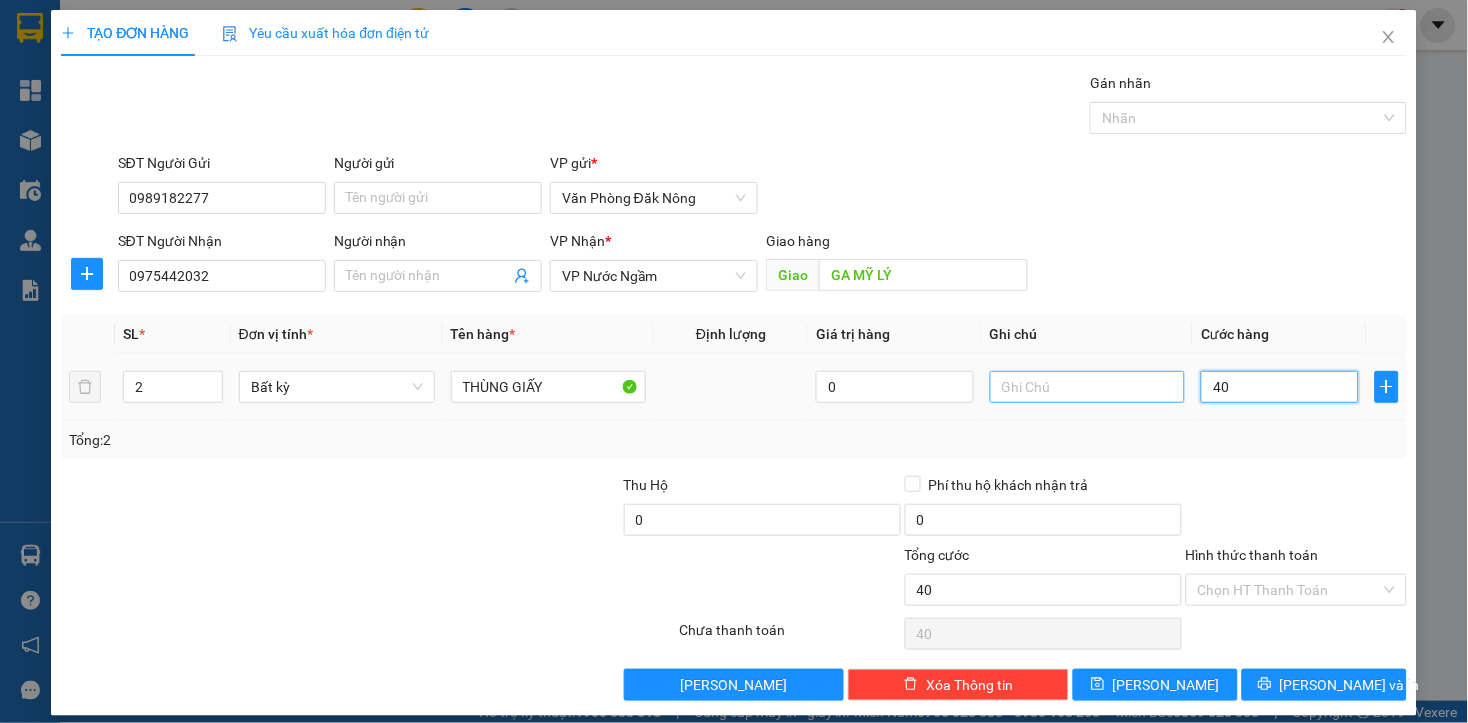 type on "400" 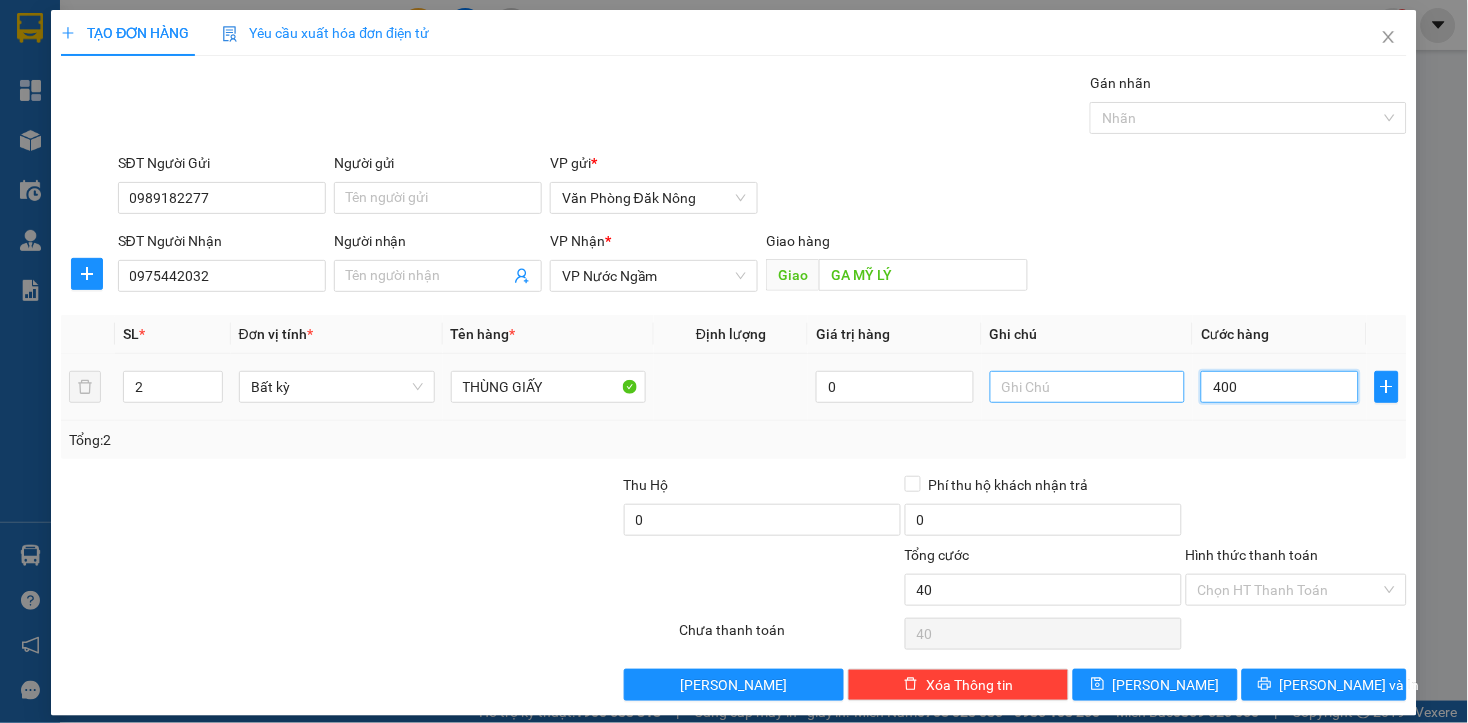 type on "400" 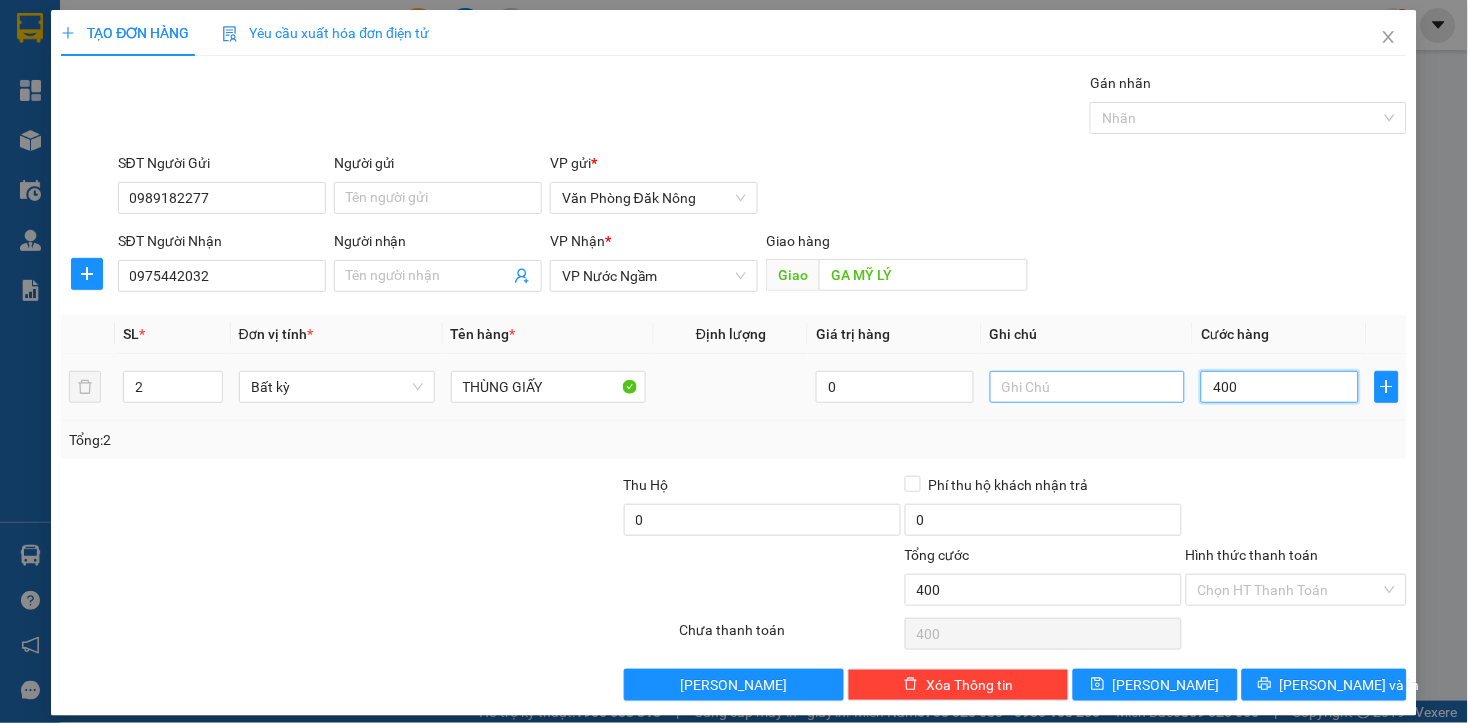 type on "4.000" 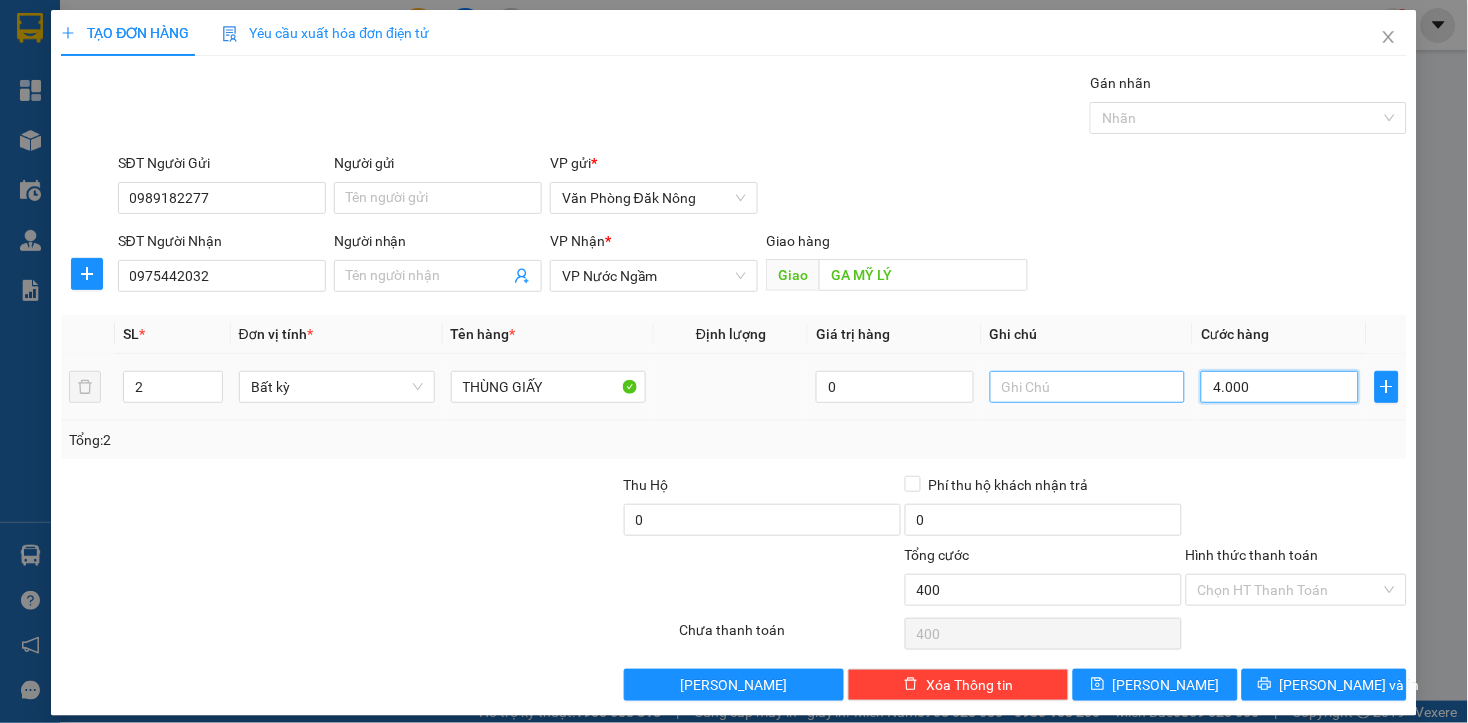 type on "4.000" 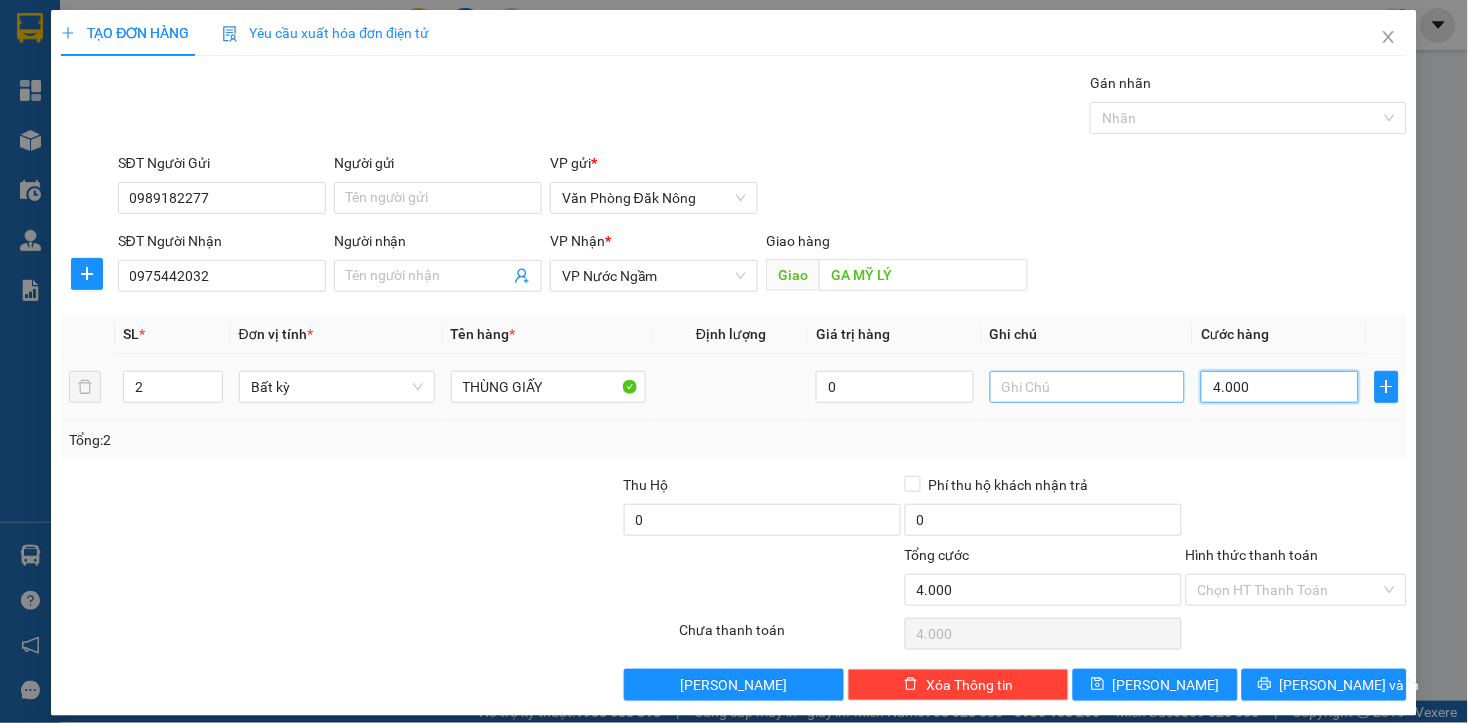 type on "40.000" 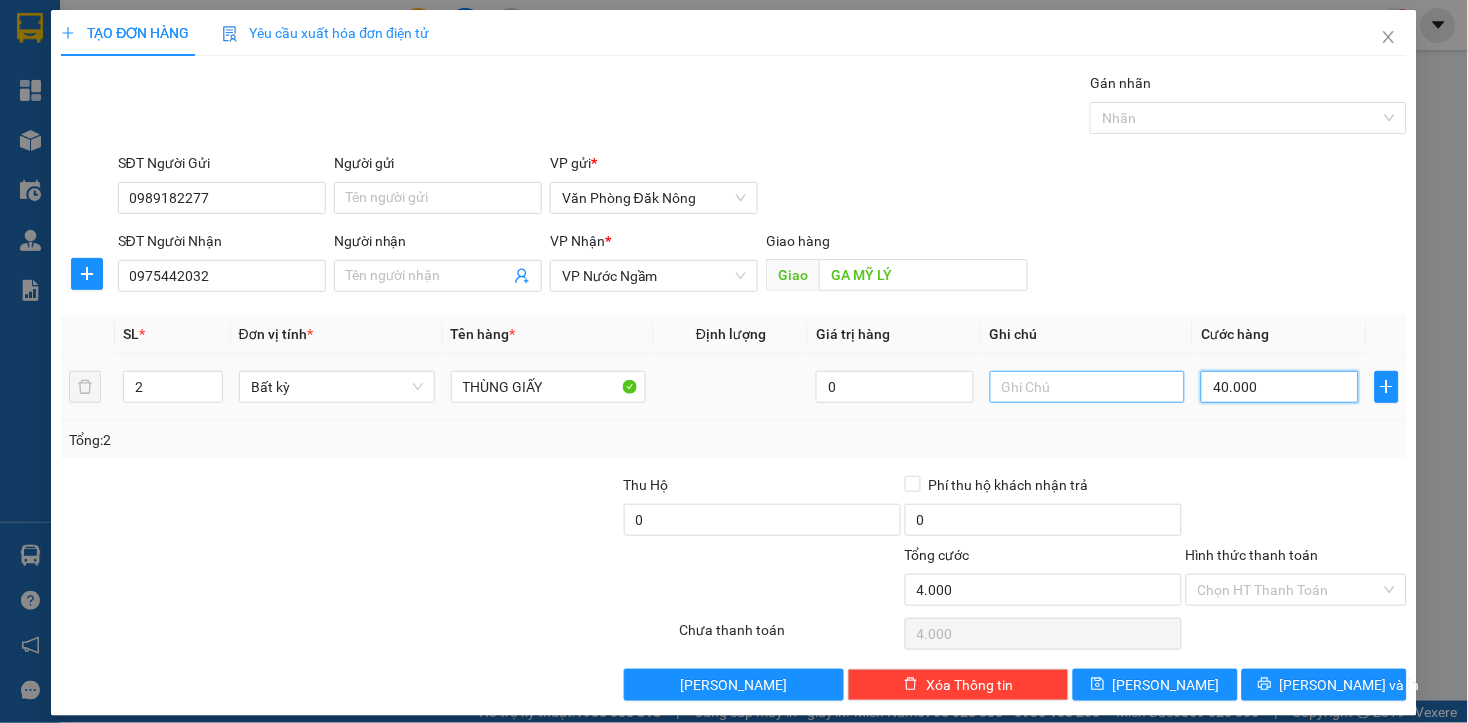 type on "40.000" 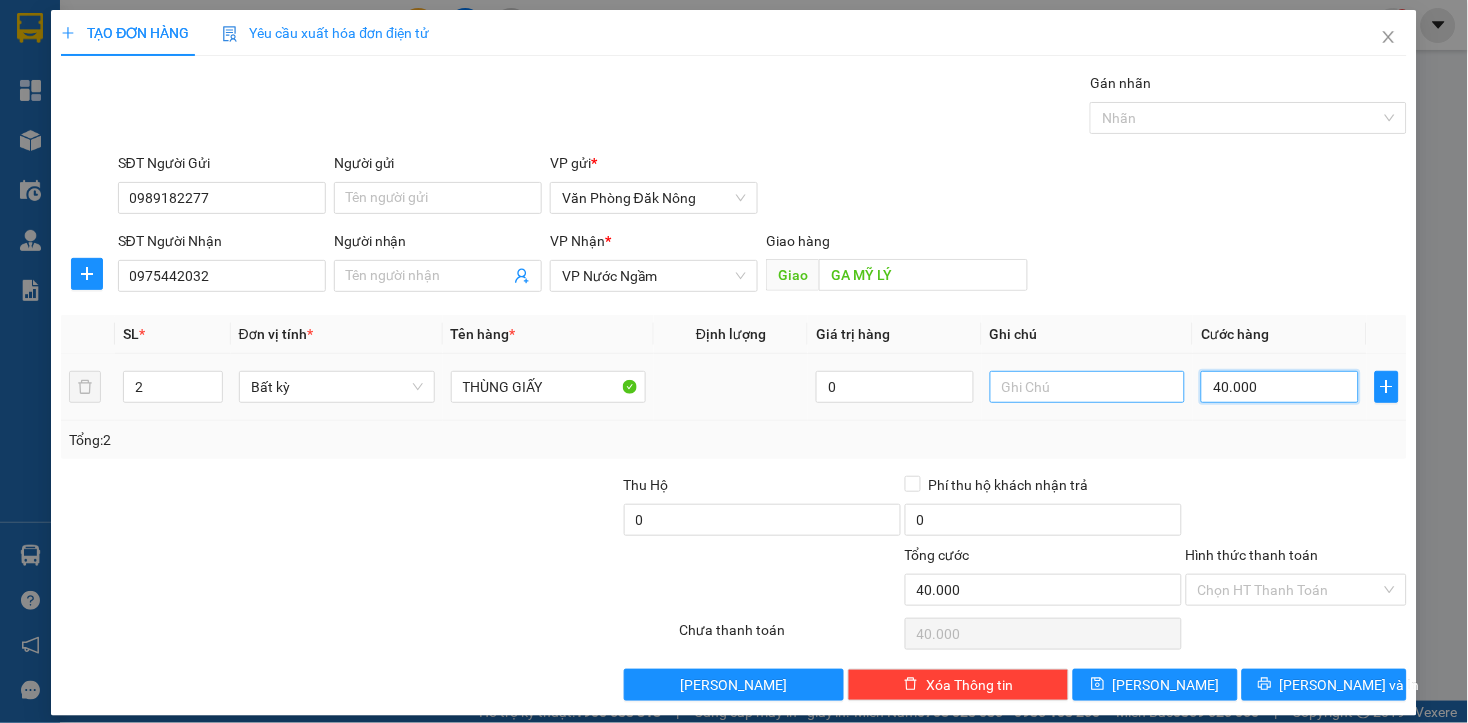 type on "400.000" 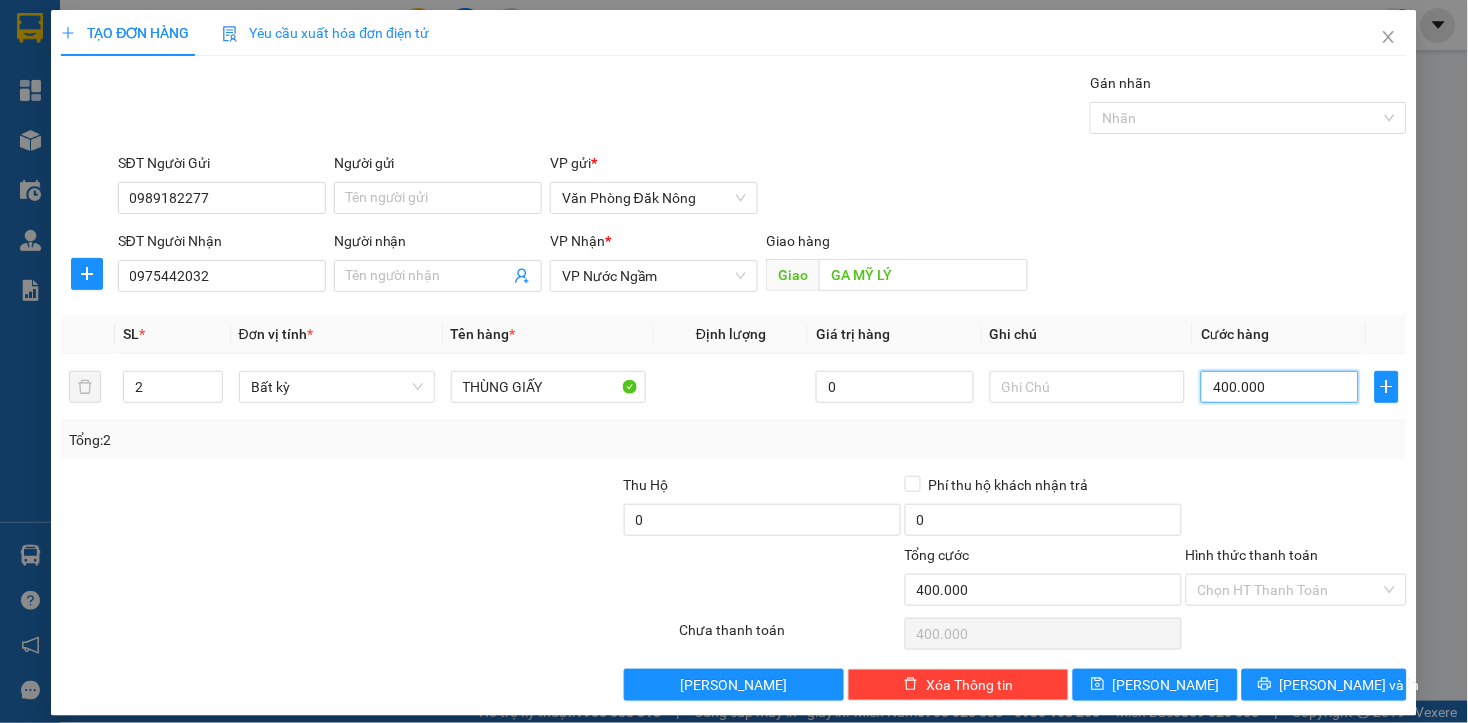 scroll, scrollTop: 16, scrollLeft: 0, axis: vertical 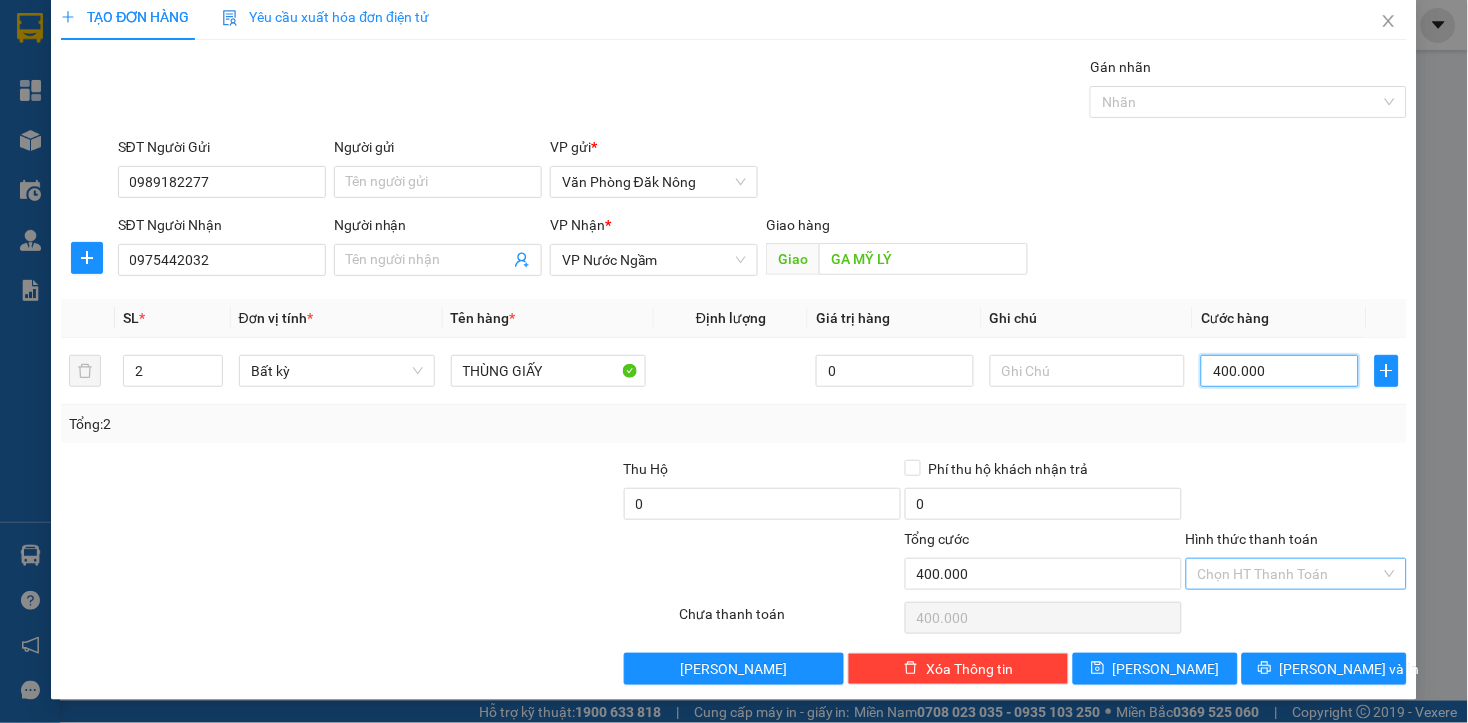 type on "400.000" 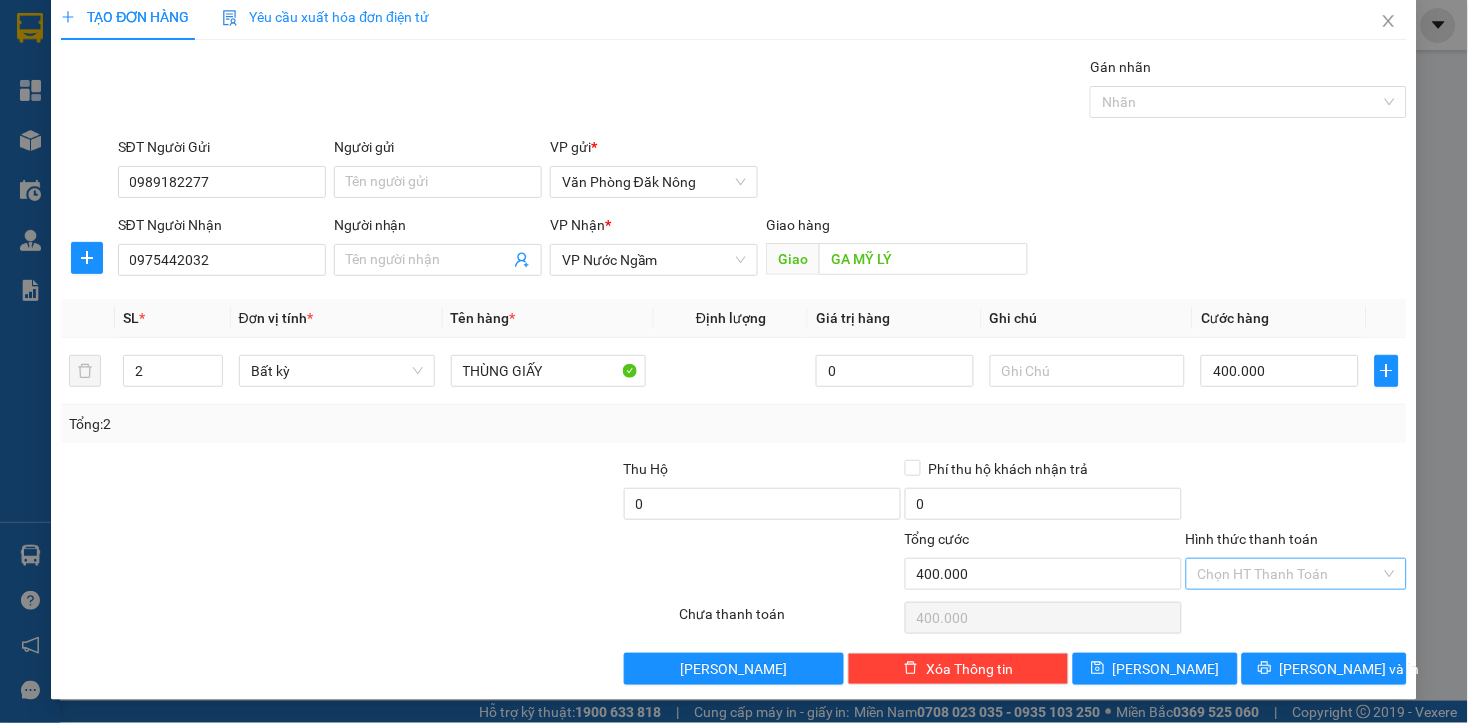 click on "Hình thức thanh toán" at bounding box center [1289, 574] 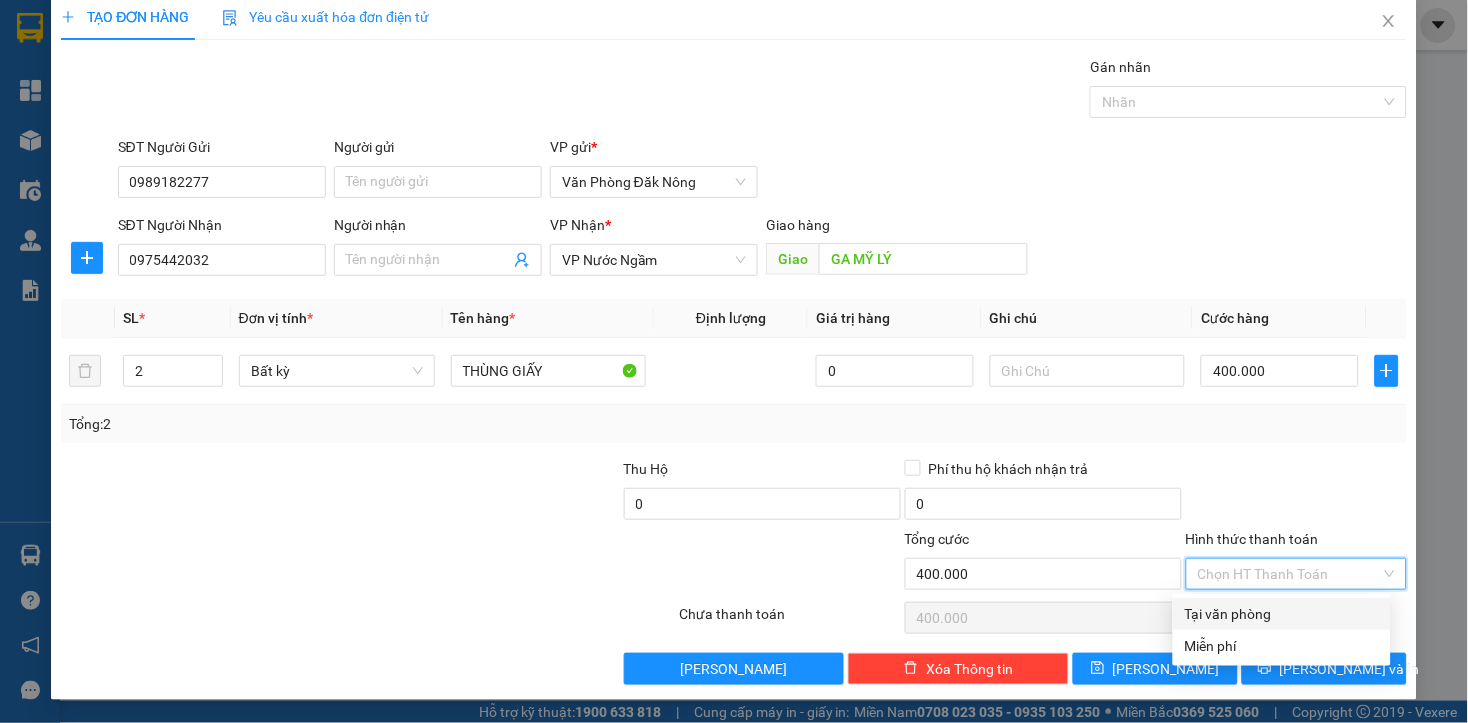 click on "Tại văn phòng" at bounding box center (1282, 614) 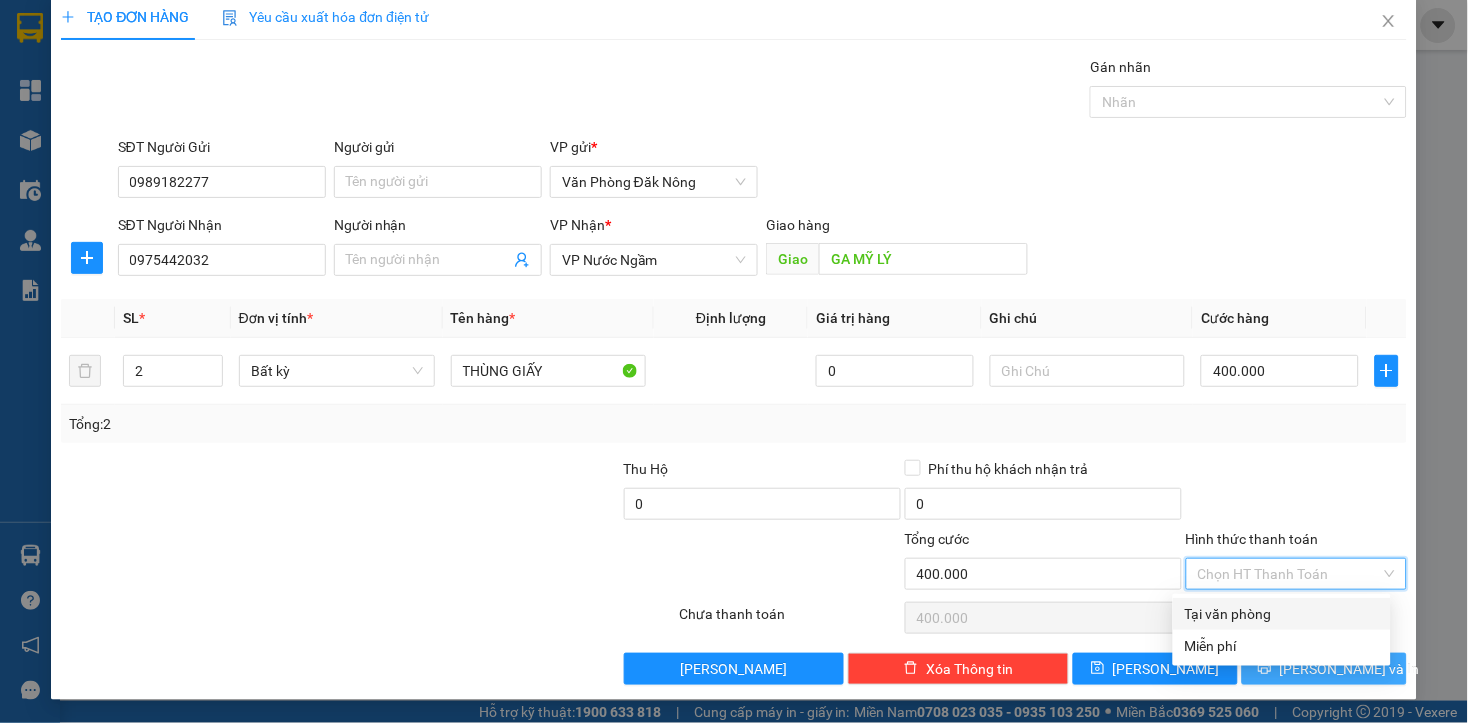 type on "0" 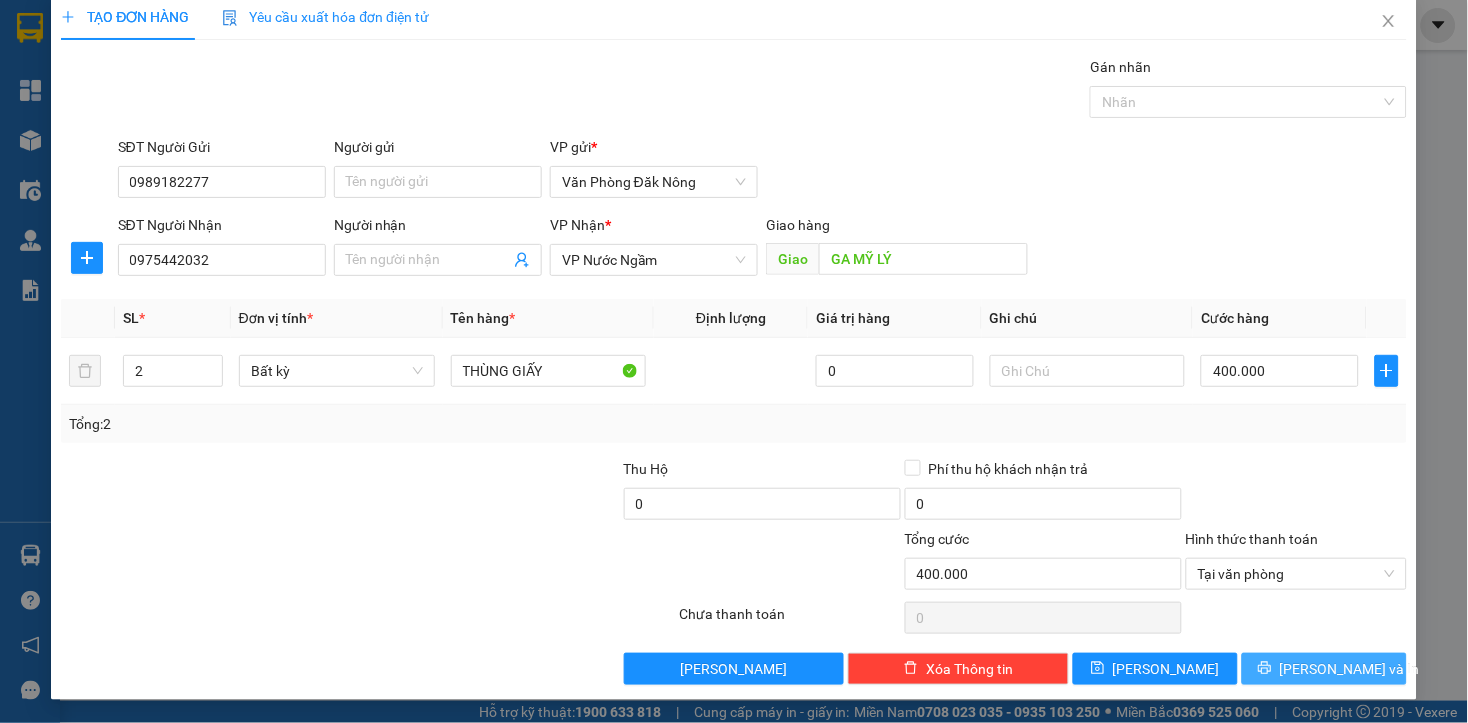 click on "[PERSON_NAME] và In" at bounding box center [1350, 669] 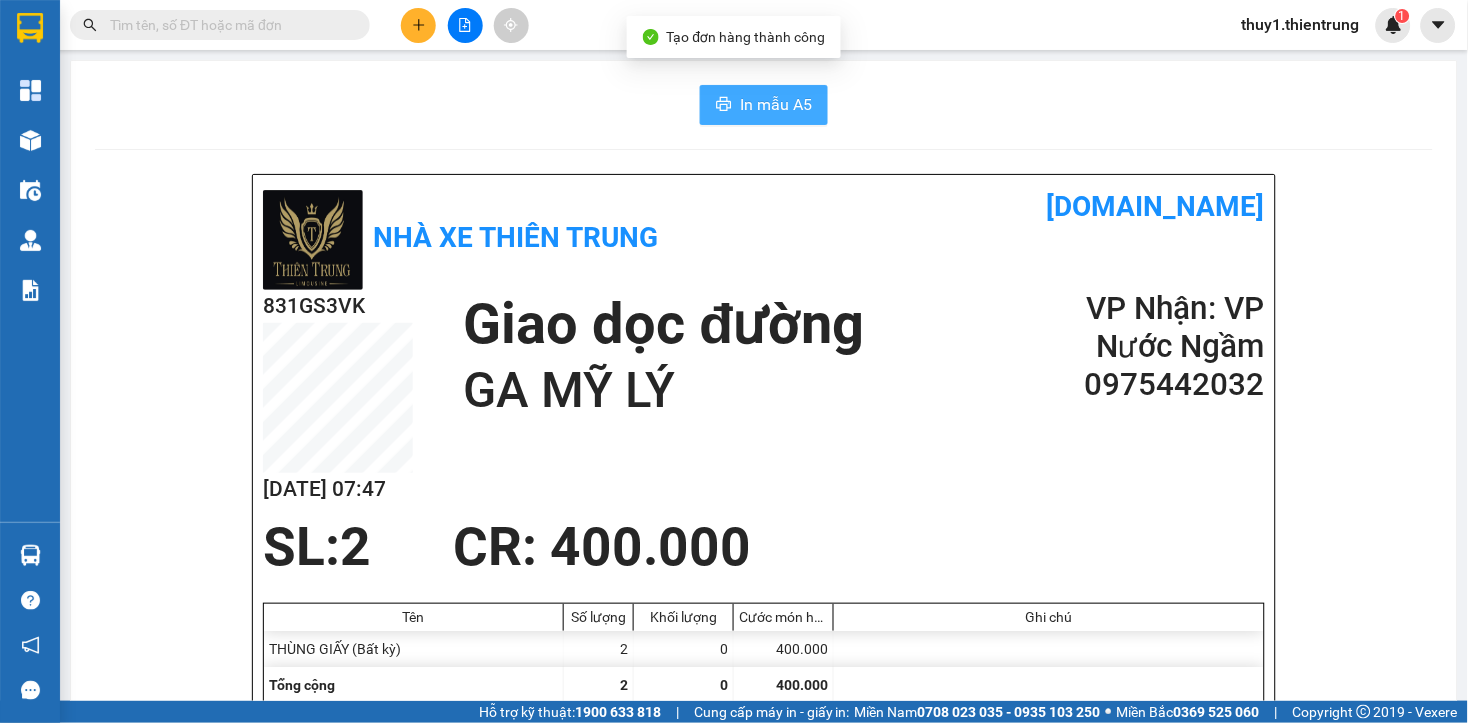 drag, startPoint x: 750, startPoint y: 95, endPoint x: 1108, endPoint y: 228, distance: 381.90704 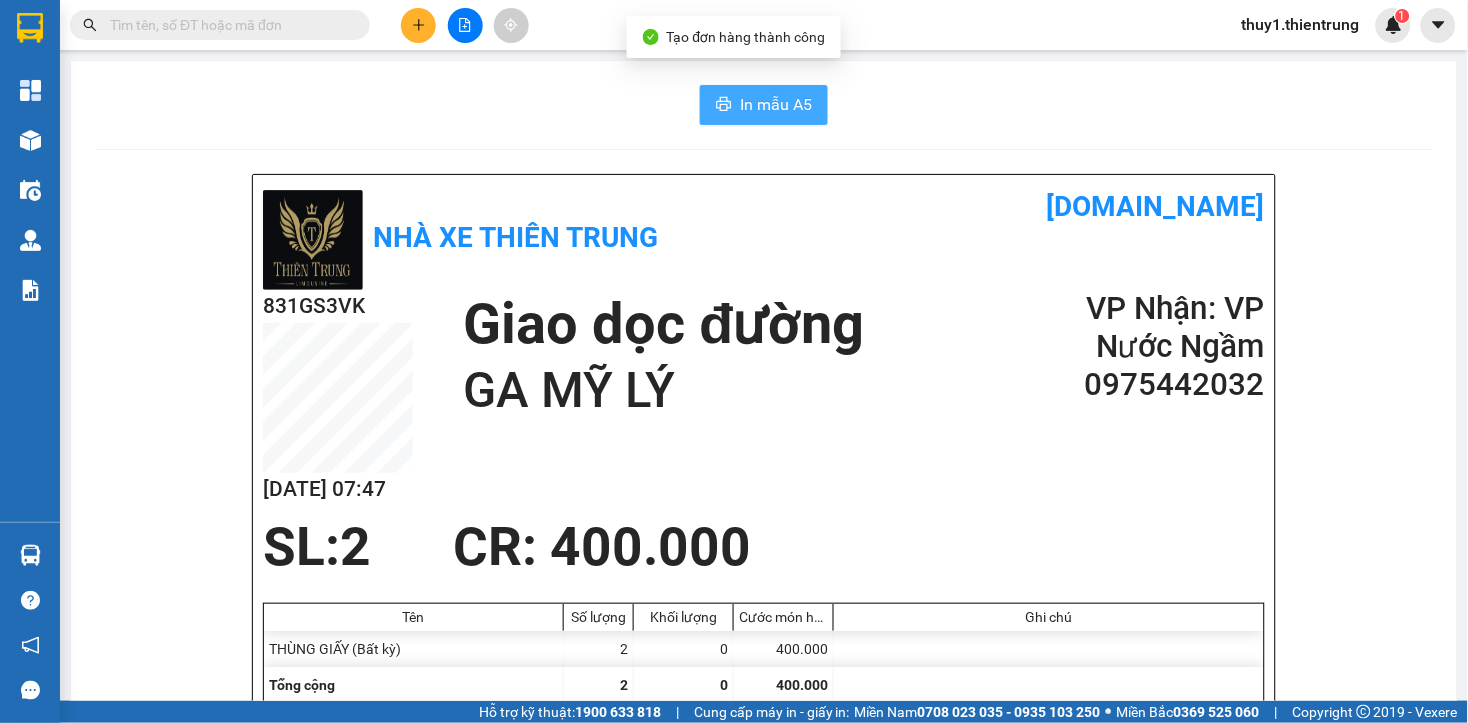 scroll, scrollTop: 0, scrollLeft: 0, axis: both 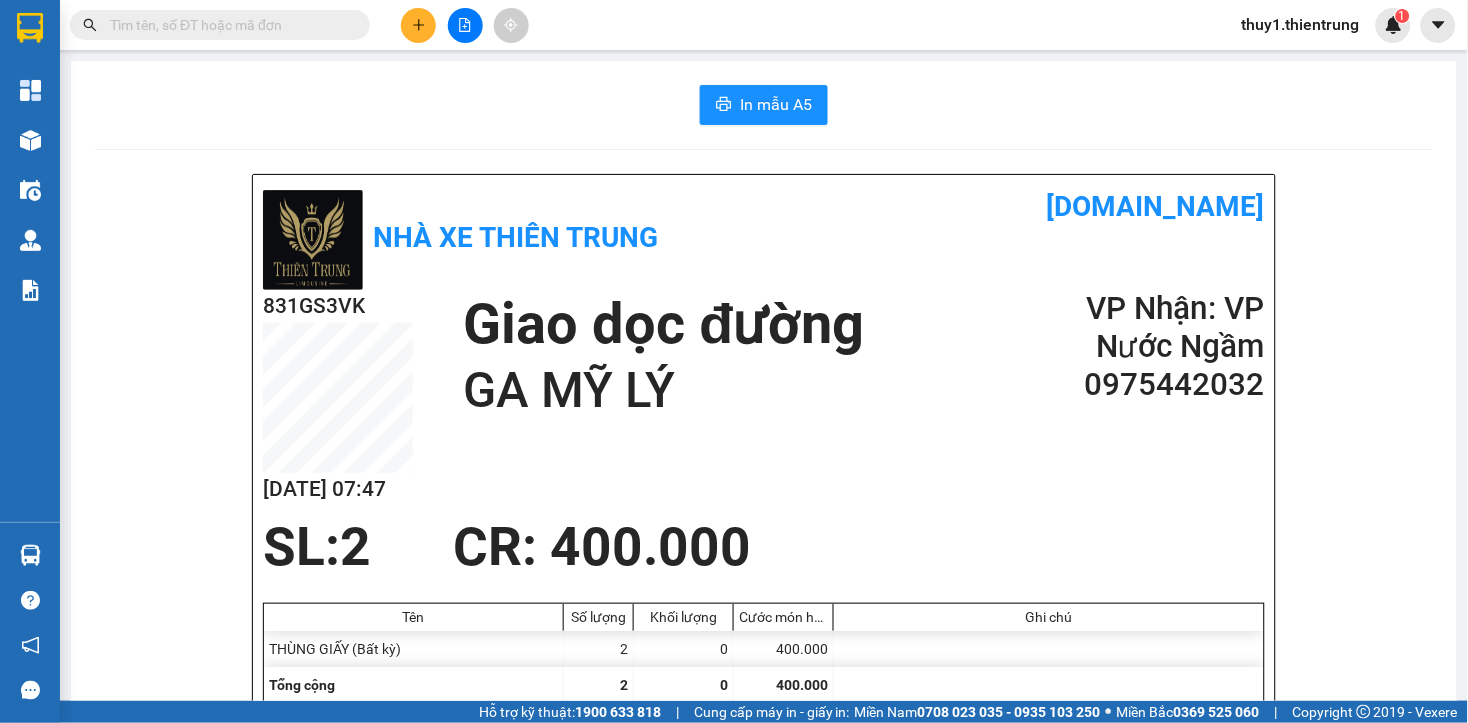 click on "SL:  2 CR :   400.000" at bounding box center (752, 547) 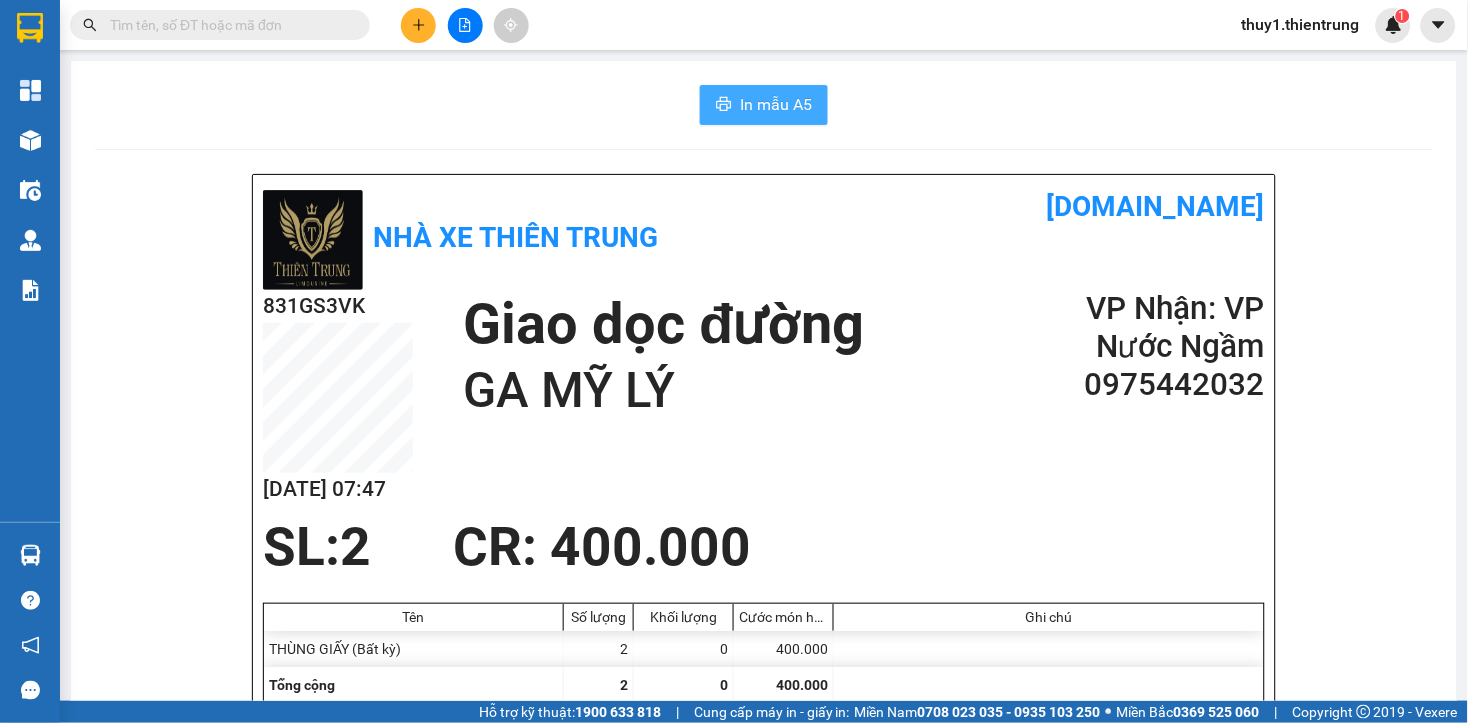 click on "In mẫu A5" at bounding box center [776, 104] 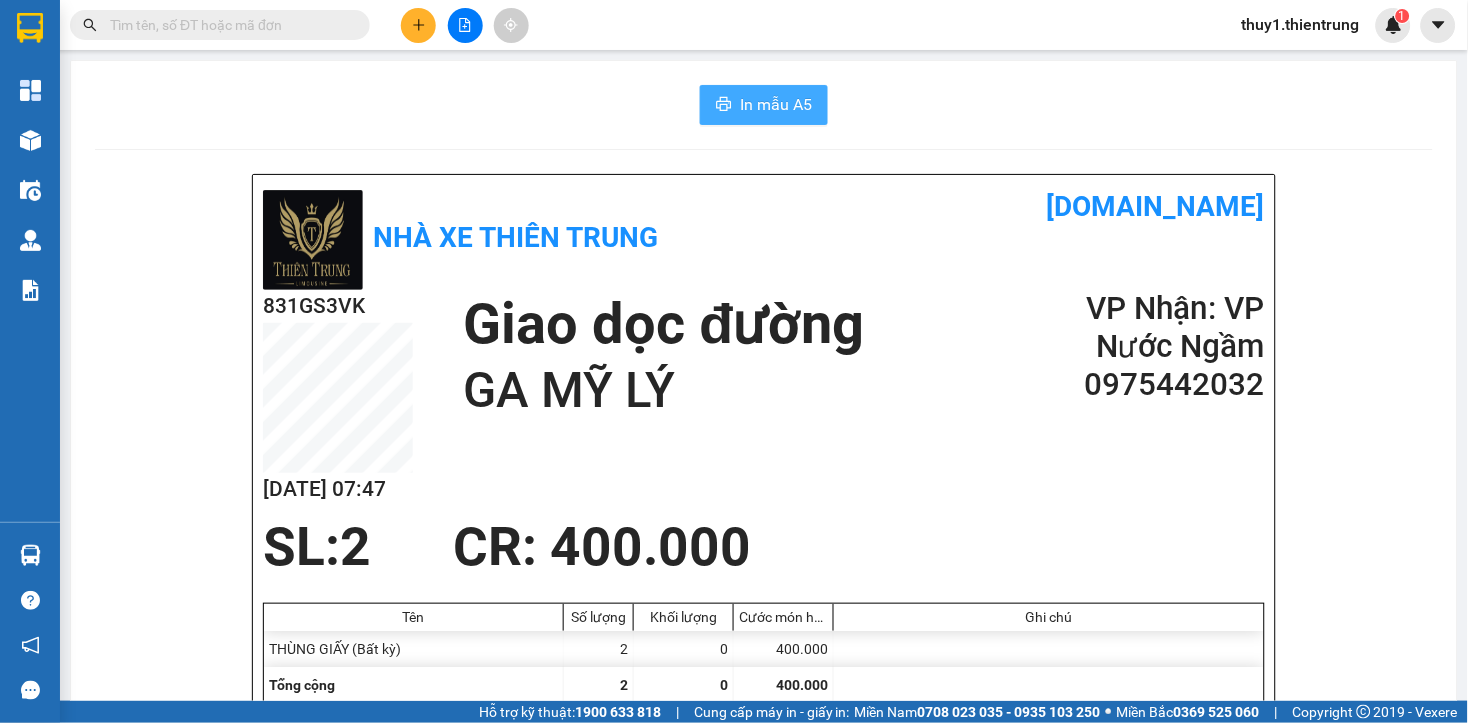 scroll, scrollTop: 0, scrollLeft: 0, axis: both 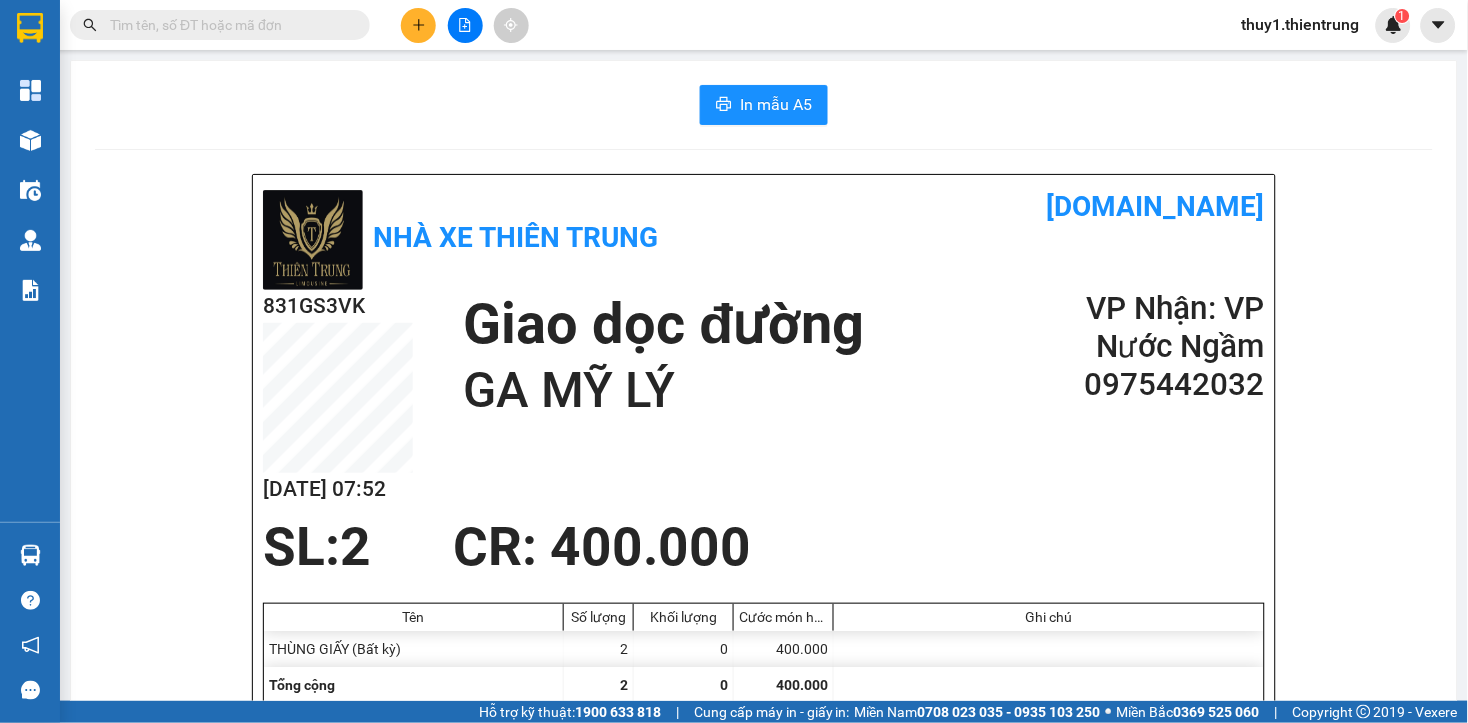 click on "SL:  2 CR :   400.000" at bounding box center (752, 547) 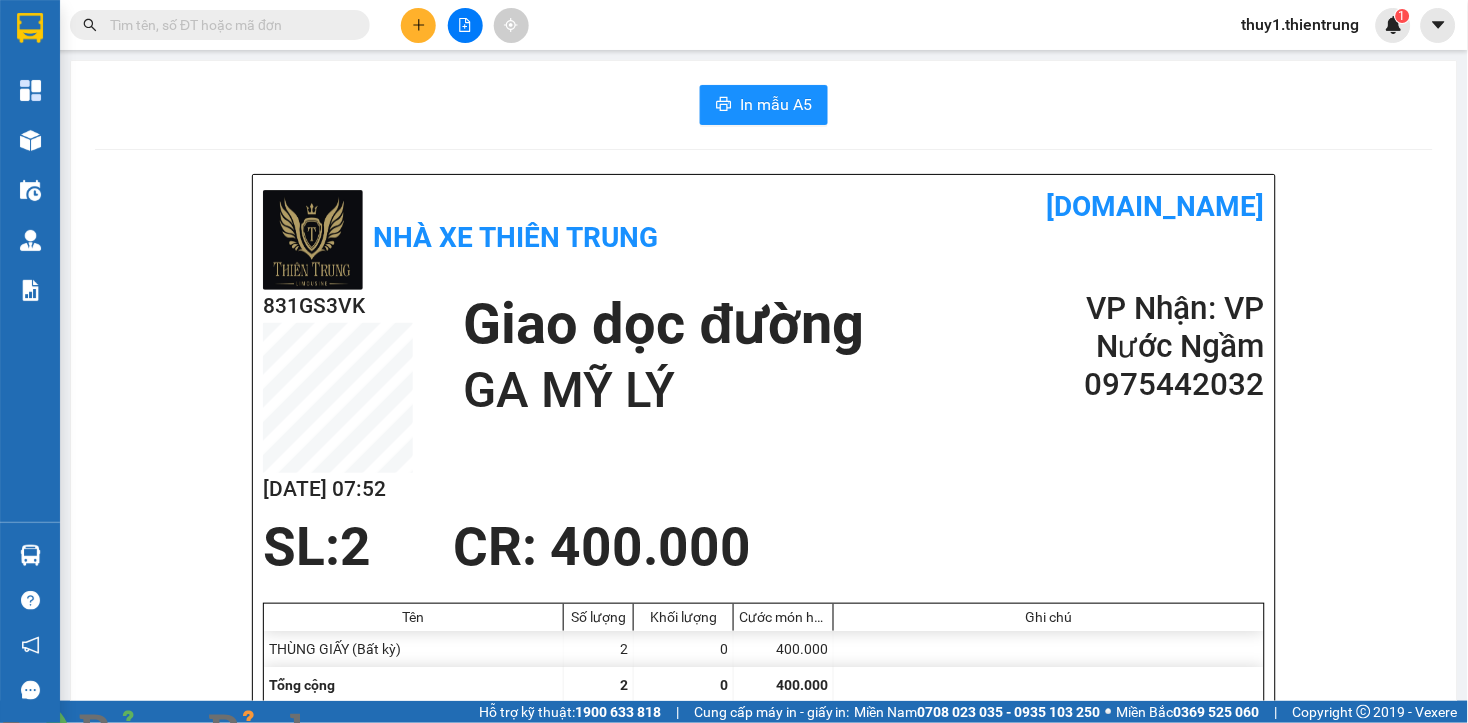 click 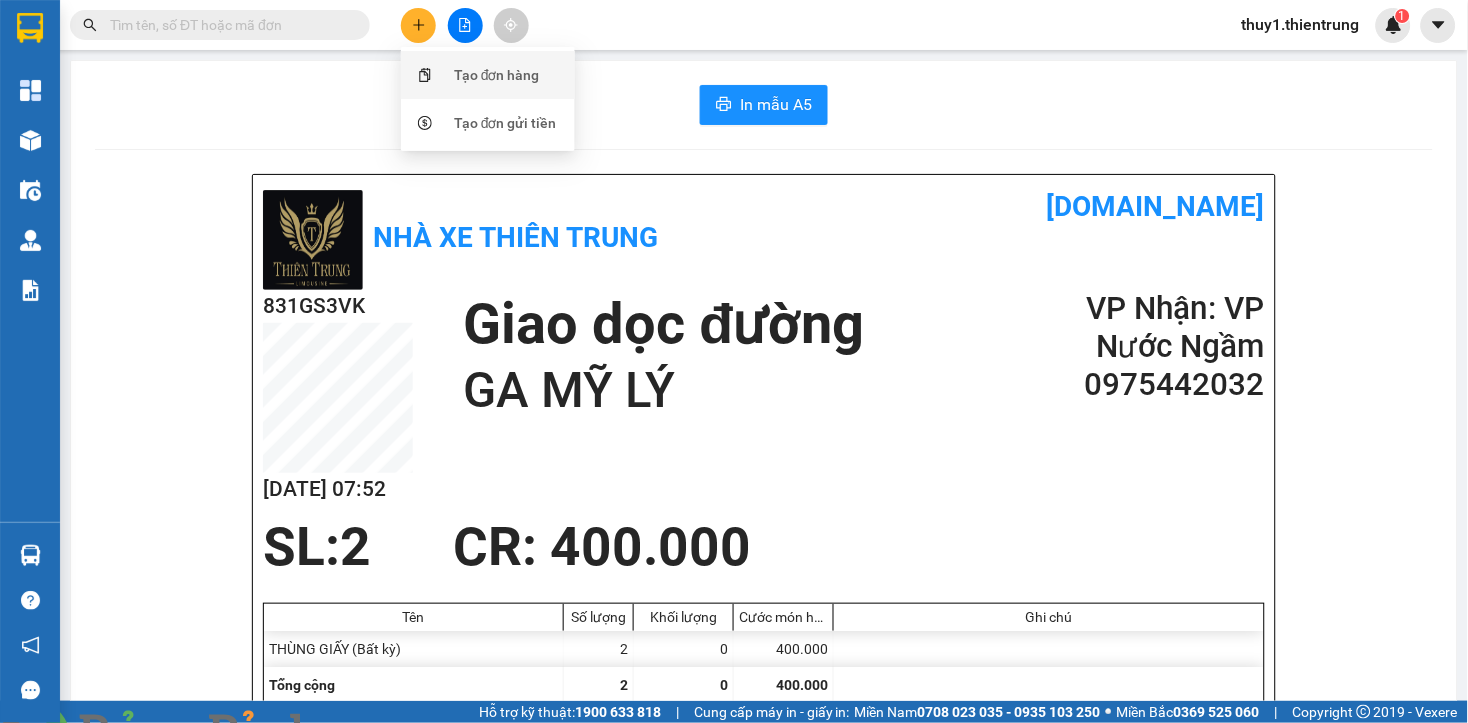 click on "Tạo đơn hàng" at bounding box center (497, 75) 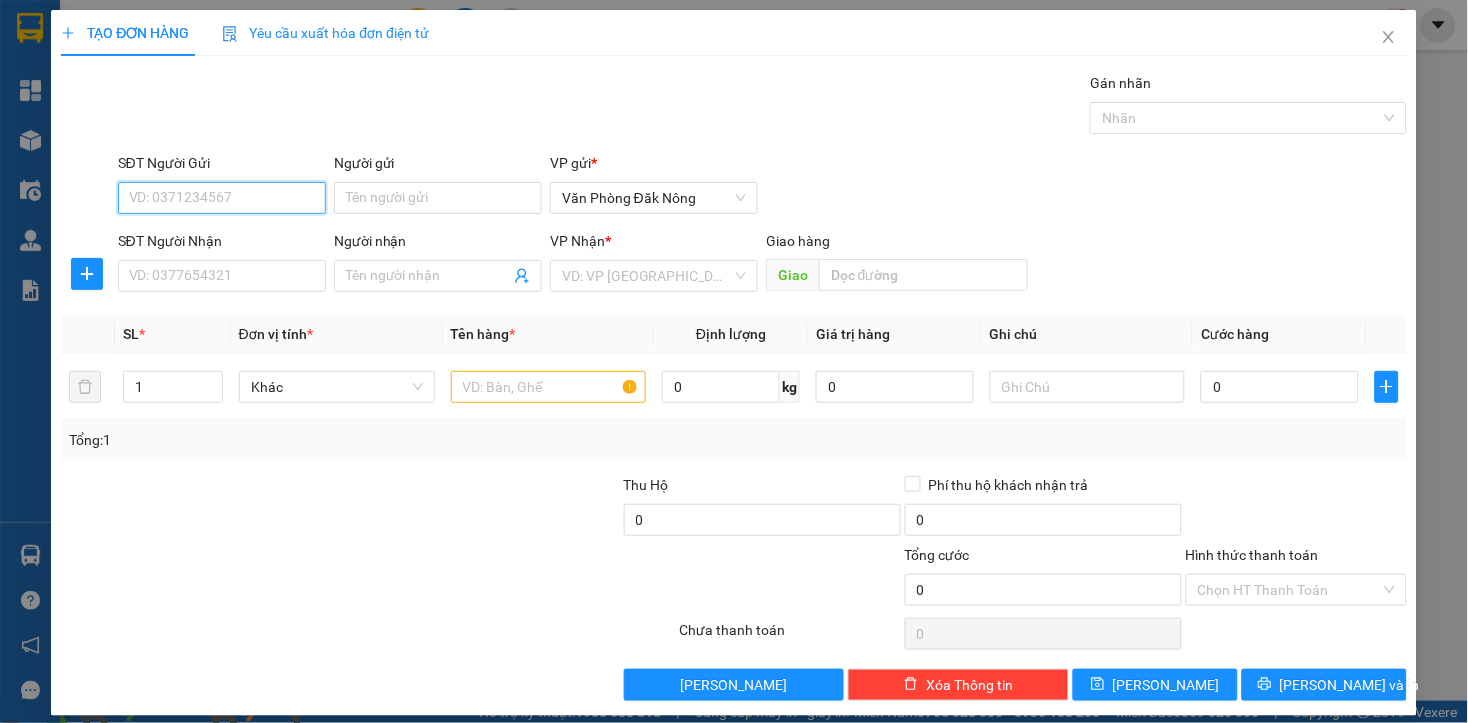 click on "SĐT Người Gửi" at bounding box center (222, 198) 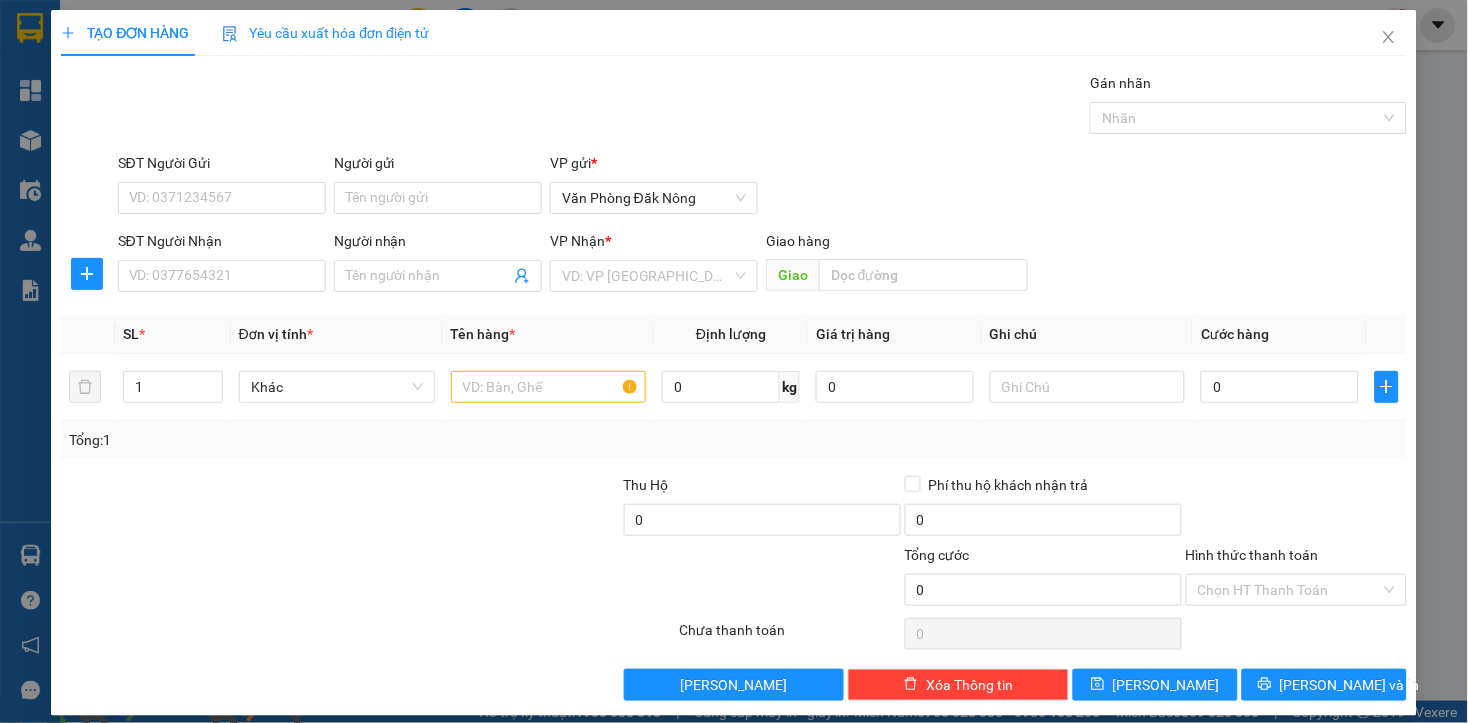 click on "Tổng:  1" at bounding box center [318, 440] 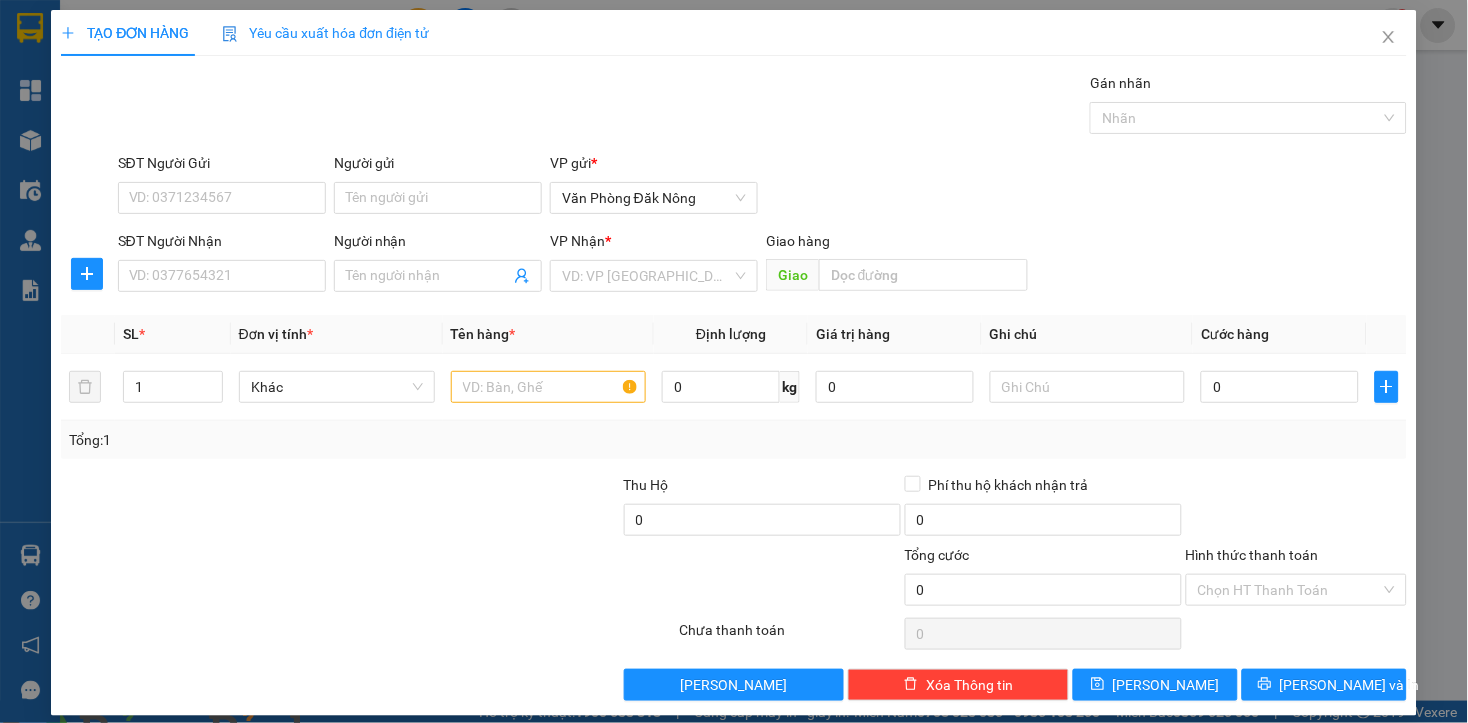 click at bounding box center [256, 579] 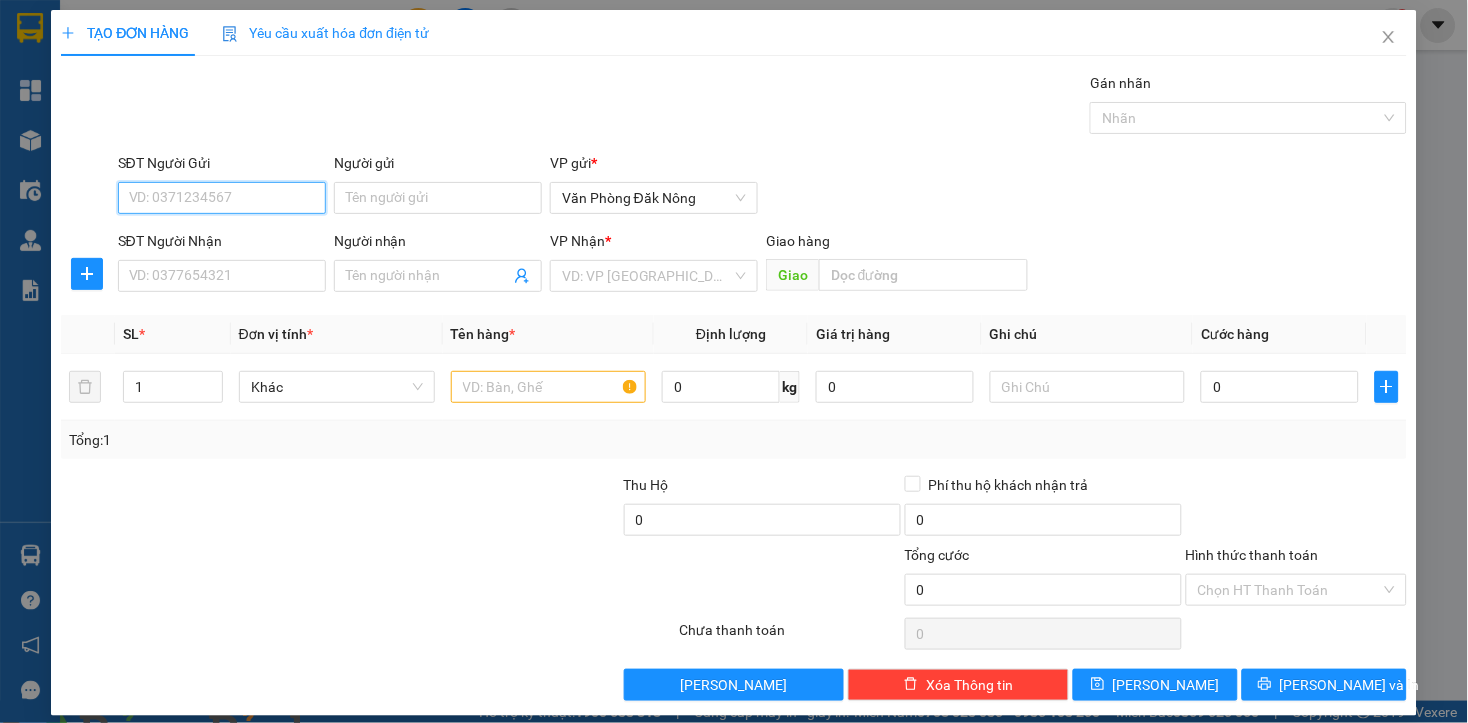 click on "SĐT Người Gửi" at bounding box center [222, 198] 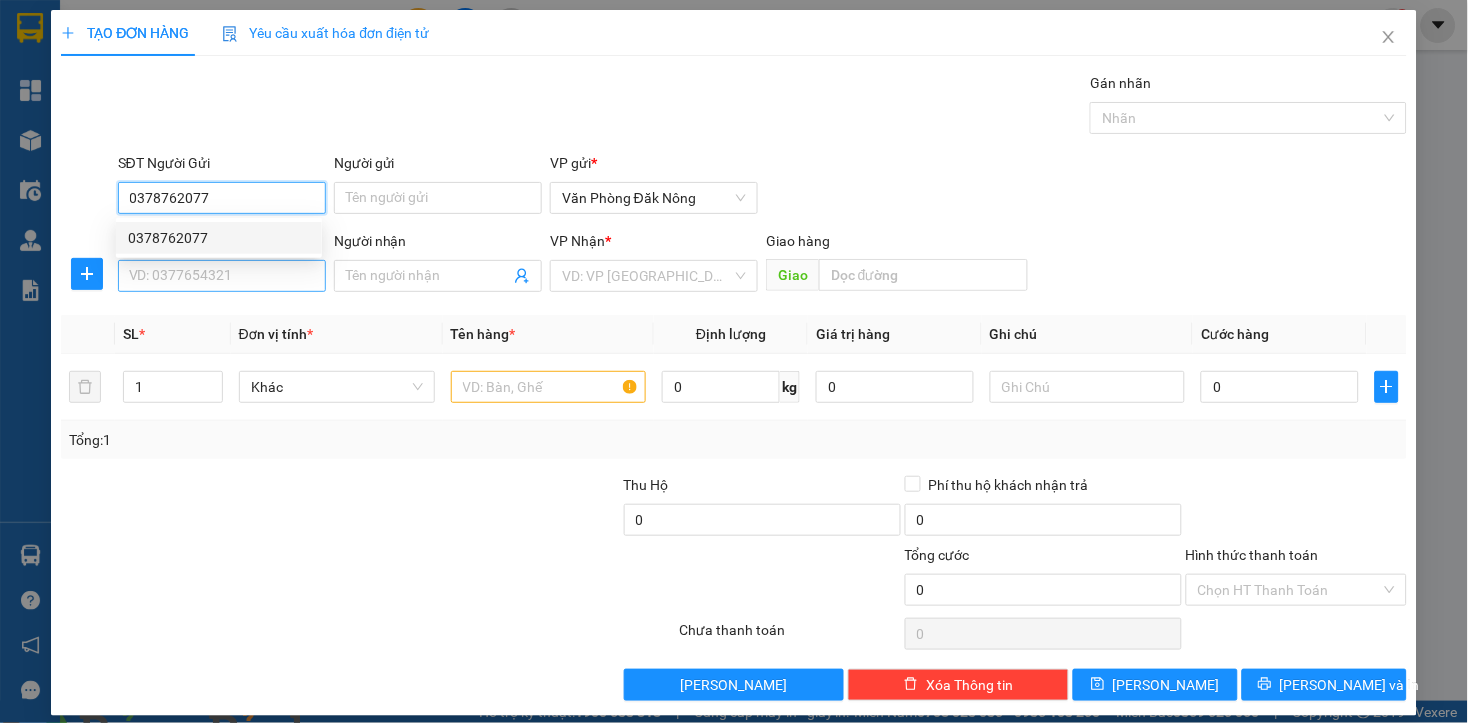 type on "0378762077" 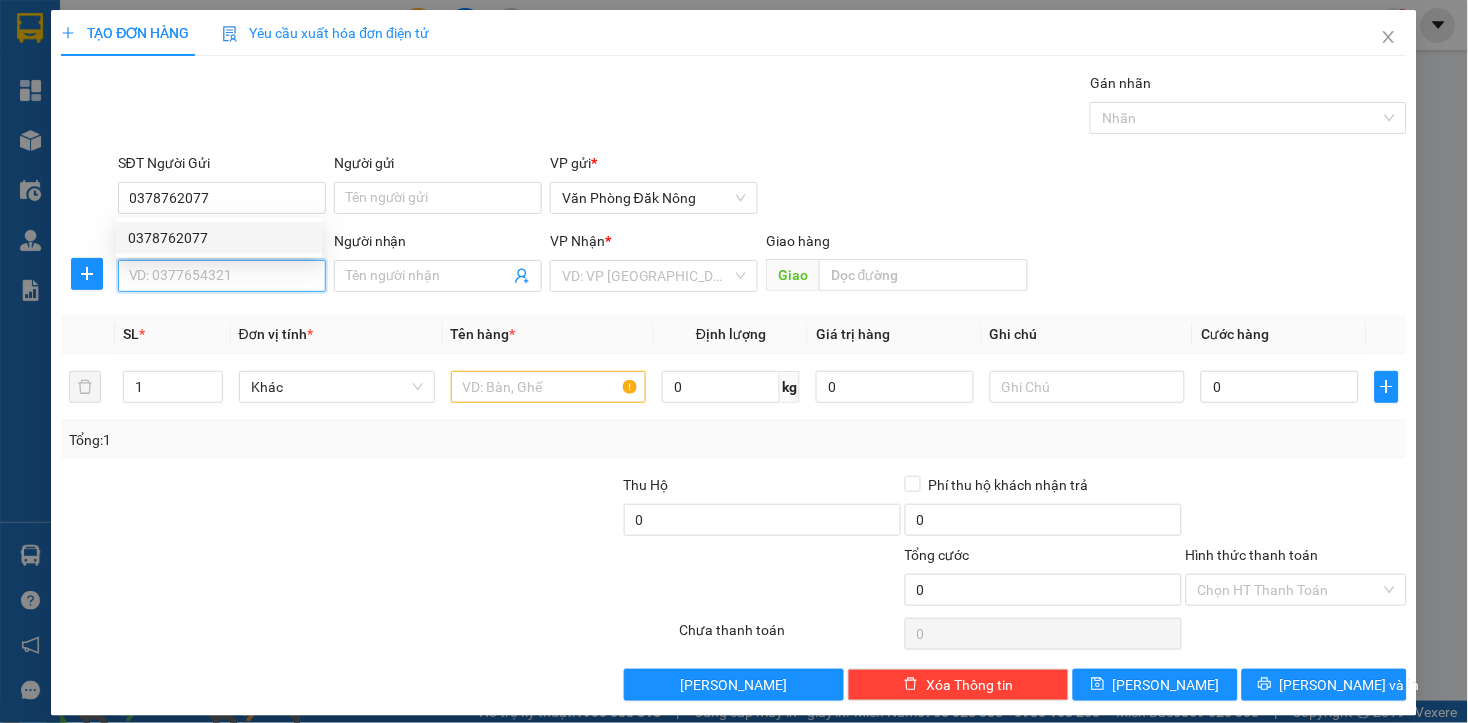click on "SĐT Người Nhận" at bounding box center [222, 276] 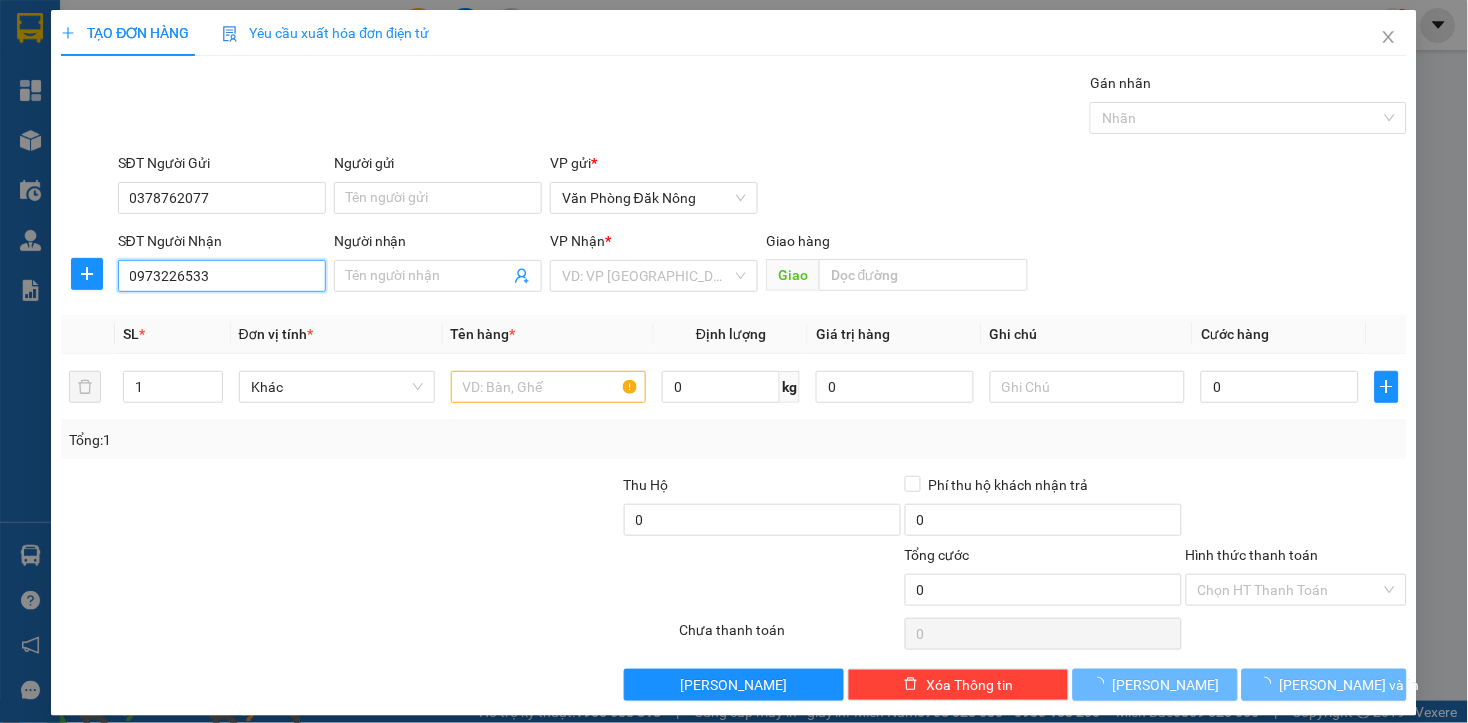 type on "0973226533" 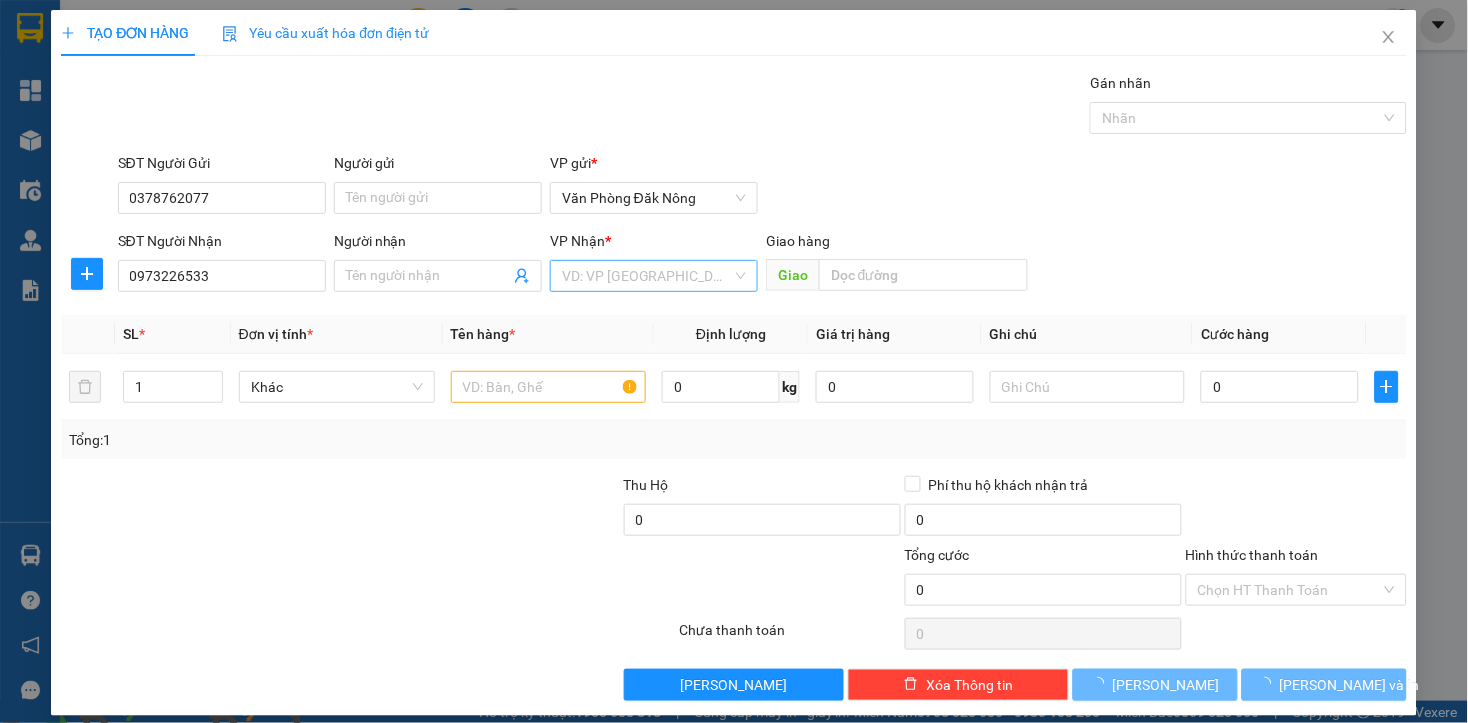 click on "VP Nhận  * VD: VP [GEOGRAPHIC_DATA]" at bounding box center (654, 265) 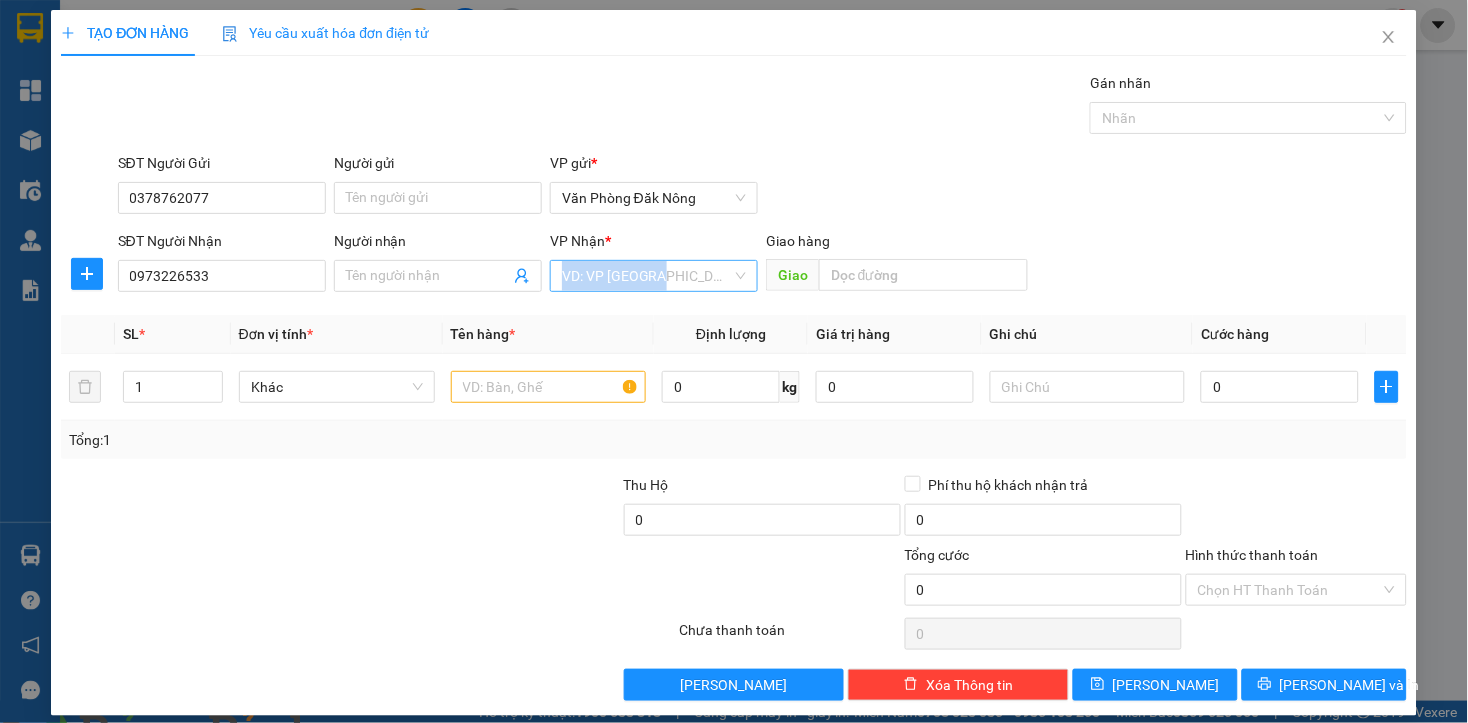 click at bounding box center [647, 276] 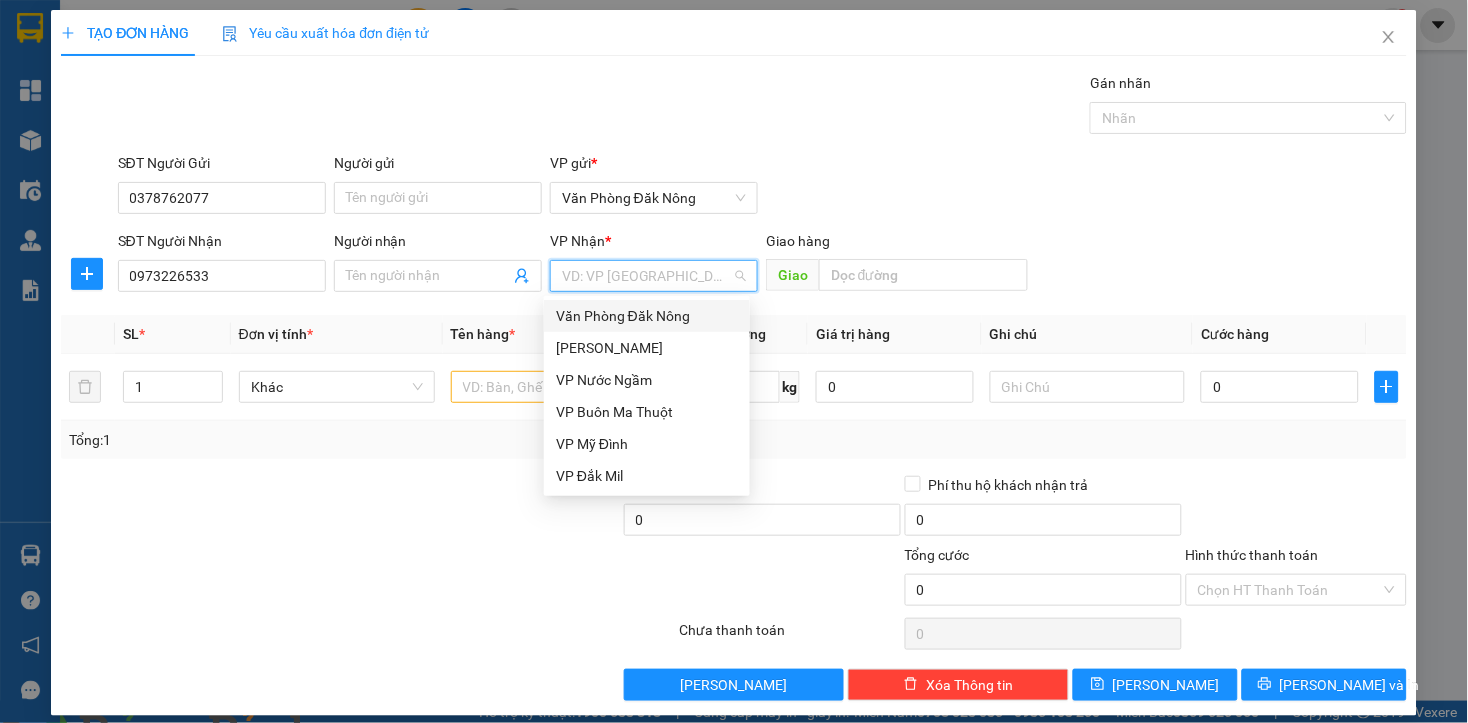 click at bounding box center [647, 276] 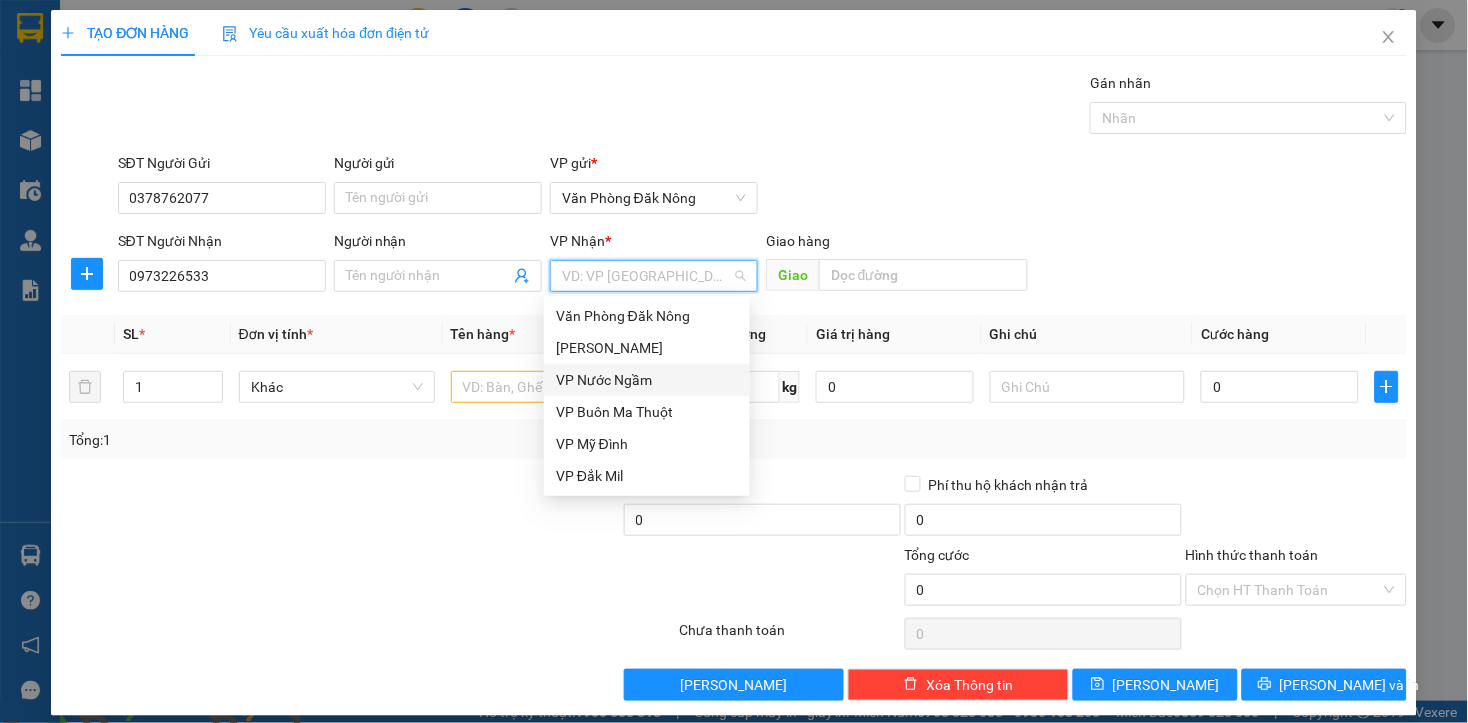click on "VP Nước Ngầm" at bounding box center [647, 380] 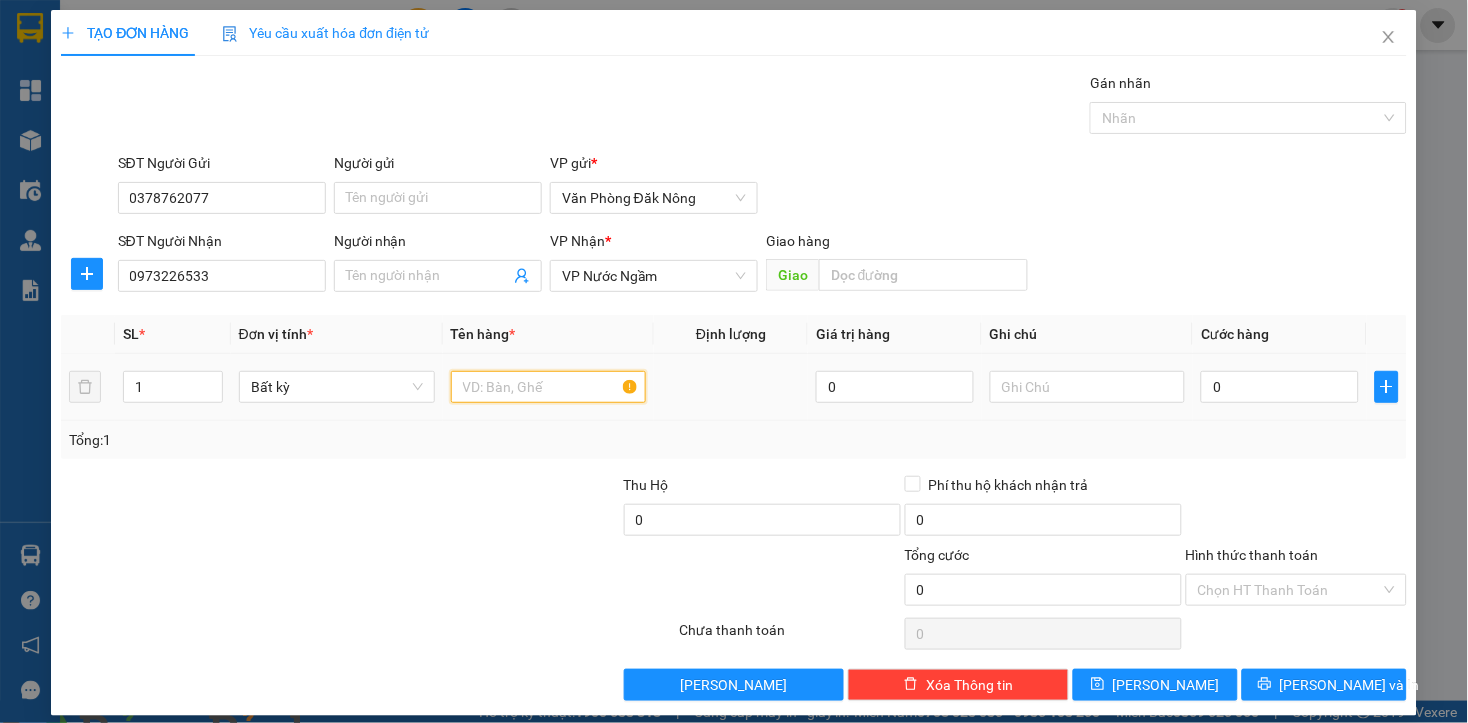 click at bounding box center (549, 387) 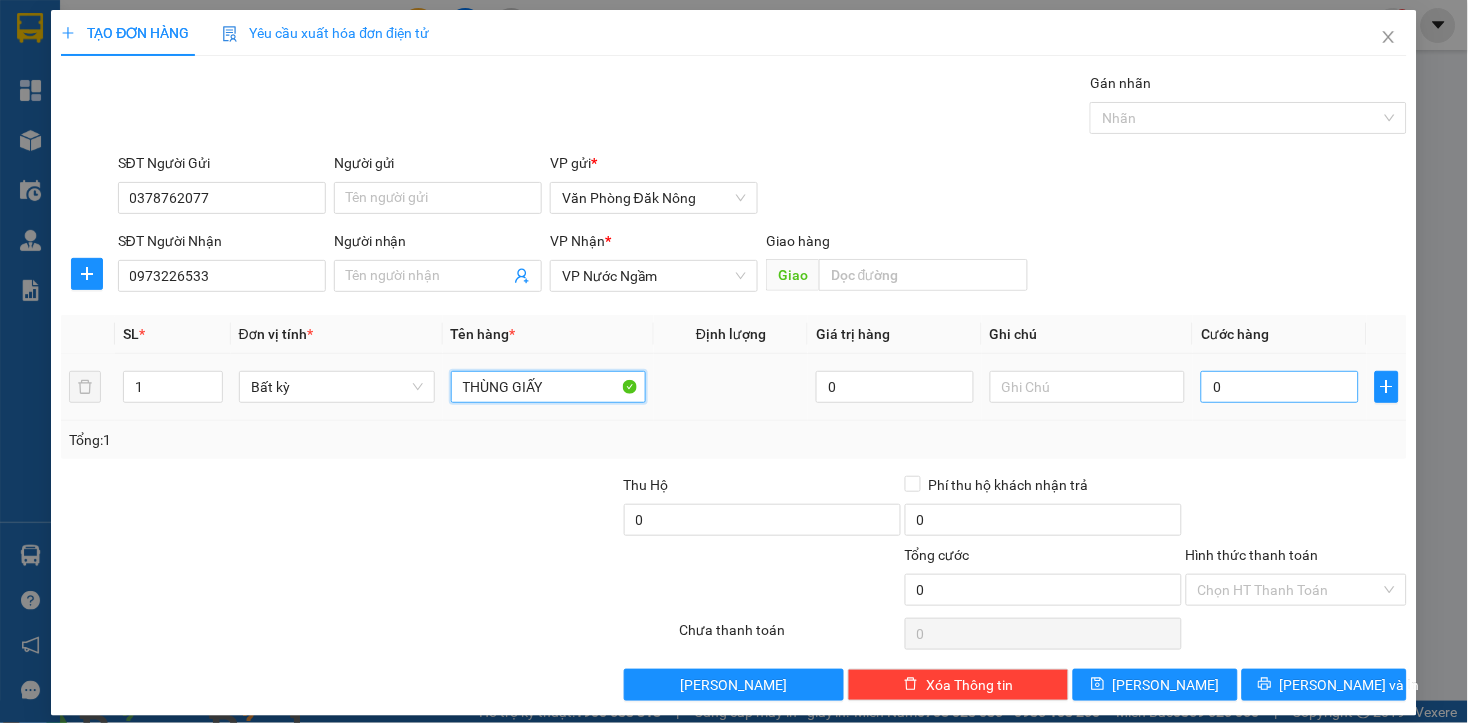type on "THÙNG GIẤY" 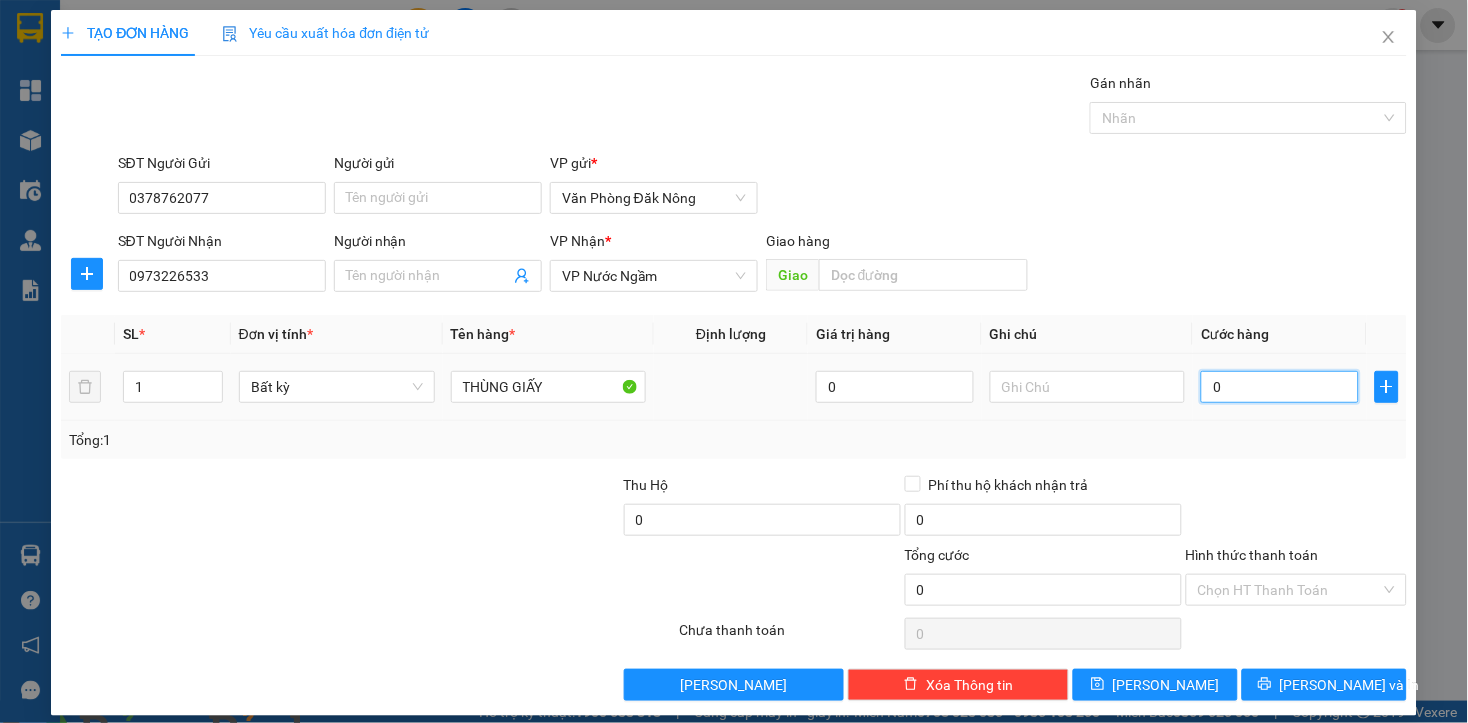 click on "0" at bounding box center (1279, 387) 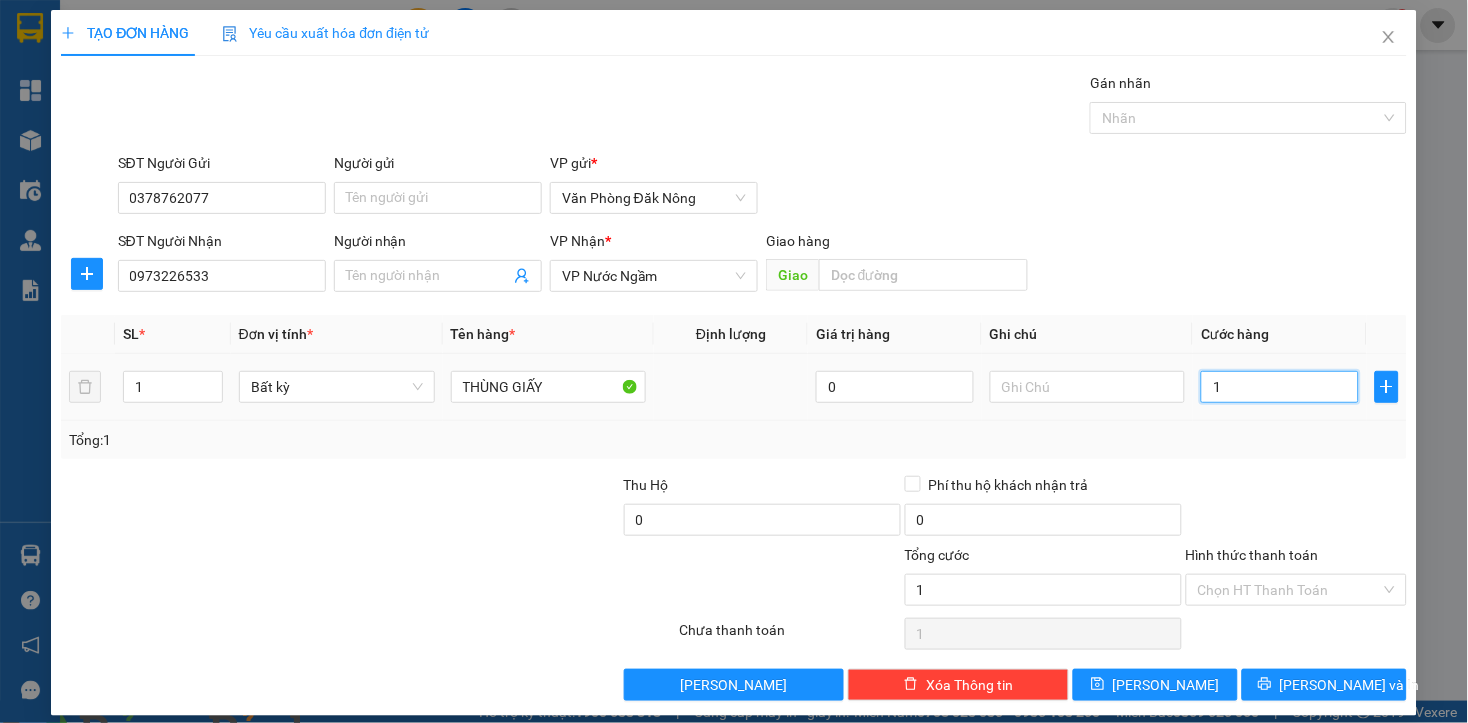 type on "15" 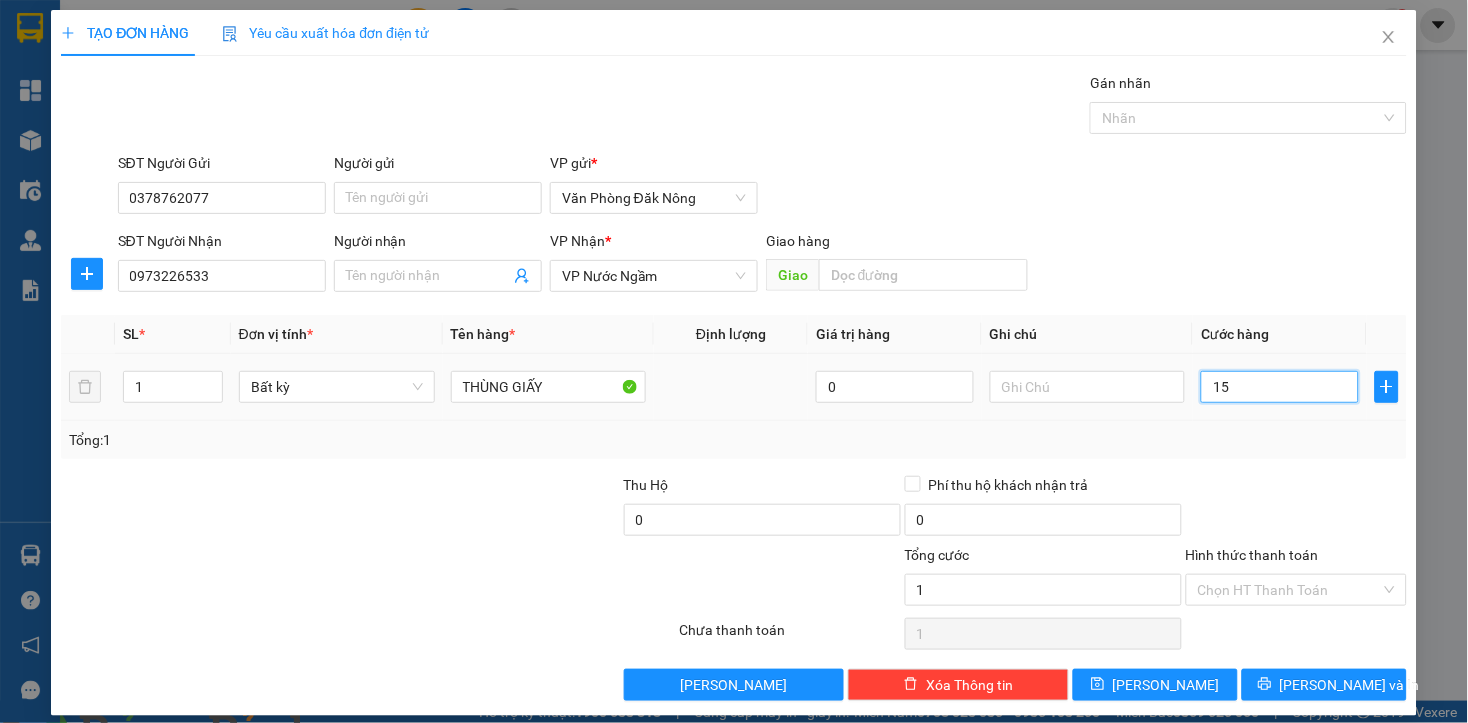 type on "15" 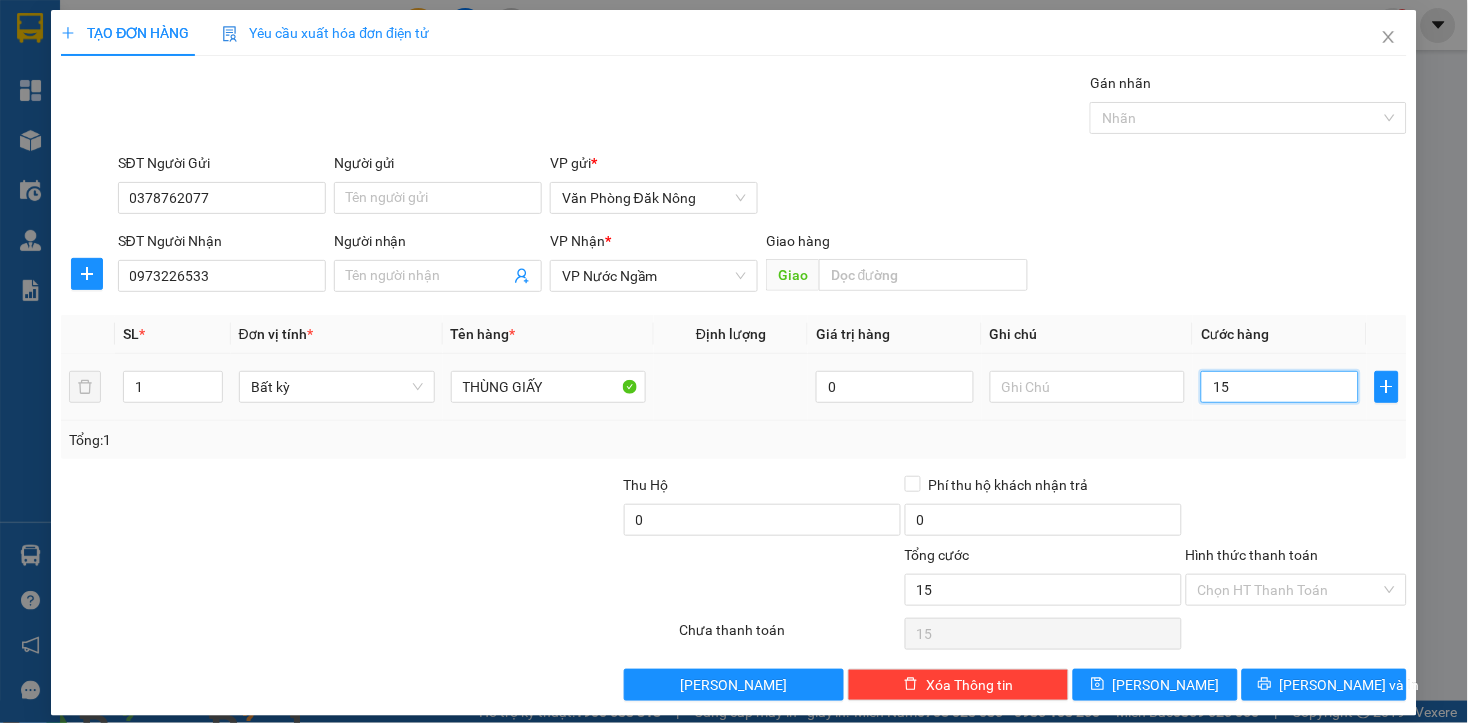 type on "150" 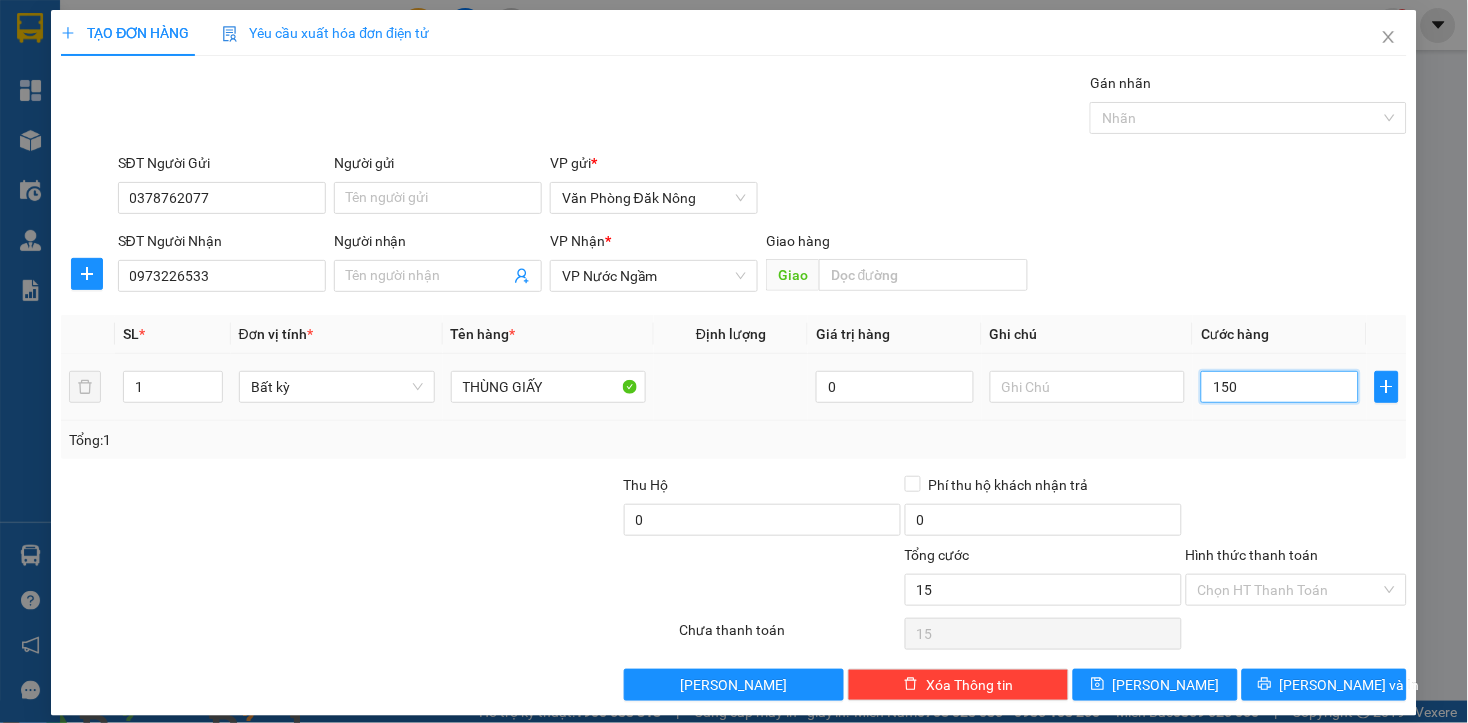 type on "150" 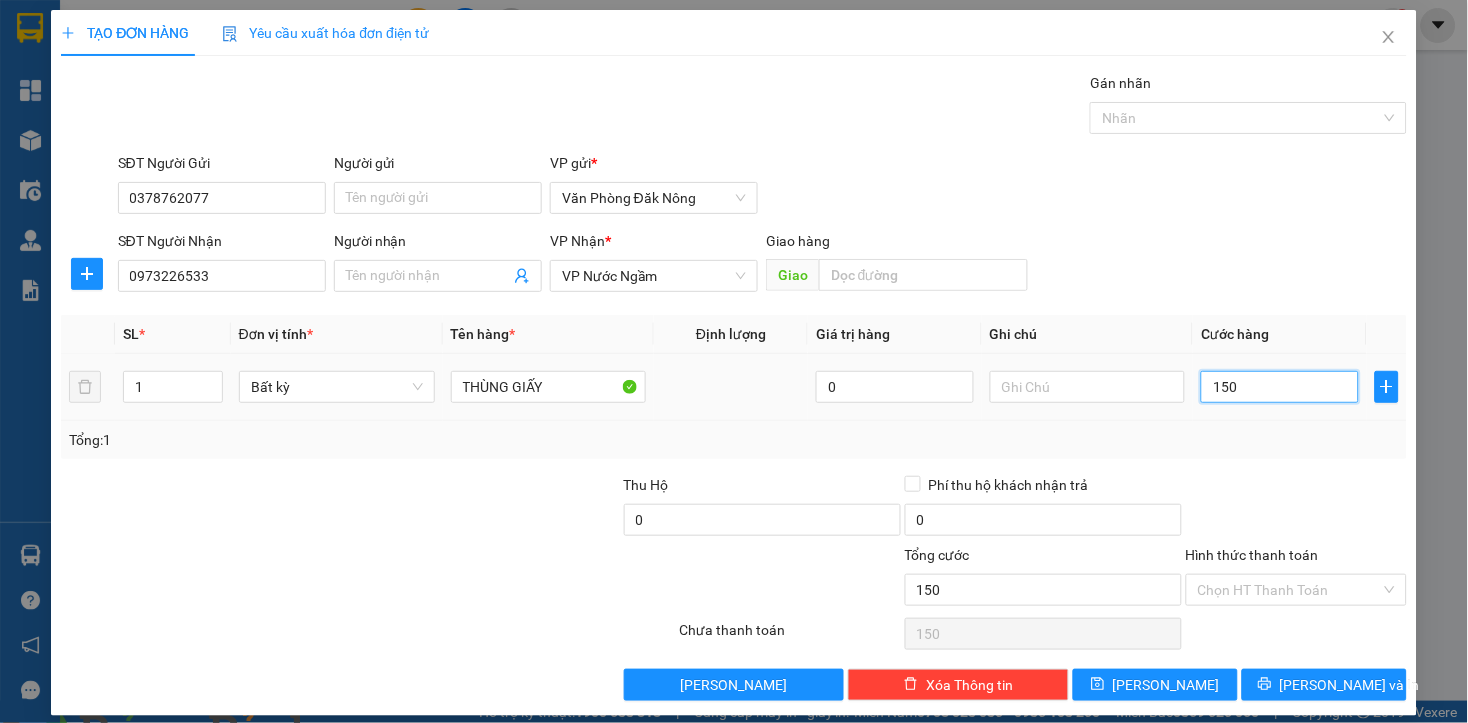 type on "1.500" 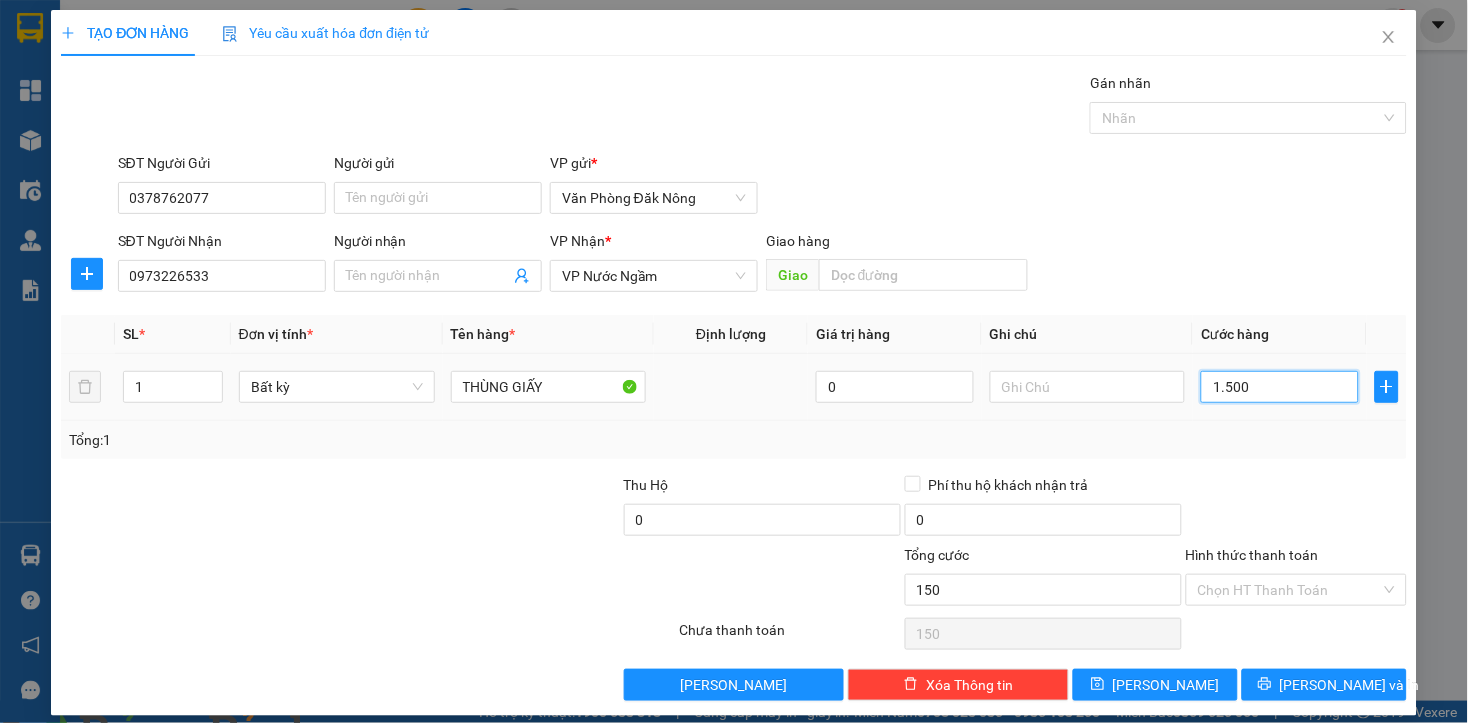 type on "1.500" 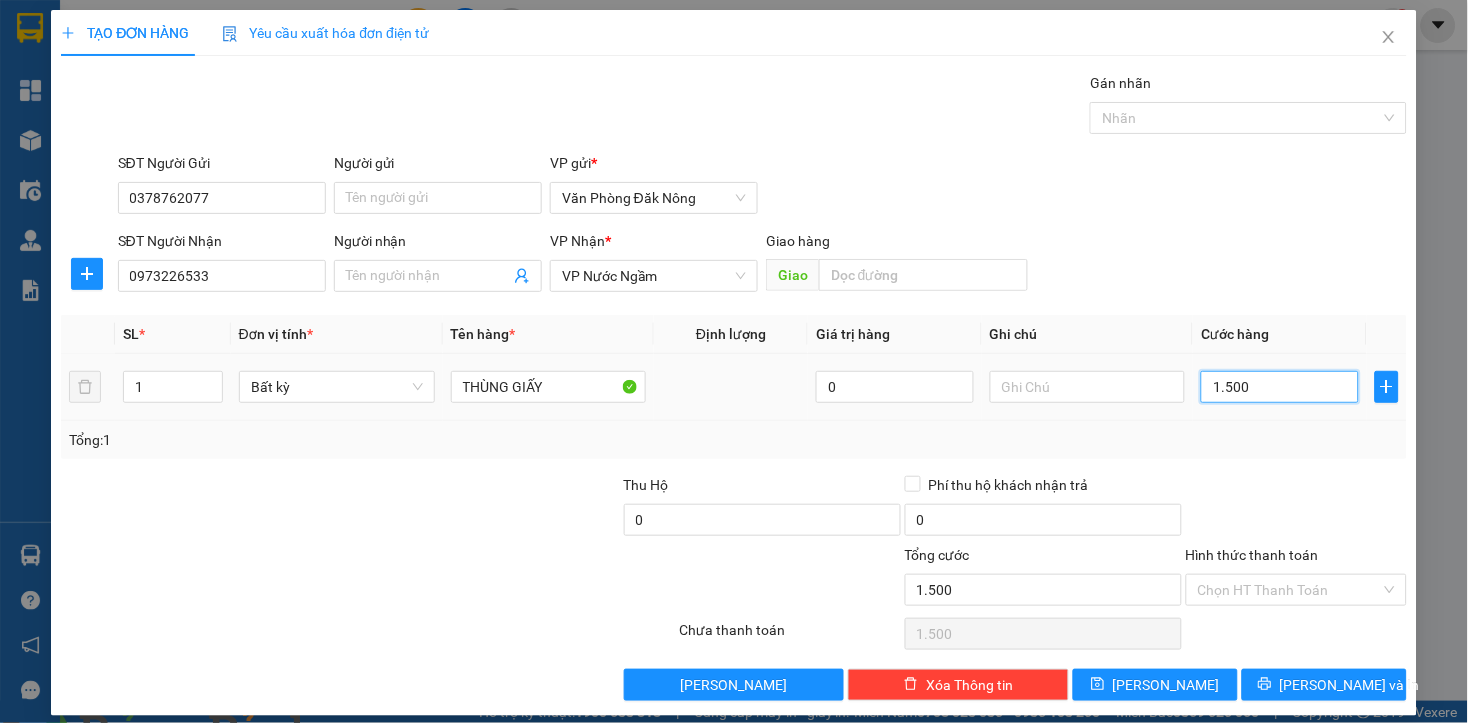type on "15.000" 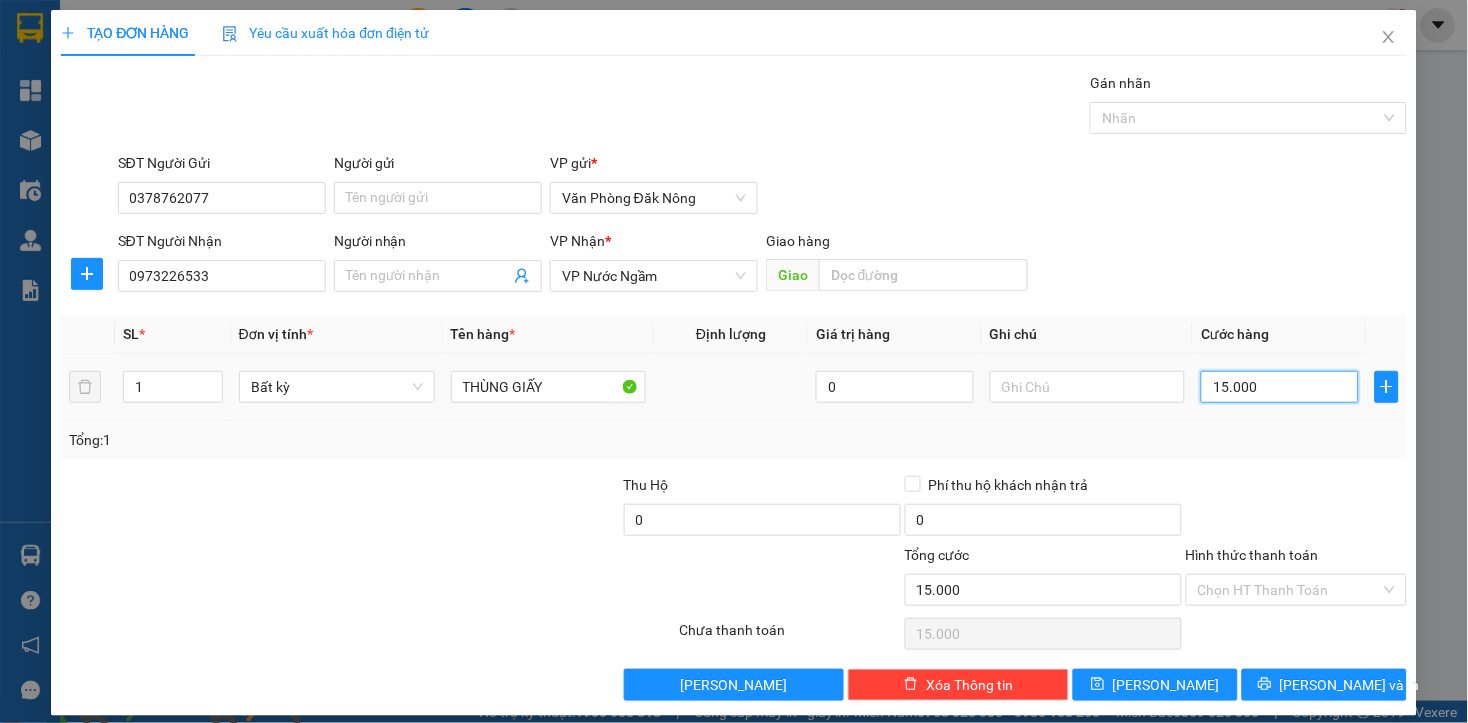 type on "150.000" 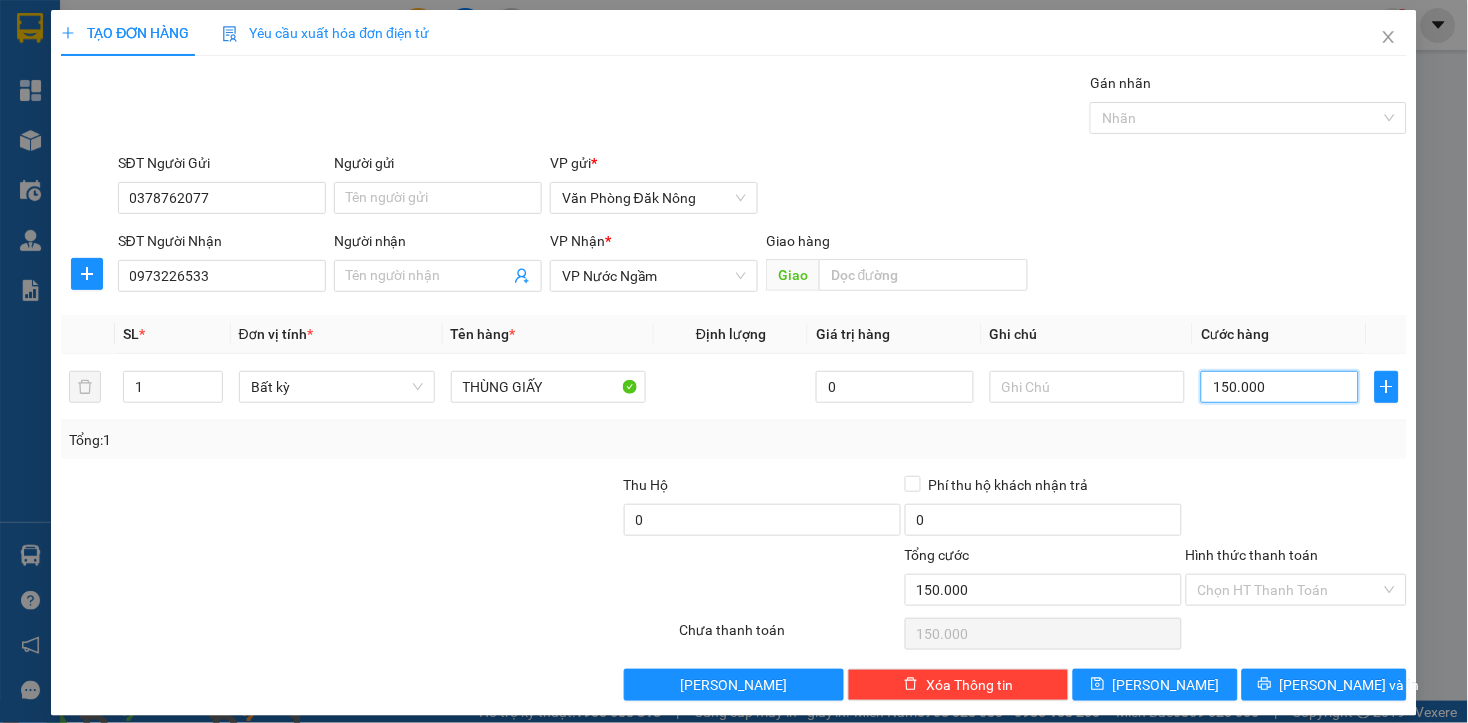 type on "150.000" 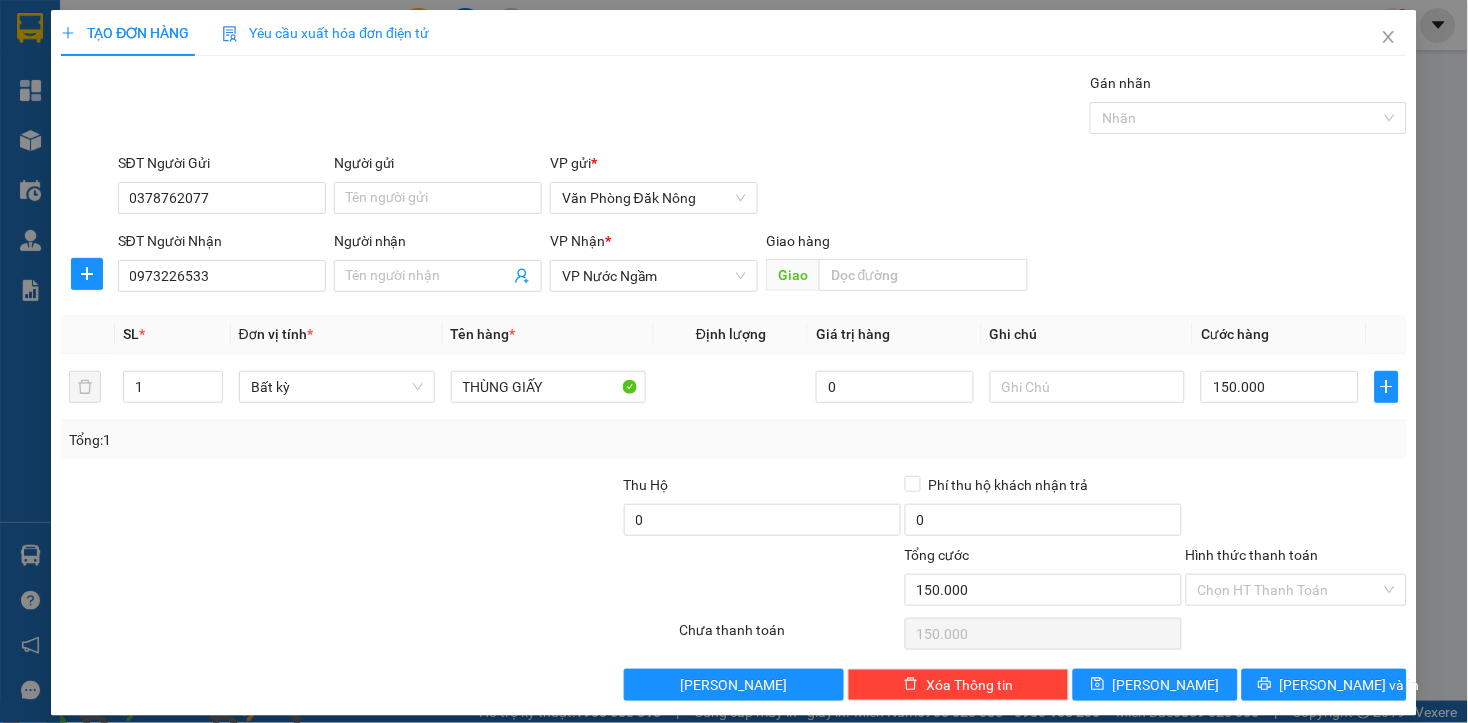 click at bounding box center [480, 509] 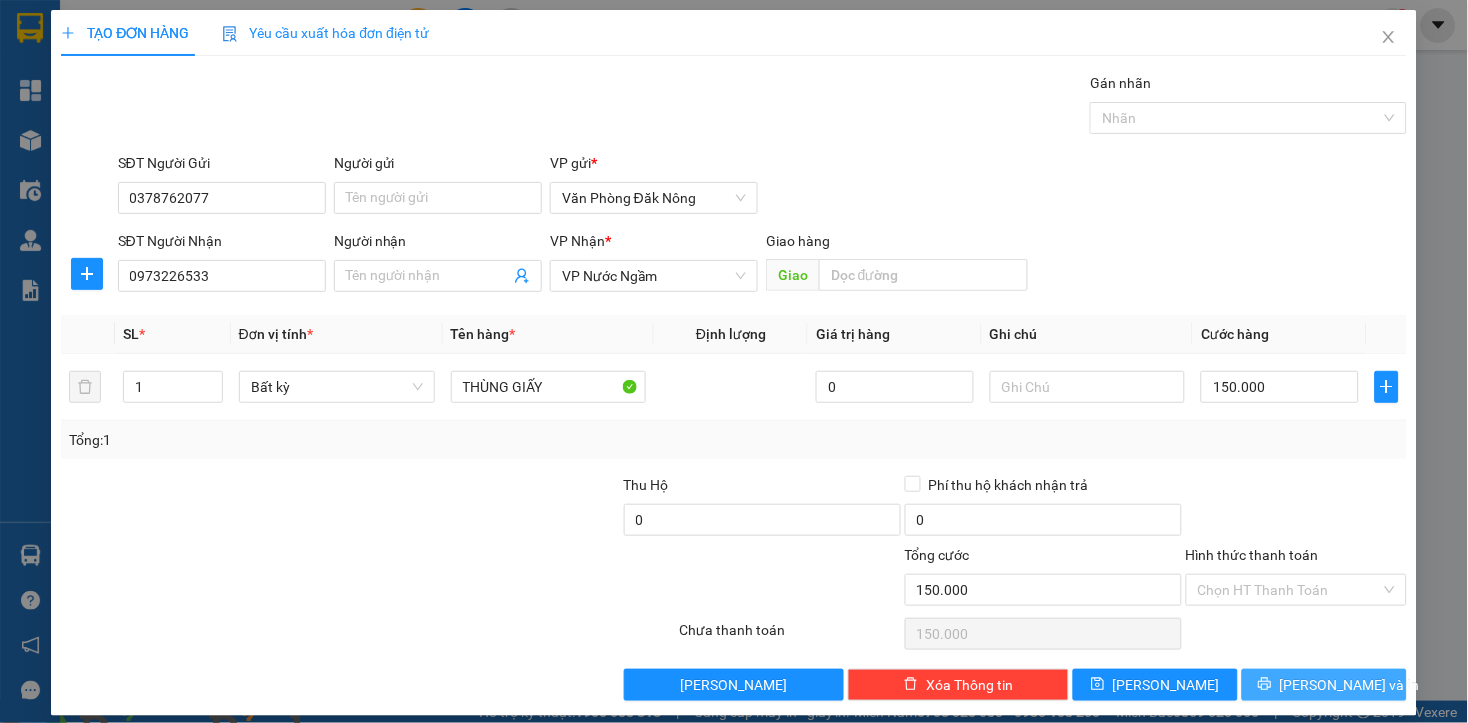 click on "[PERSON_NAME] và In" at bounding box center [1350, 685] 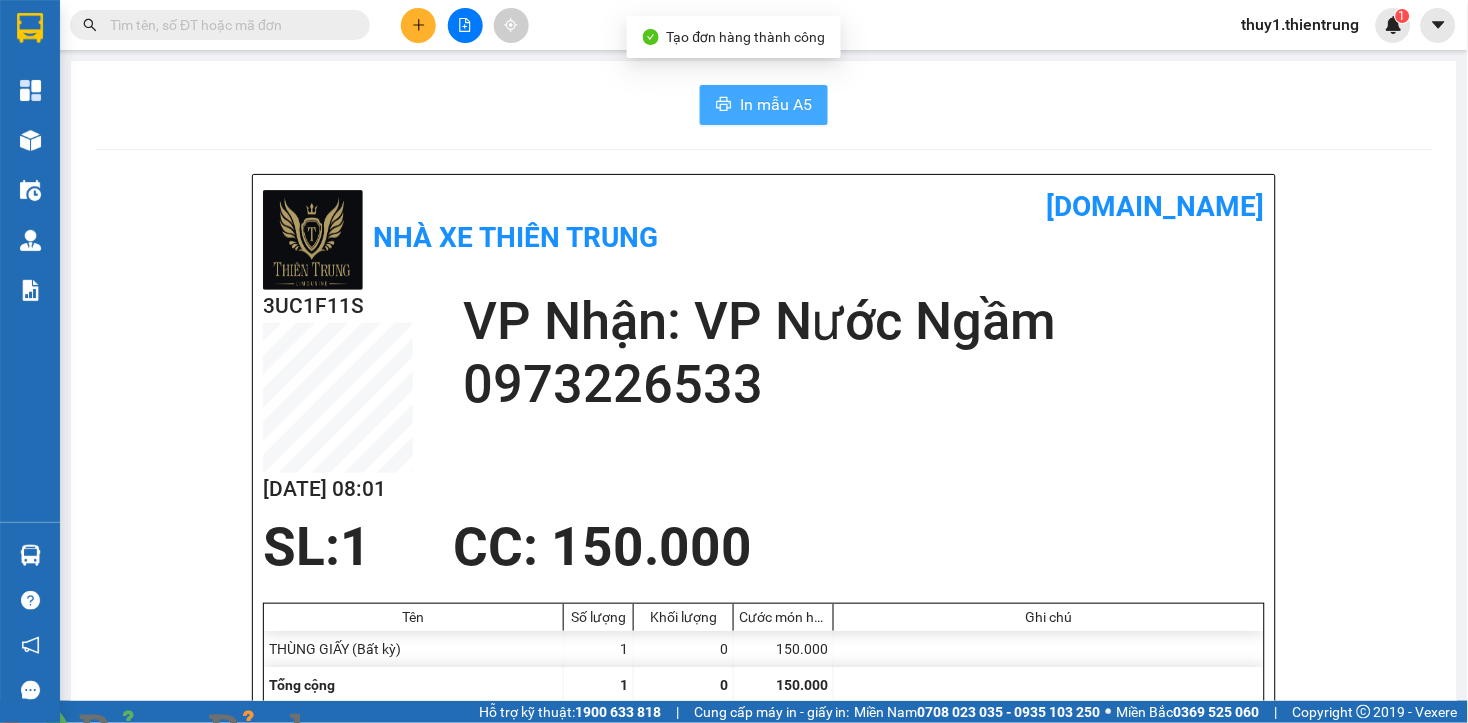 click 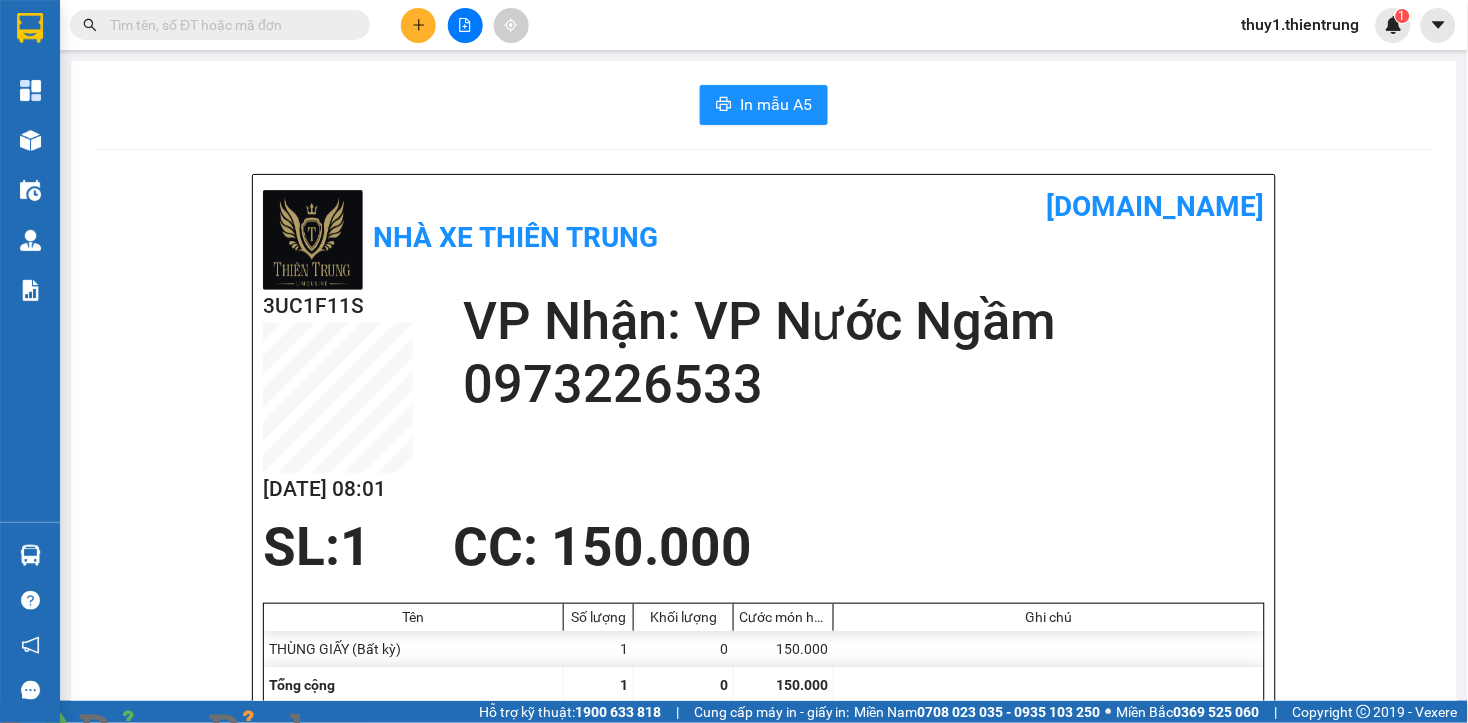 click on "In mẫu A5" at bounding box center [764, 105] 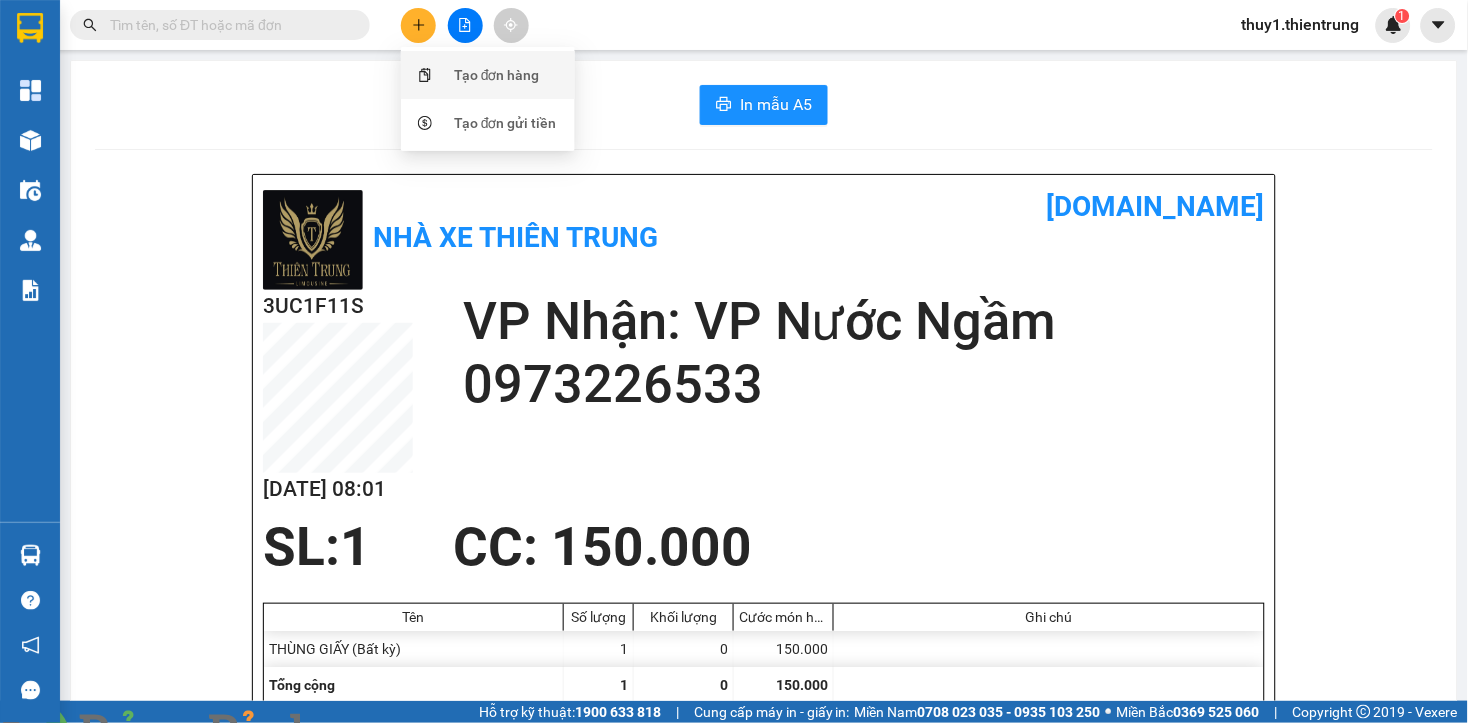 click on "Tạo đơn hàng" at bounding box center (497, 75) 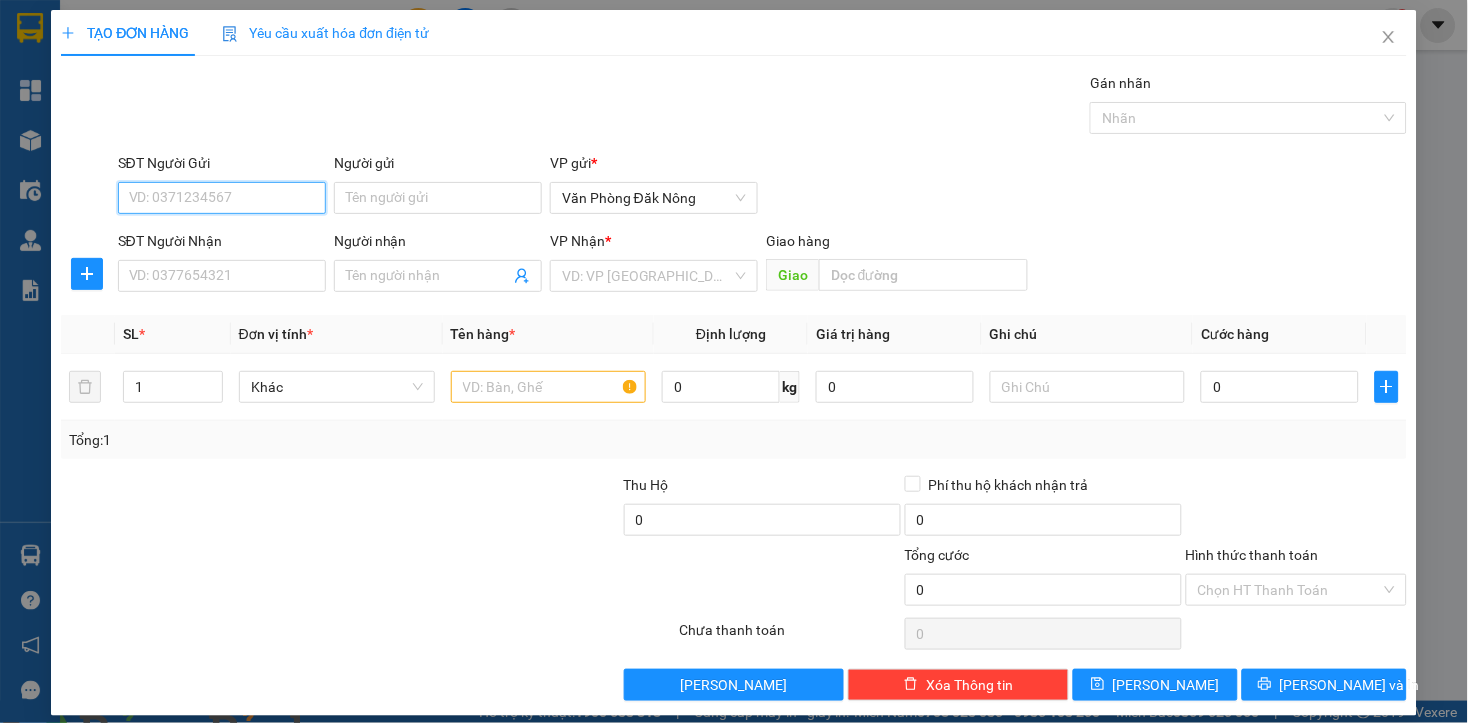 click on "SĐT Người Gửi" at bounding box center [222, 198] 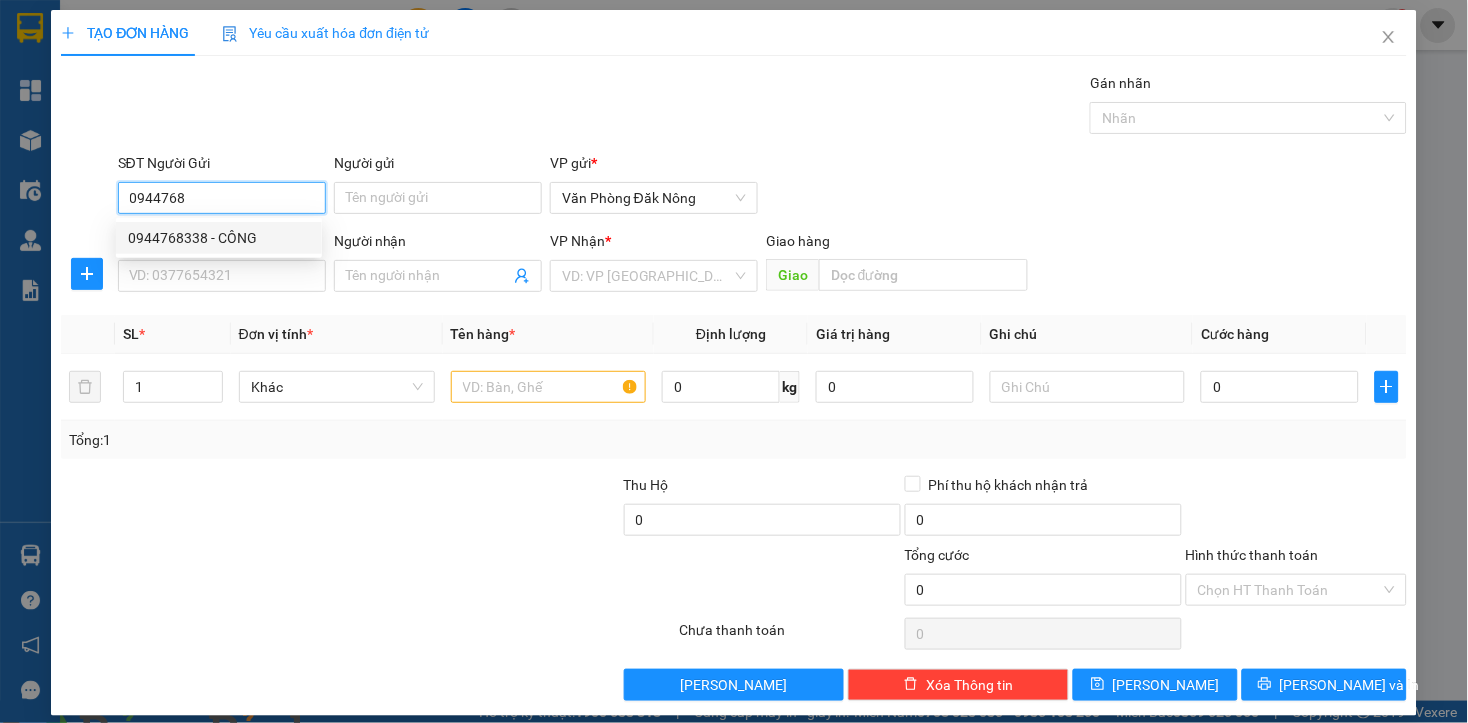 click on "0944768338 - CÔNG" at bounding box center [219, 238] 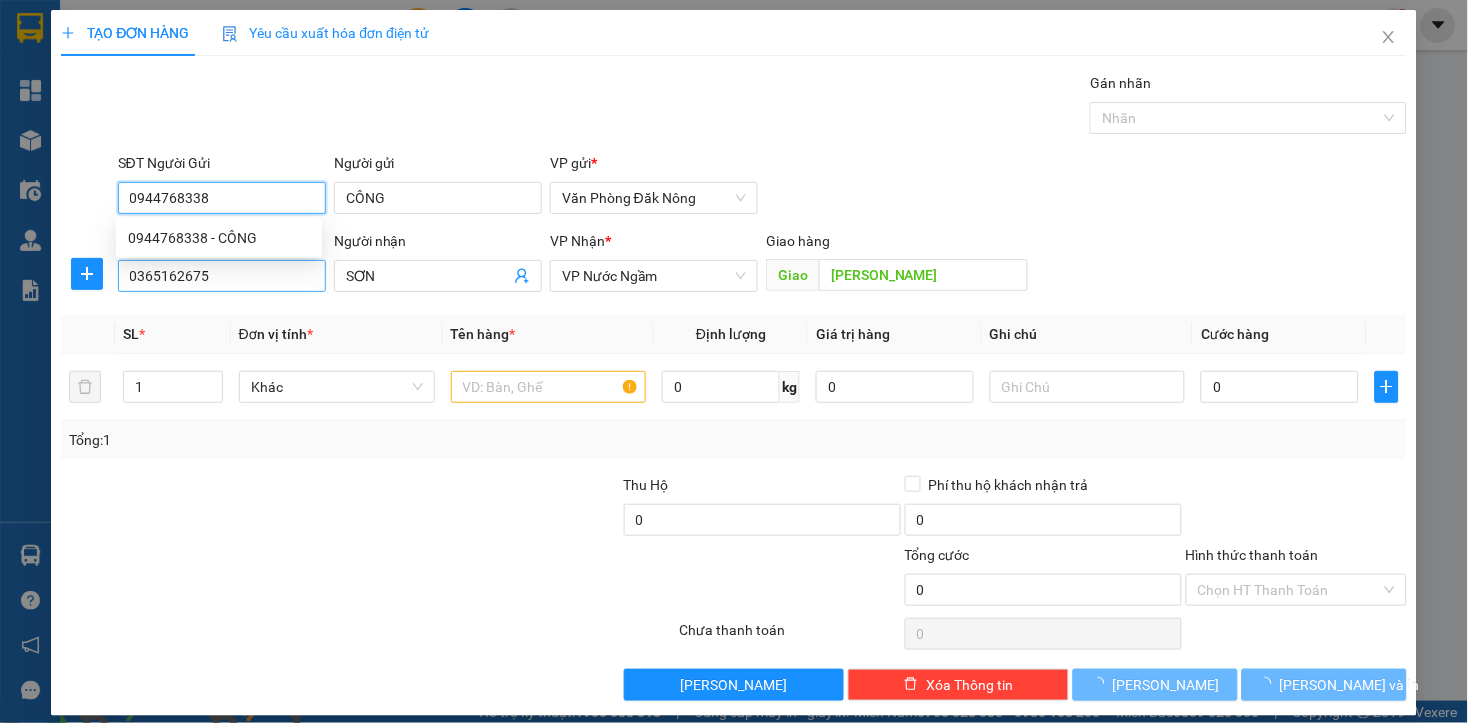 type on "0944768338" 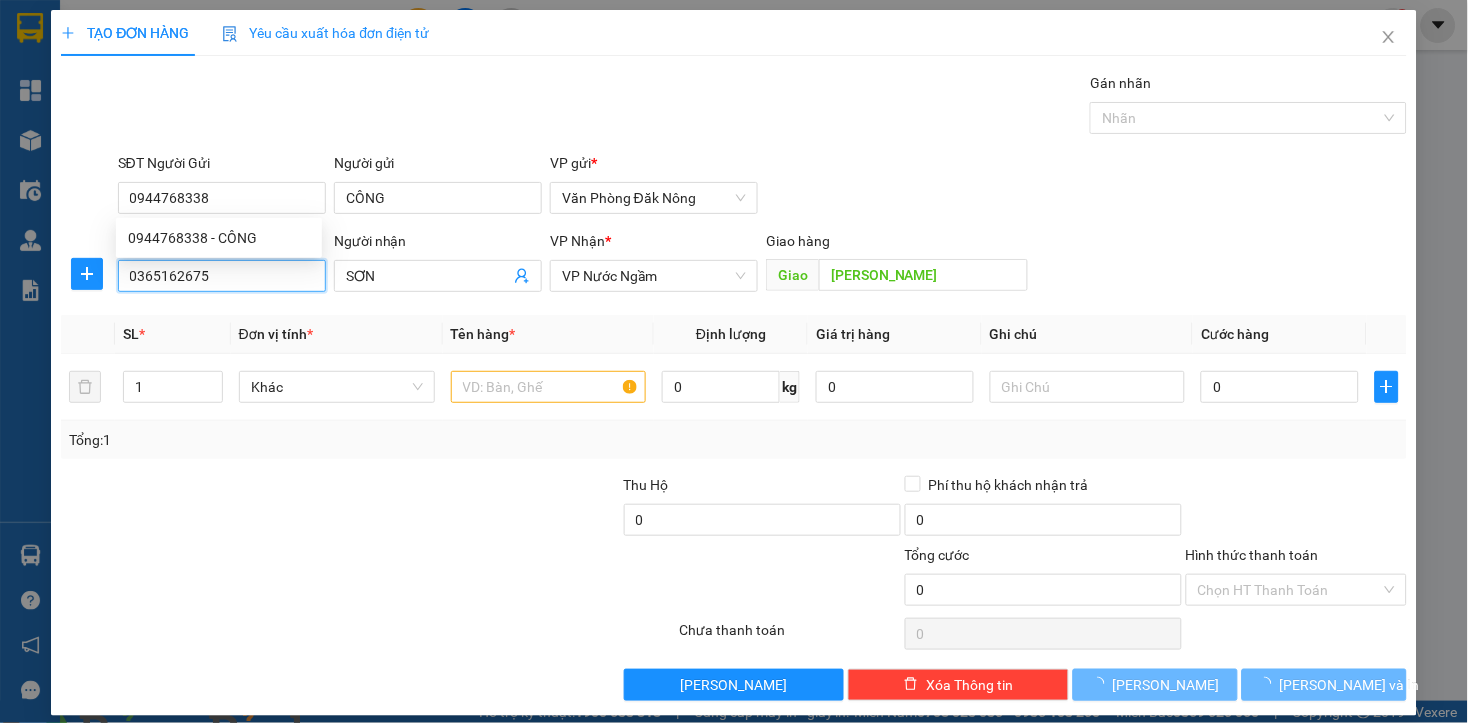 type on "150.000" 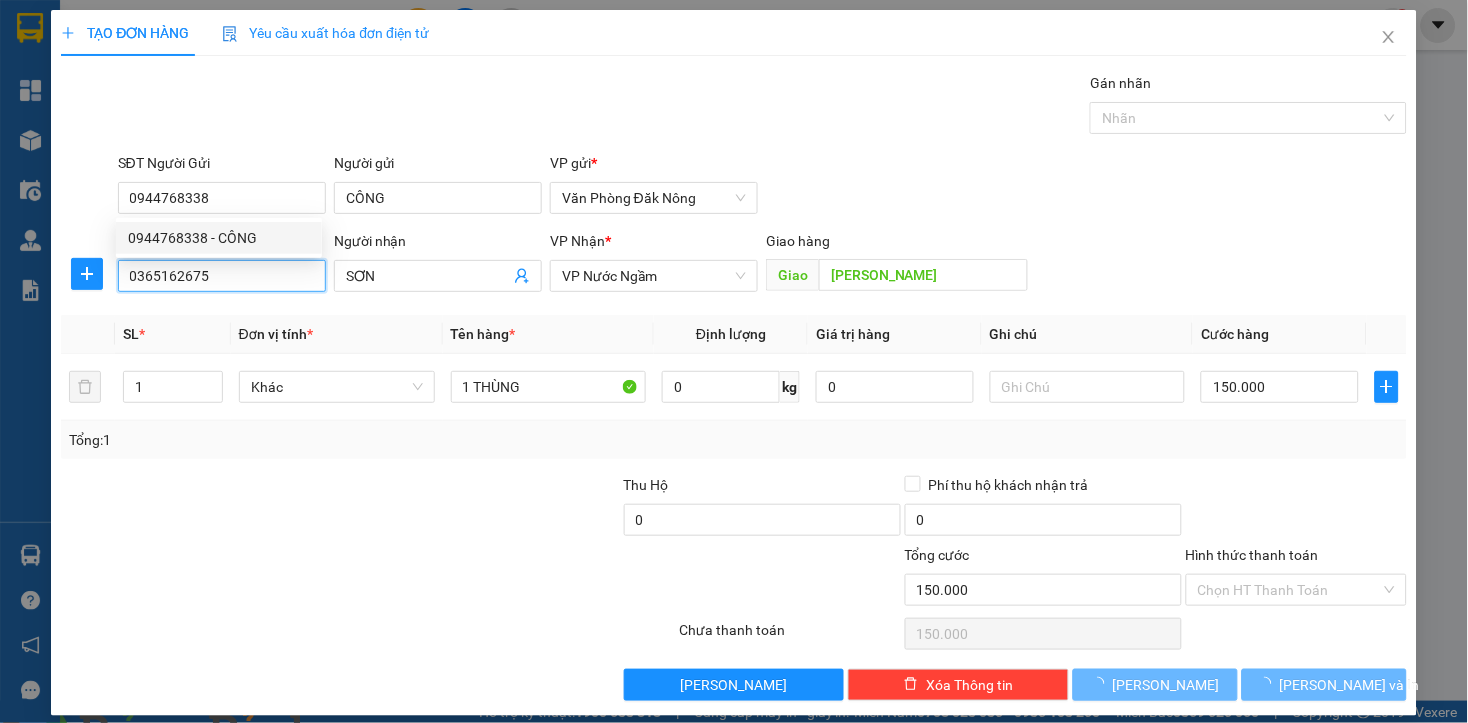 click on "0365162675" at bounding box center (222, 276) 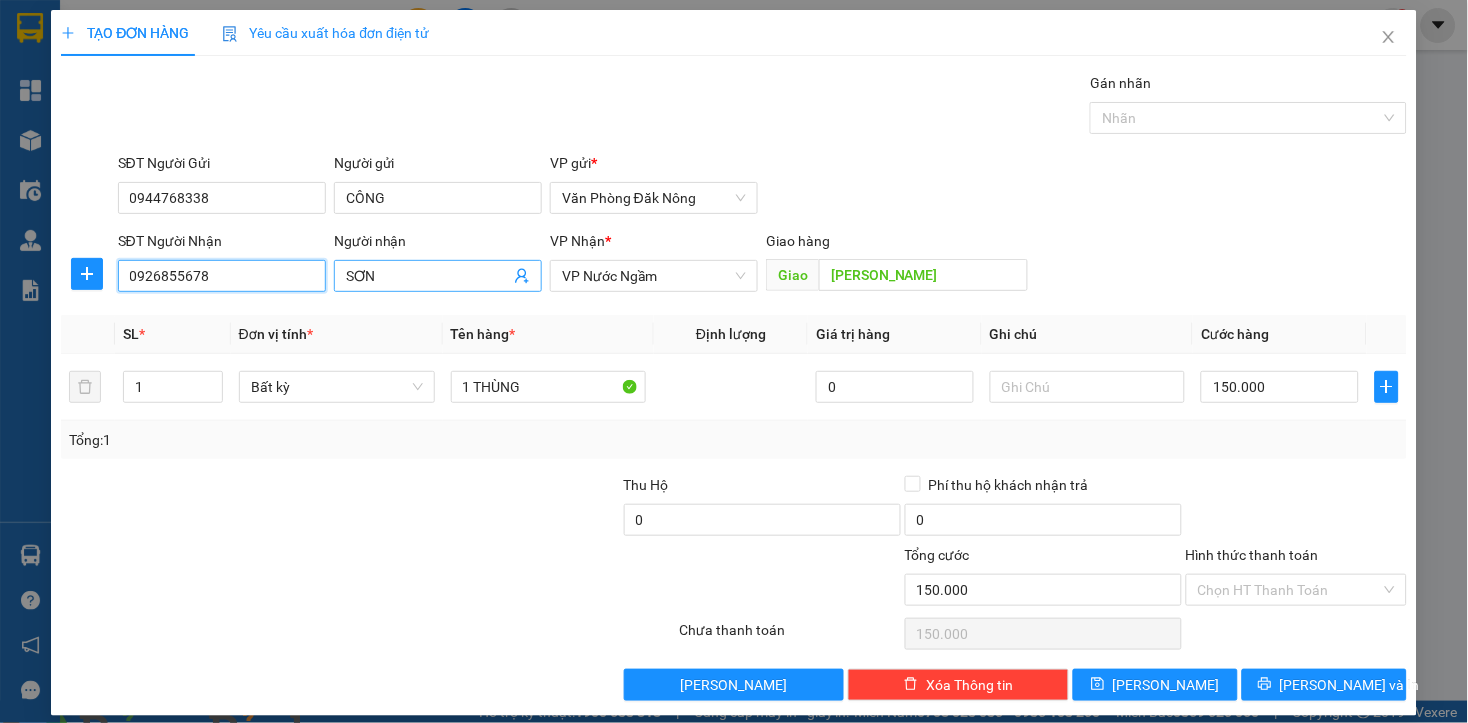 type on "0926855678" 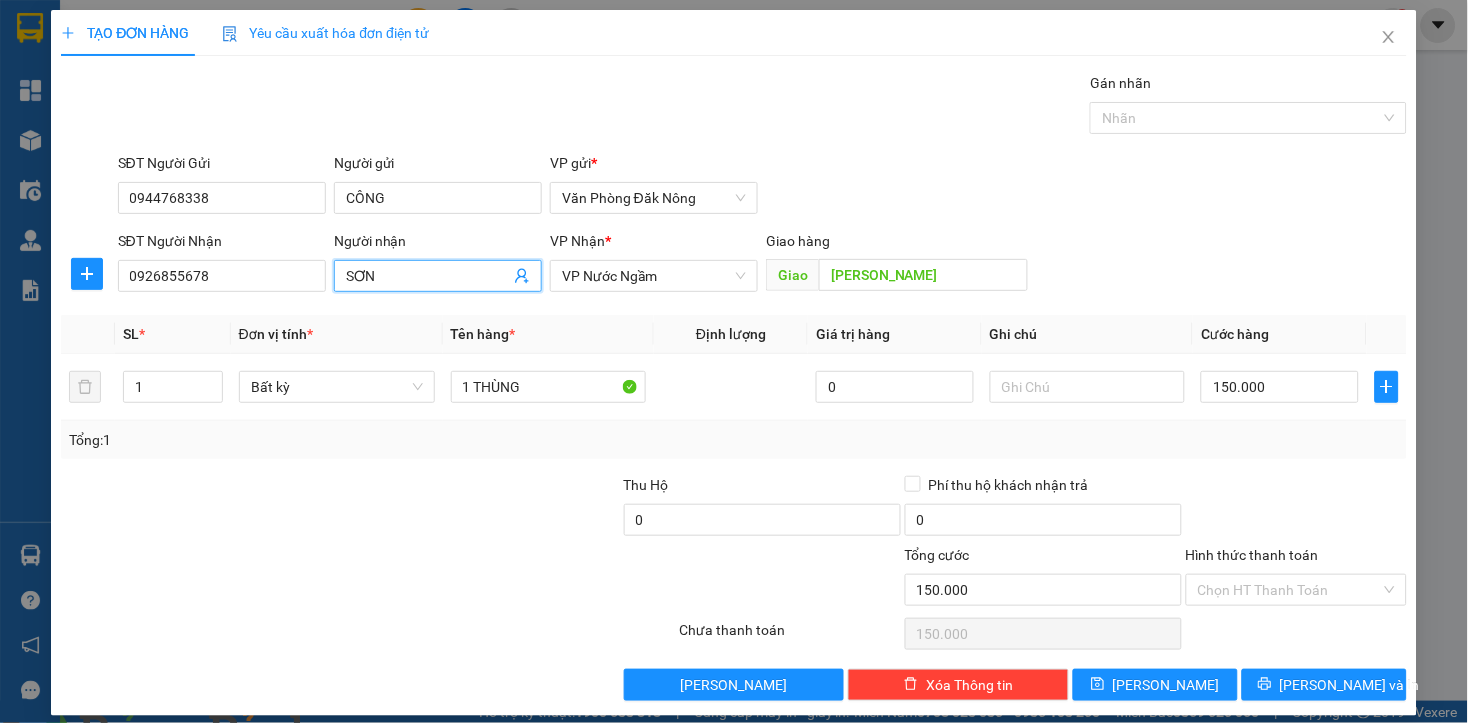 click on "SƠN" at bounding box center [428, 276] 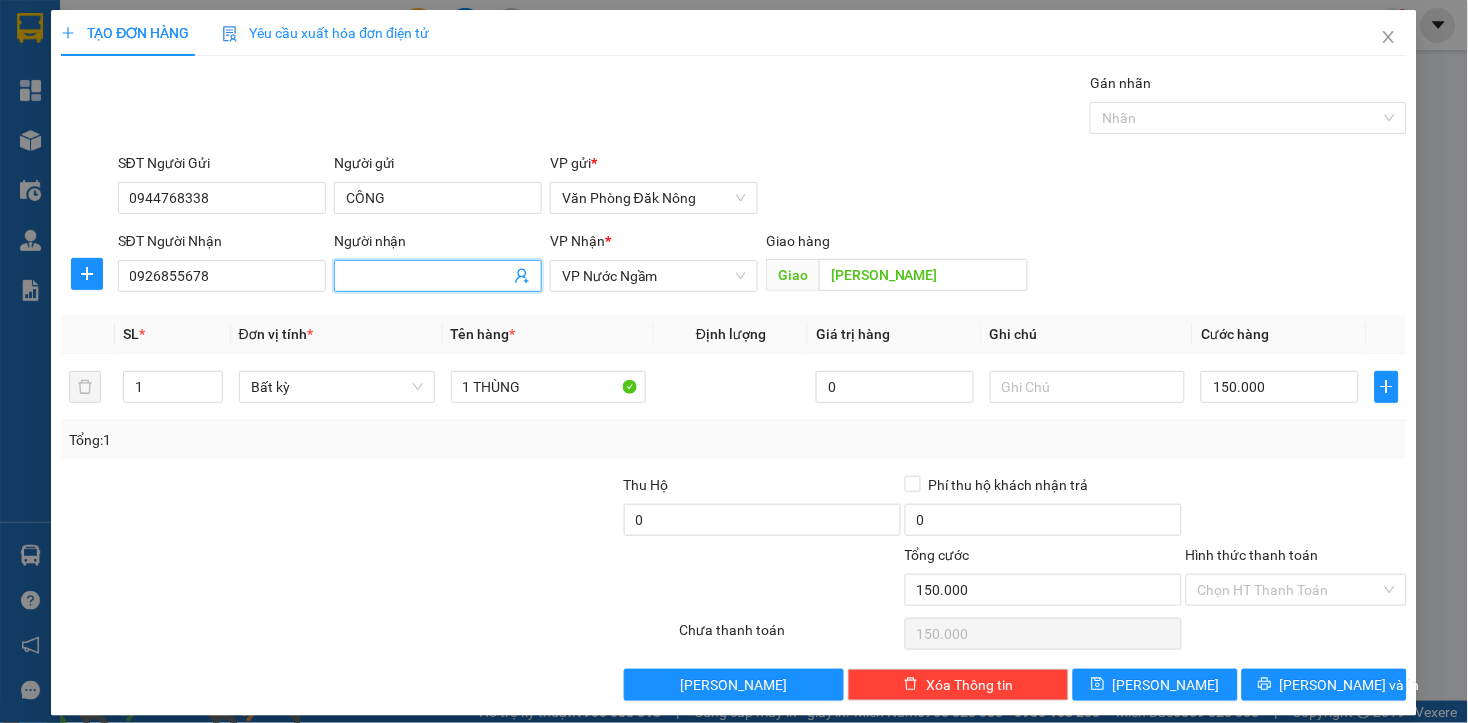 type 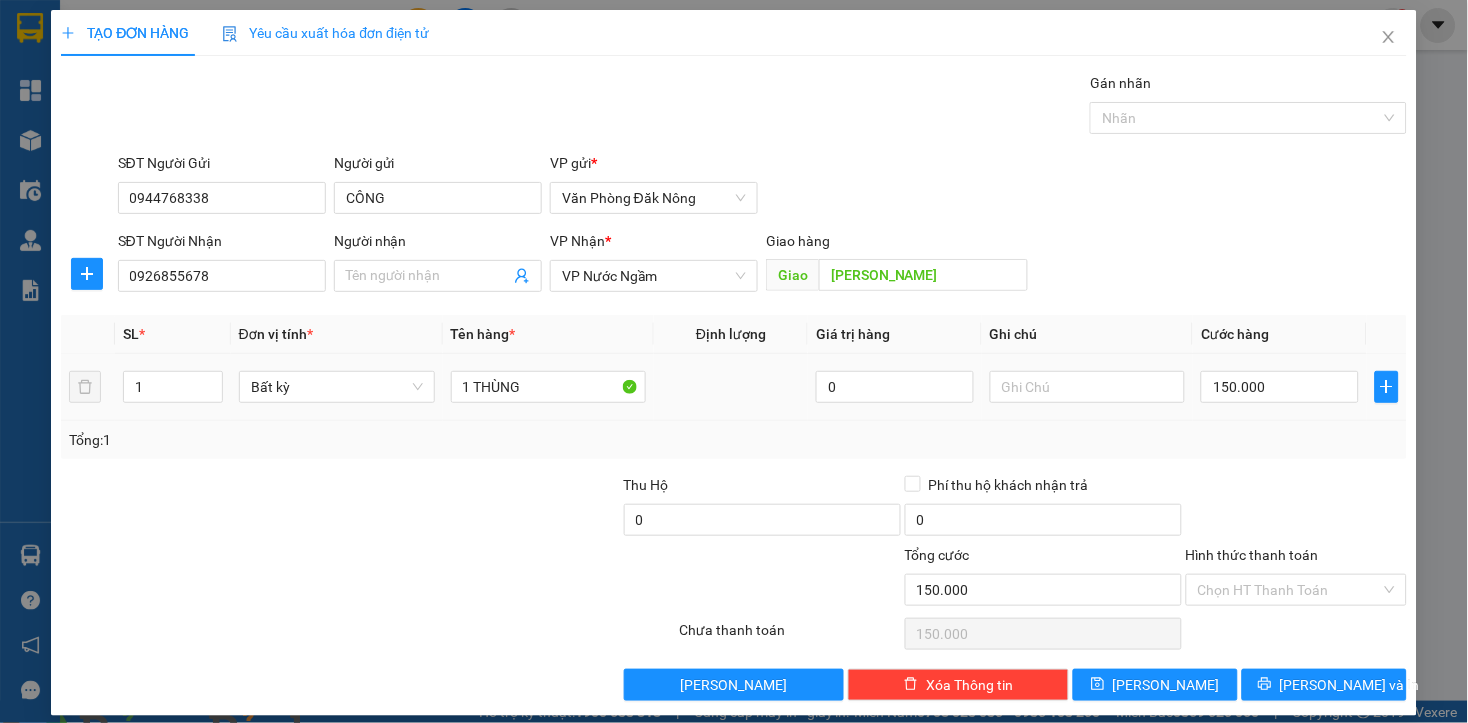 drag, startPoint x: 497, startPoint y: 607, endPoint x: 1182, endPoint y: 391, distance: 718.24854 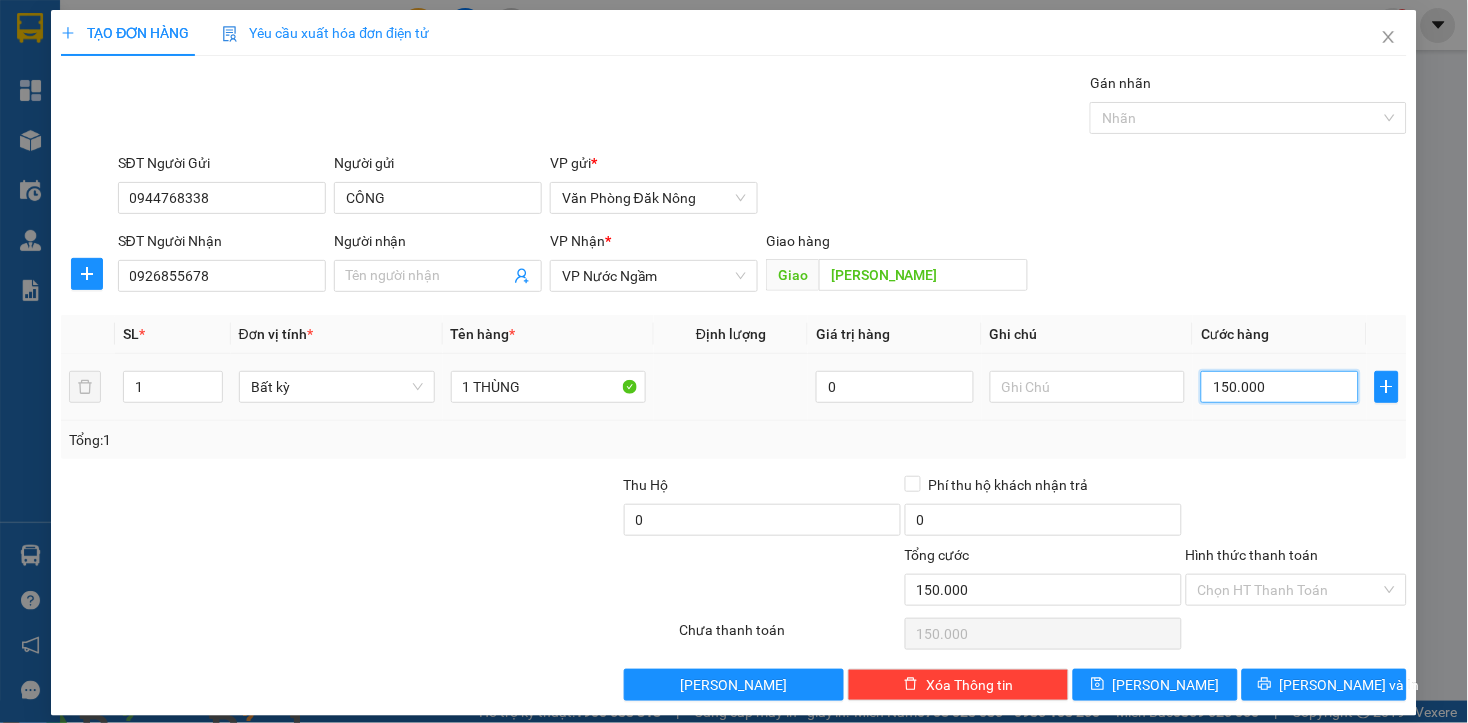 click on "150.000" at bounding box center [1279, 387] 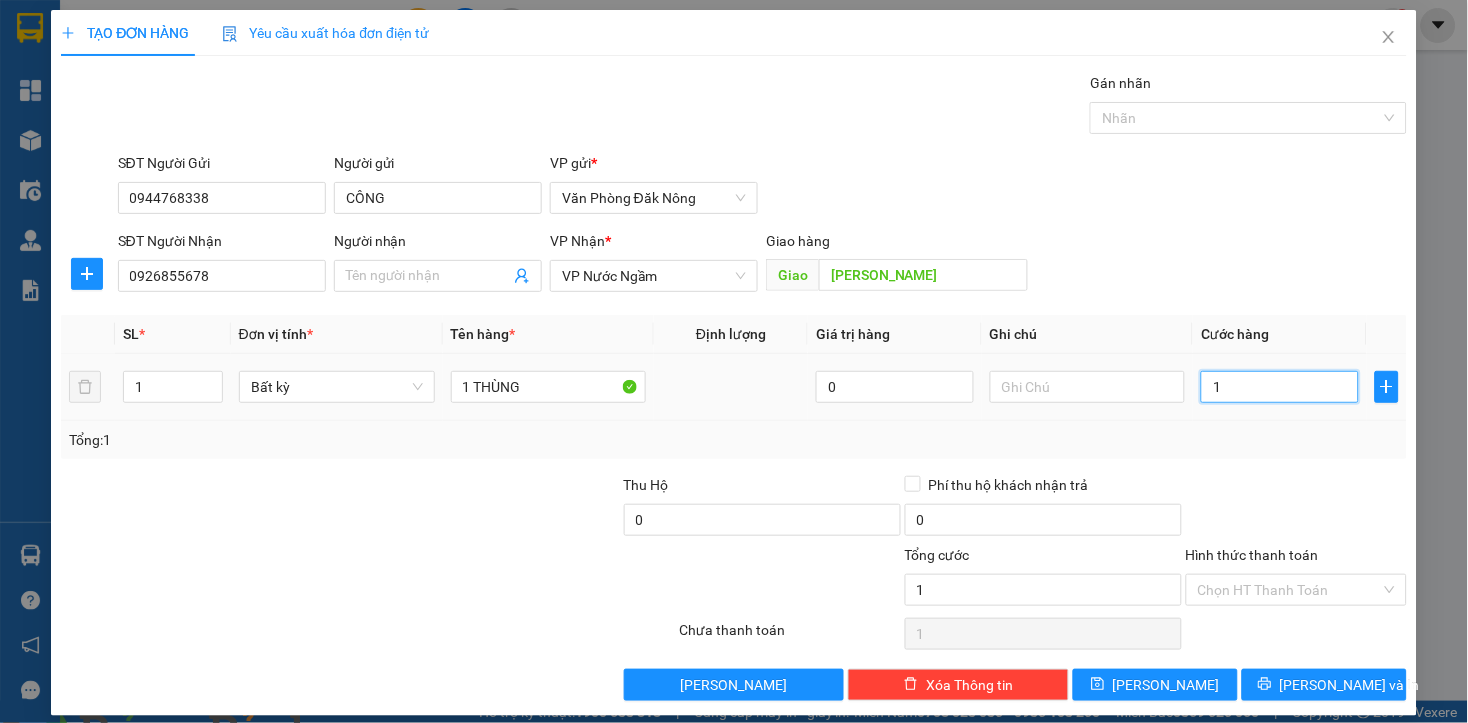 type on "10" 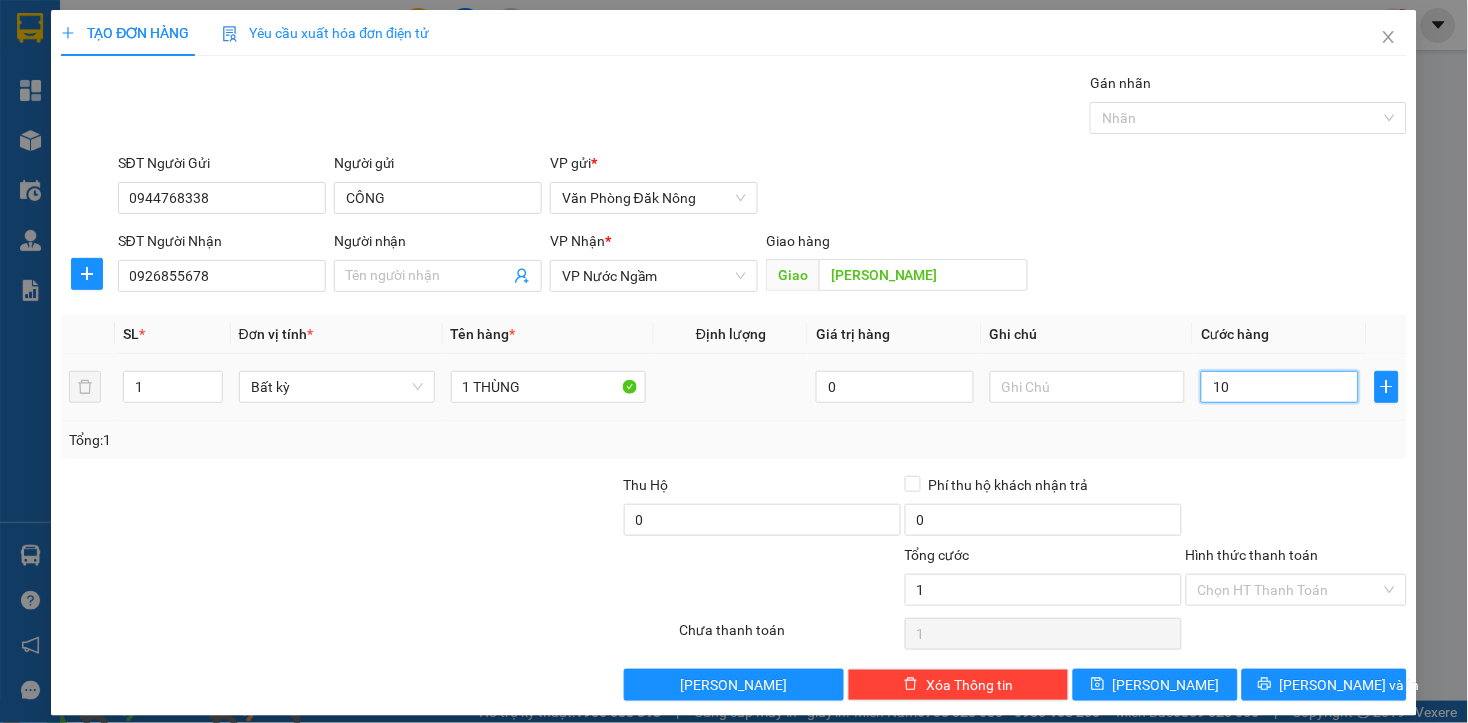 type on "10" 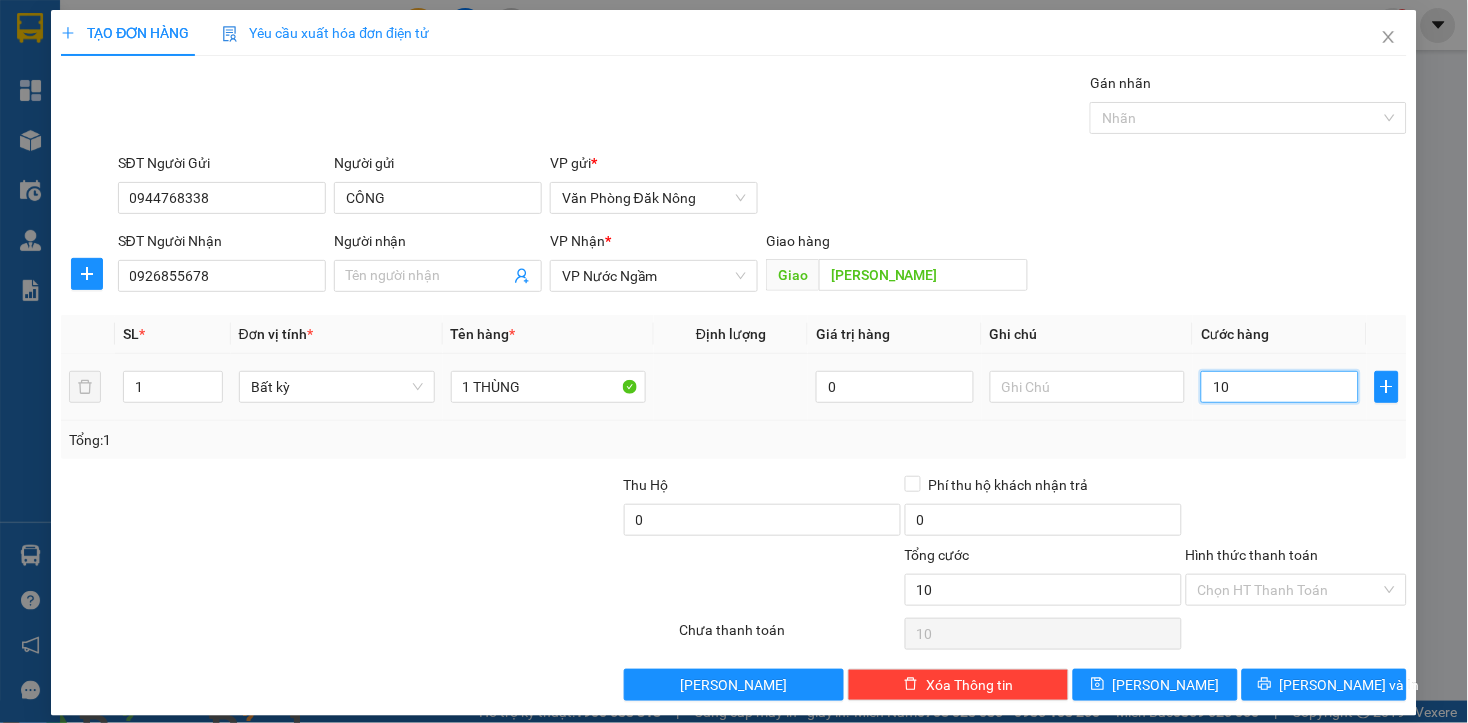 type on "100" 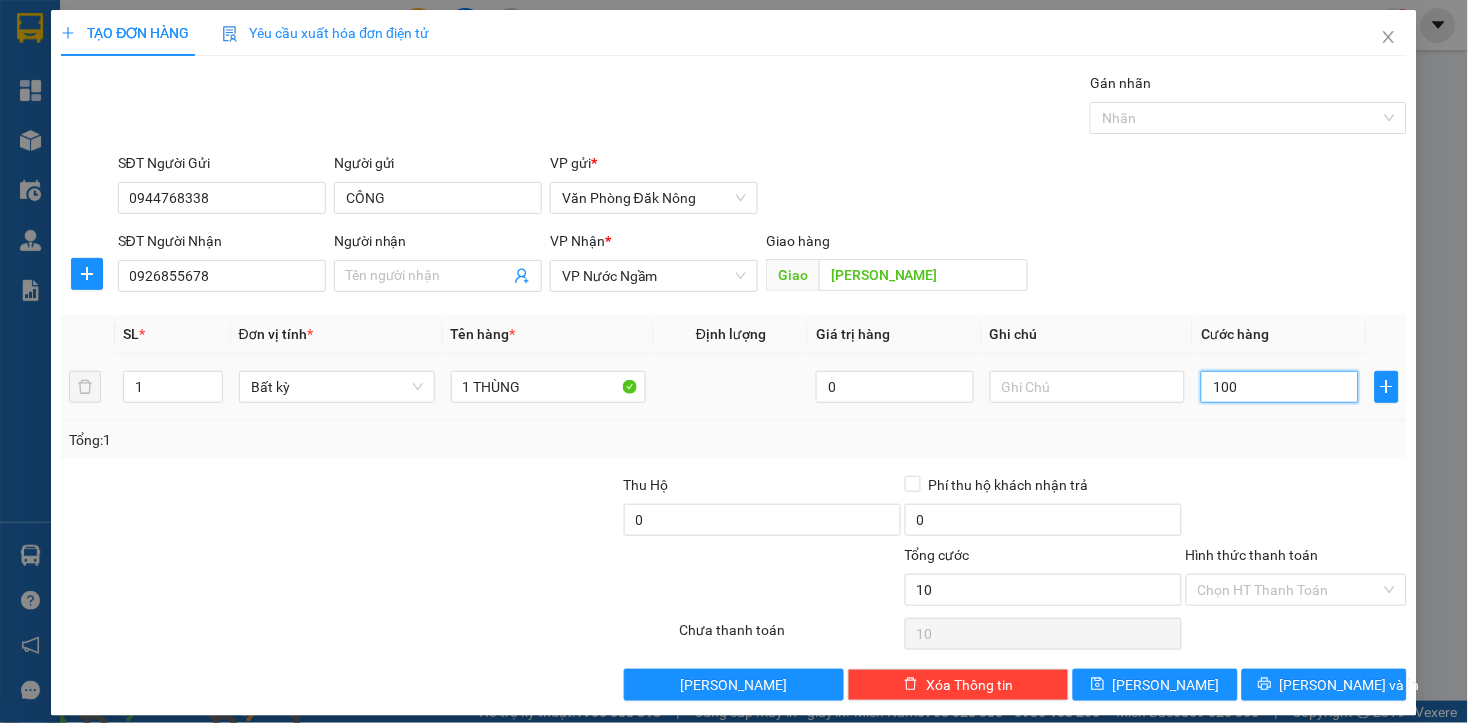 type on "100" 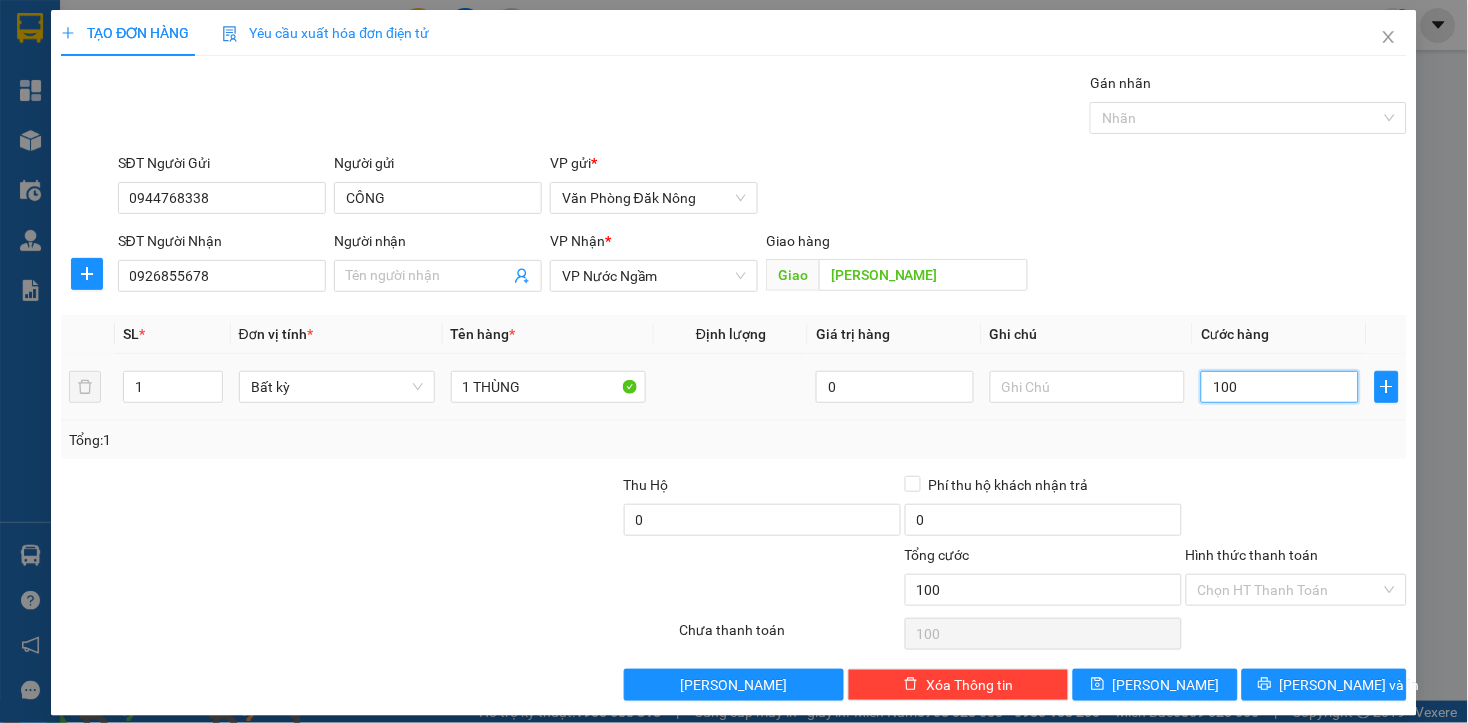 type on "1.000" 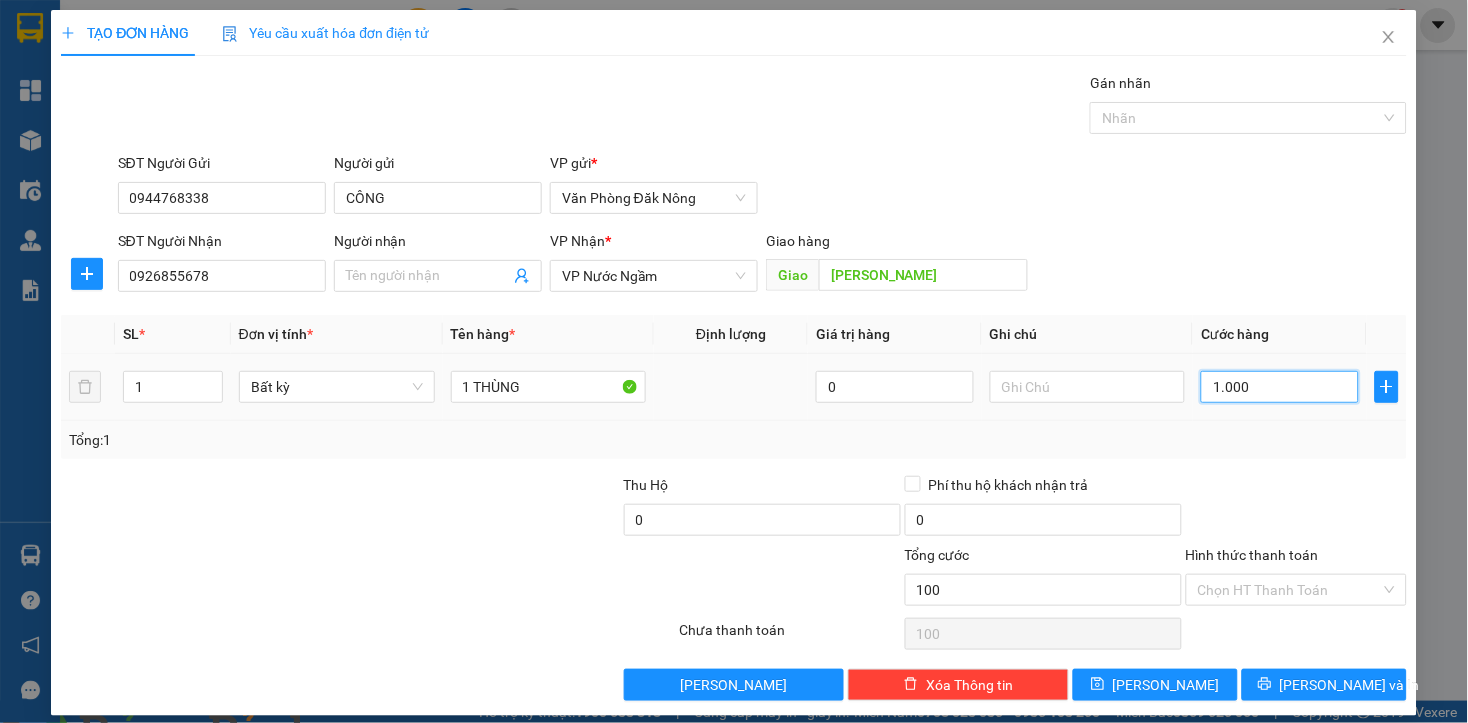 type on "1.000" 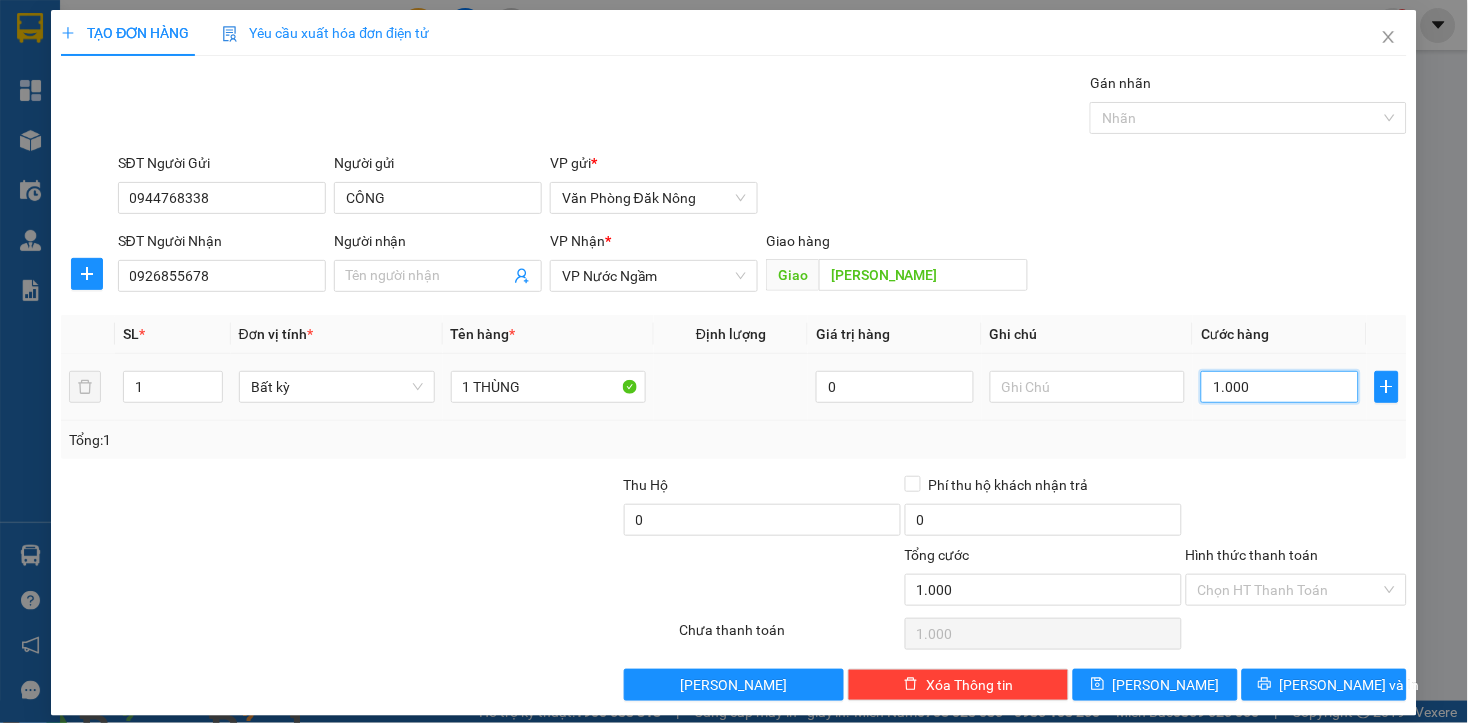 type on "10.000" 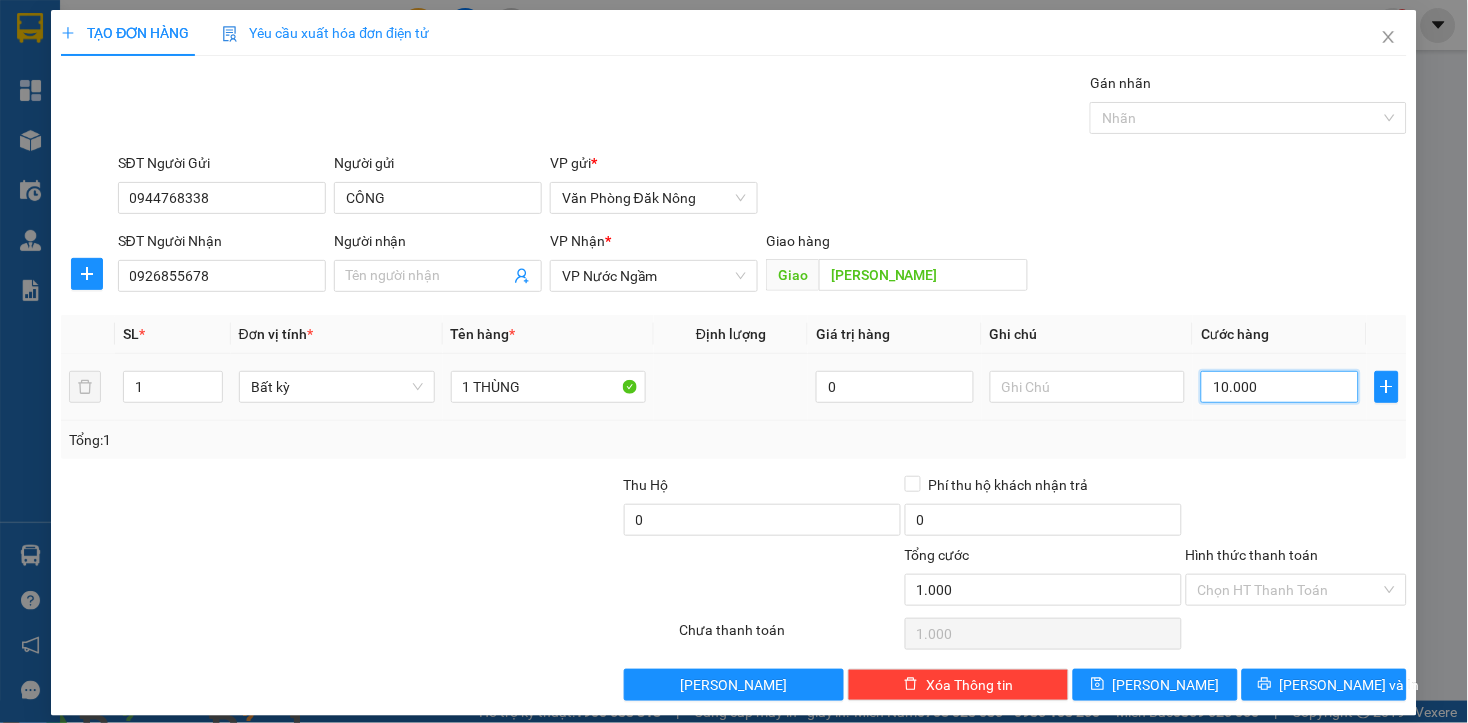 type on "10.000" 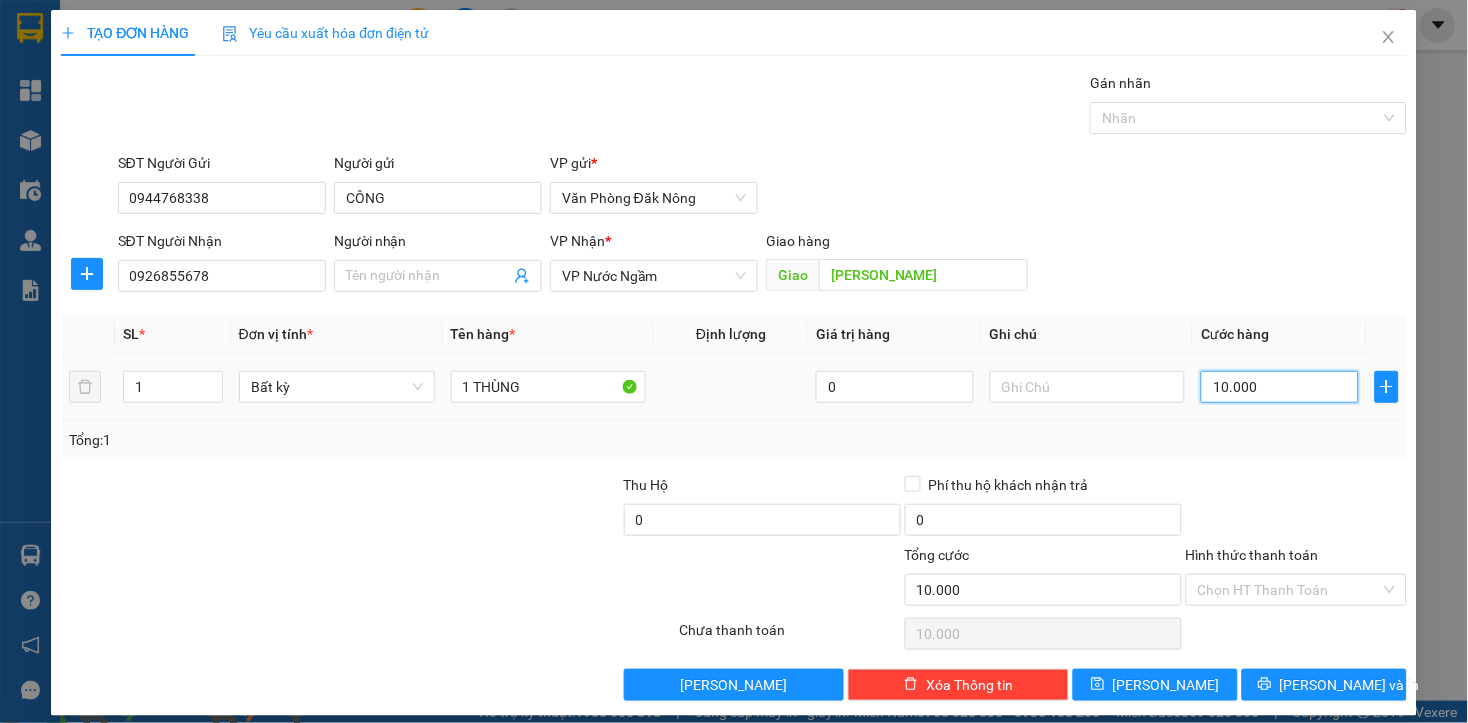 type on "100.000" 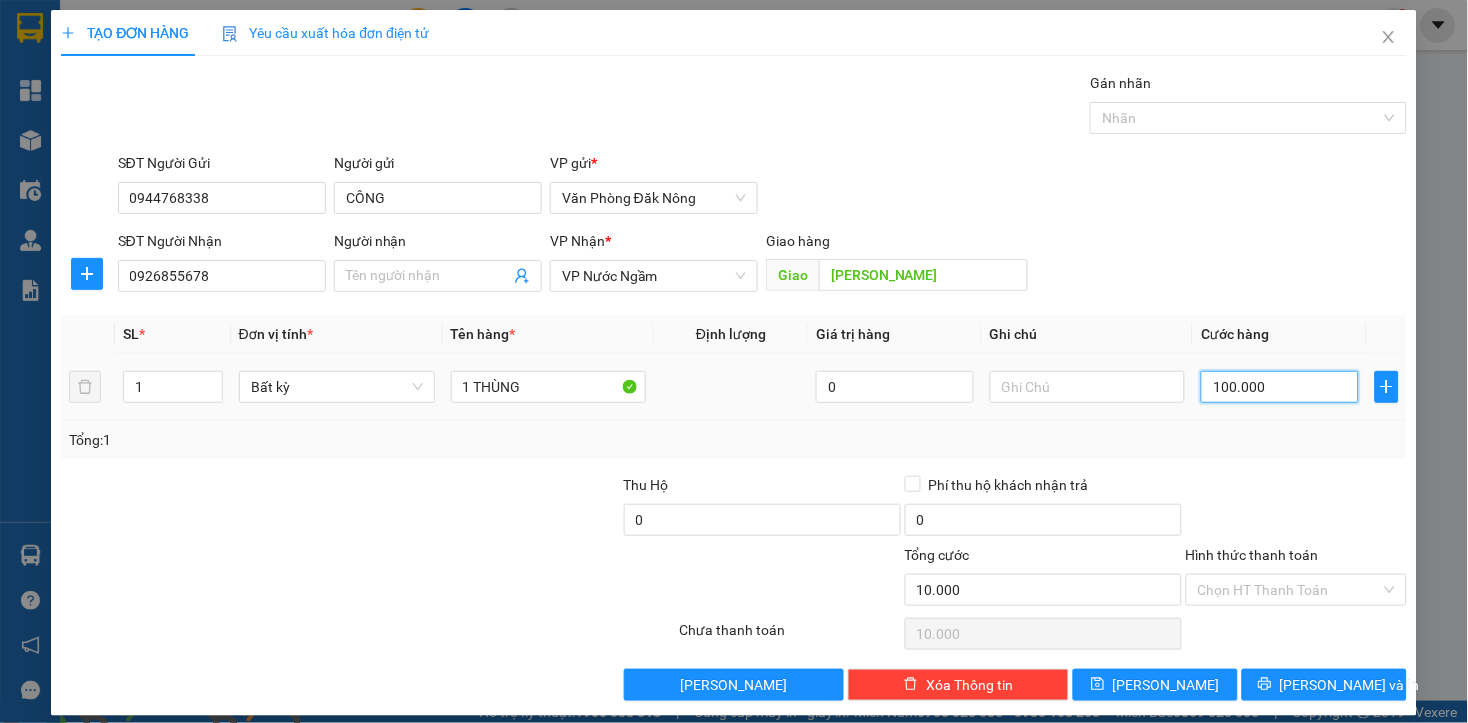 type on "100.000" 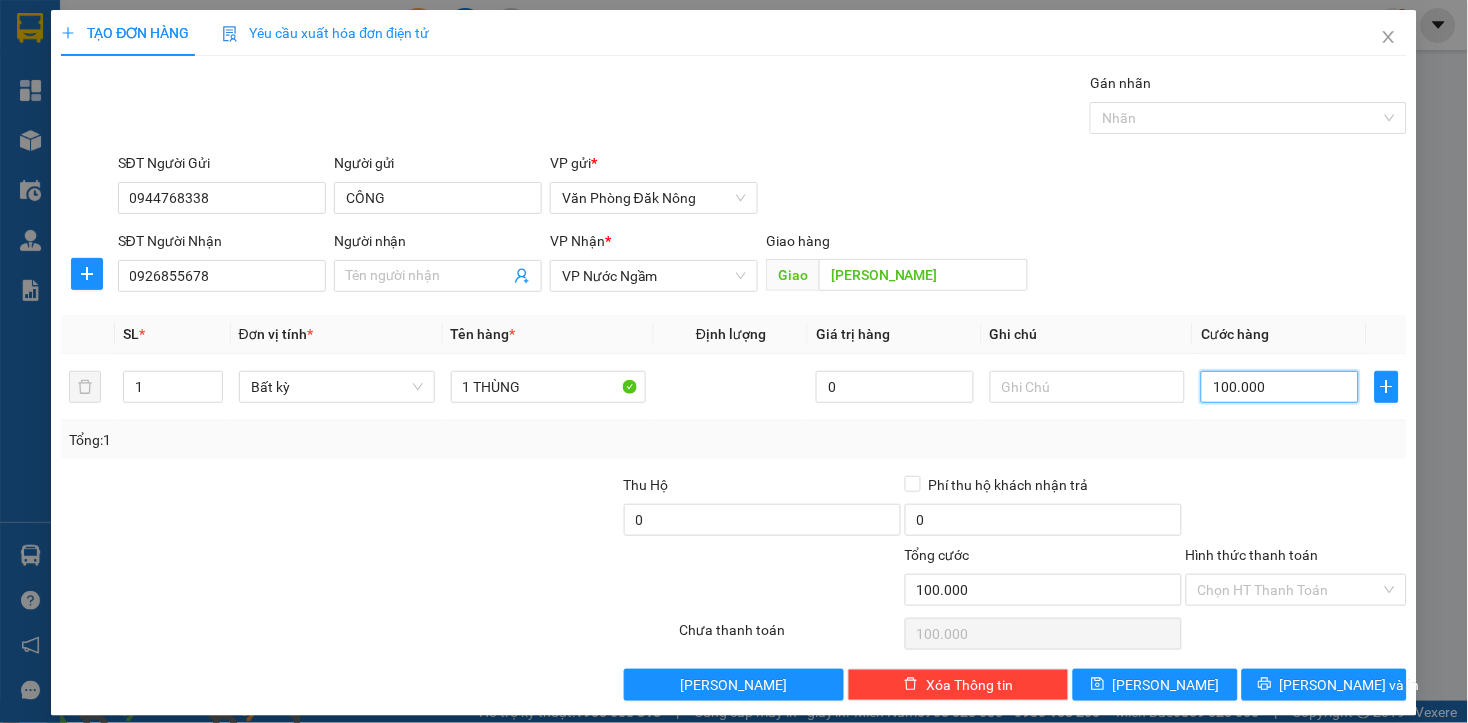 type on "100.000" 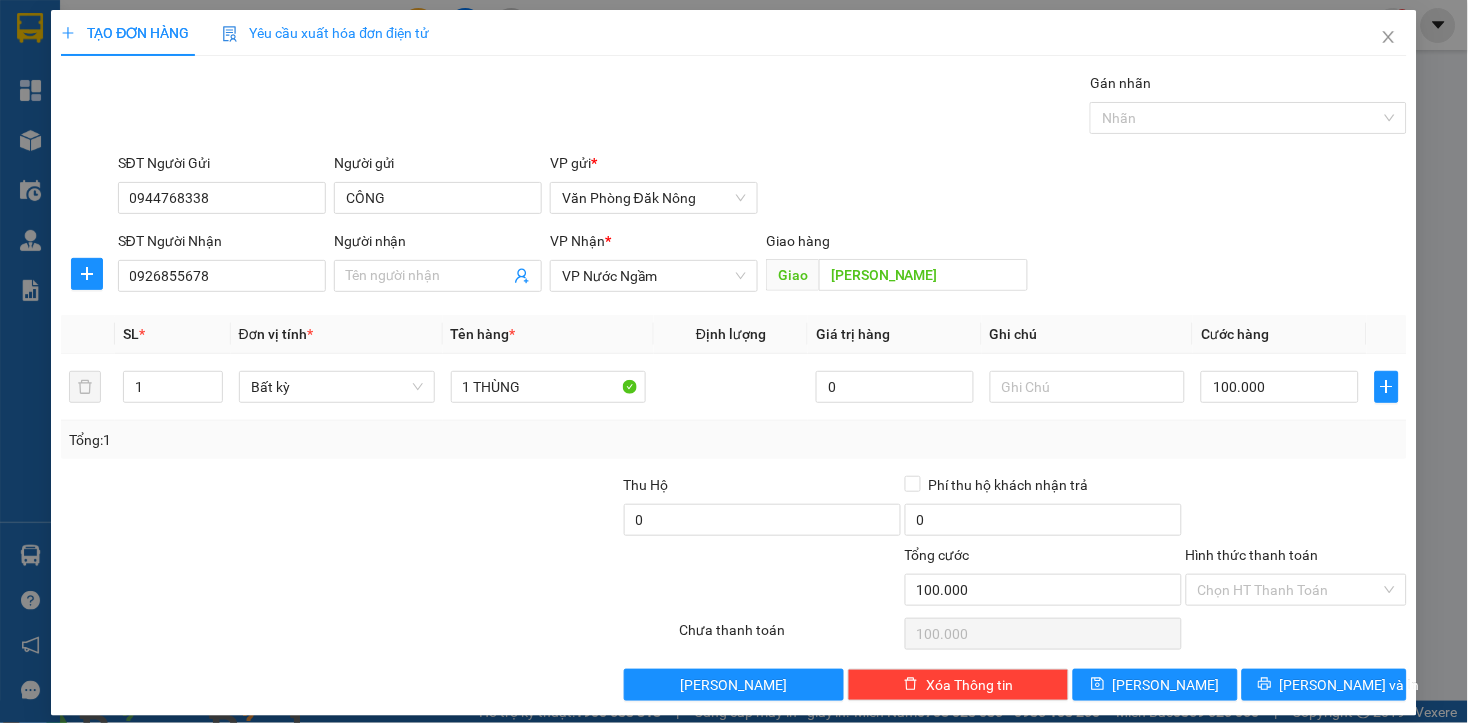 click at bounding box center (1296, 509) 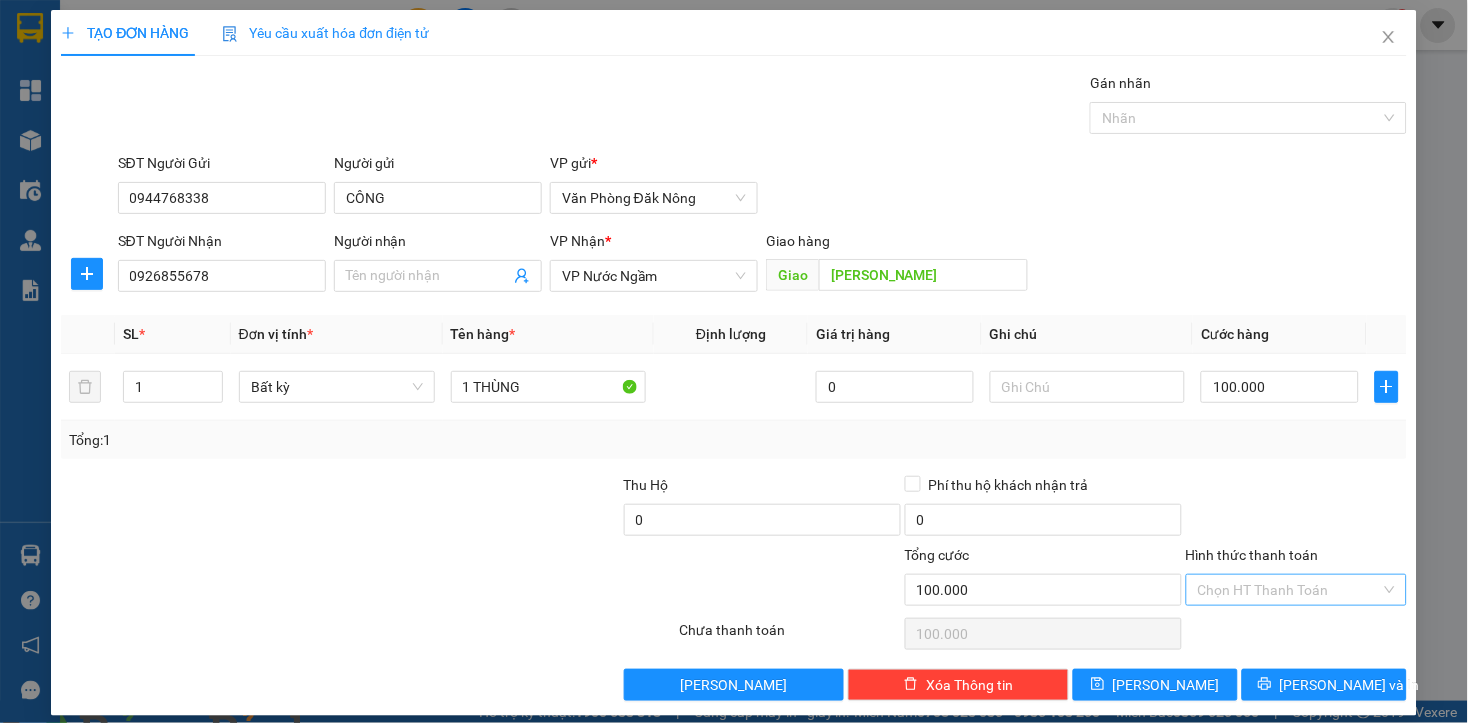 click on "Hình thức thanh toán" at bounding box center [1289, 590] 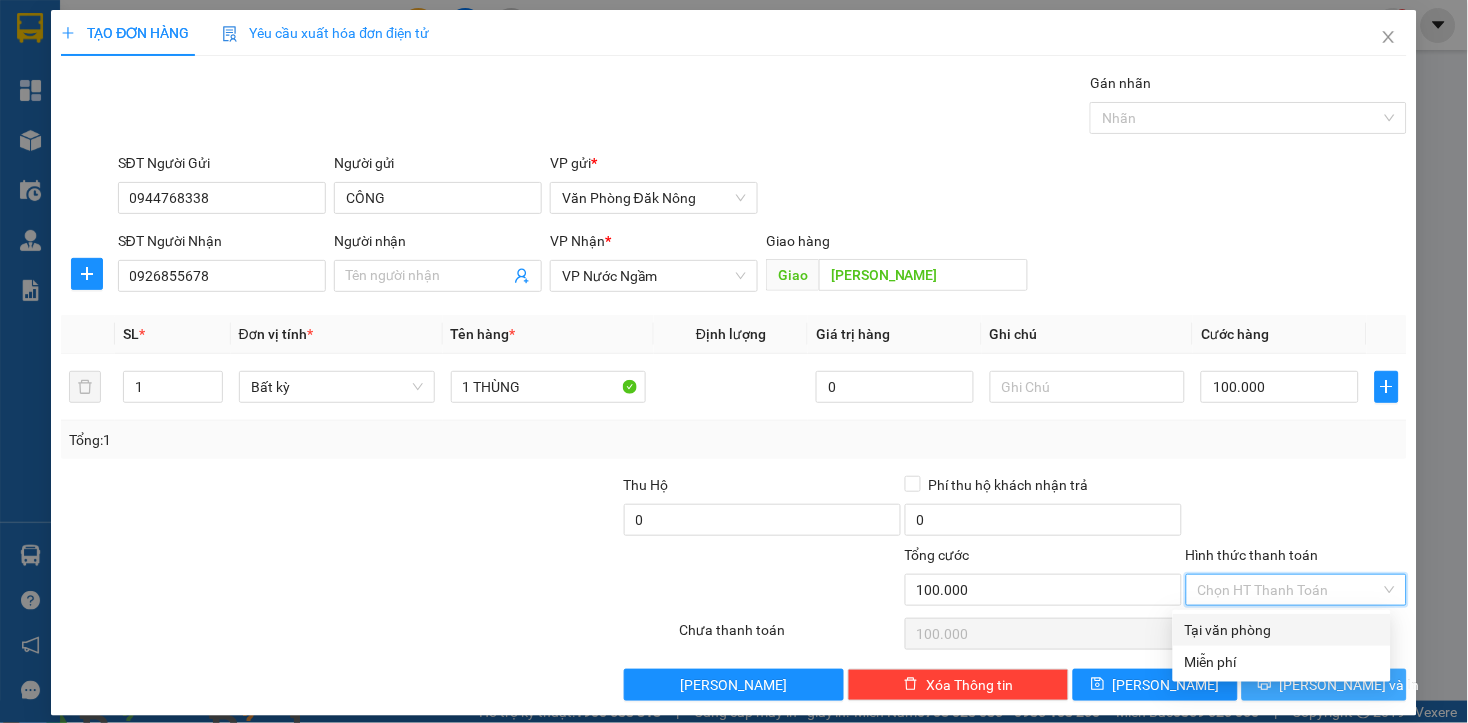 drag, startPoint x: 1305, startPoint y: 635, endPoint x: 1336, endPoint y: 690, distance: 63.134777 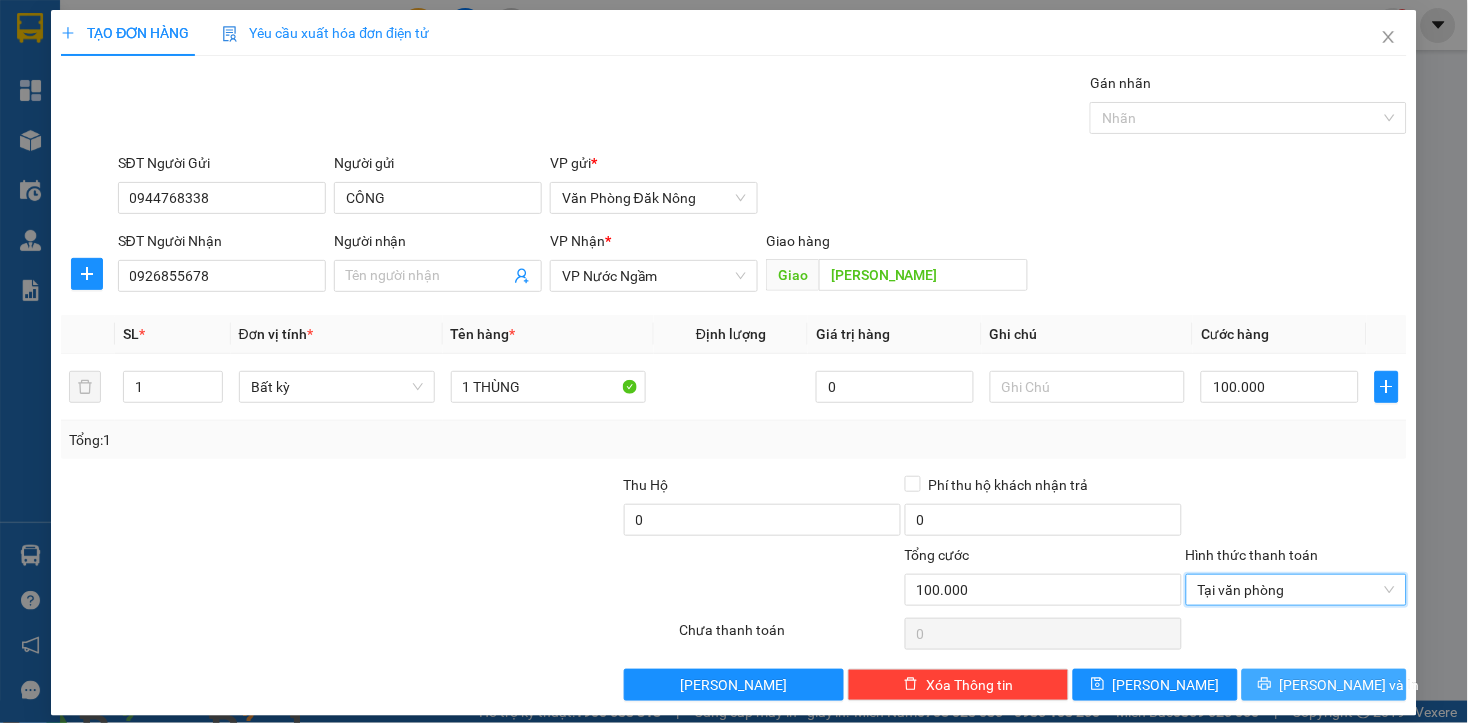 drag, startPoint x: 1334, startPoint y: 692, endPoint x: 1346, endPoint y: 651, distance: 42.72002 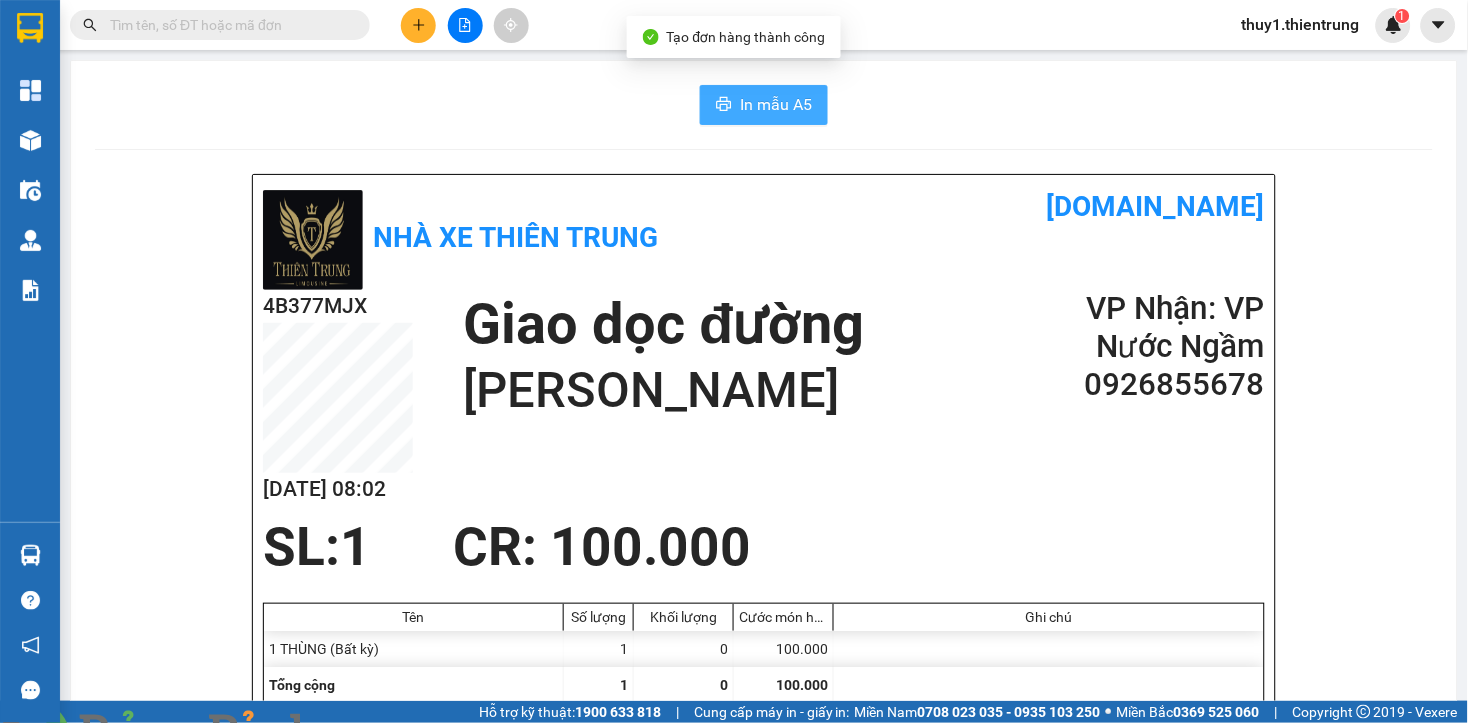 click on "In mẫu A5" at bounding box center [776, 104] 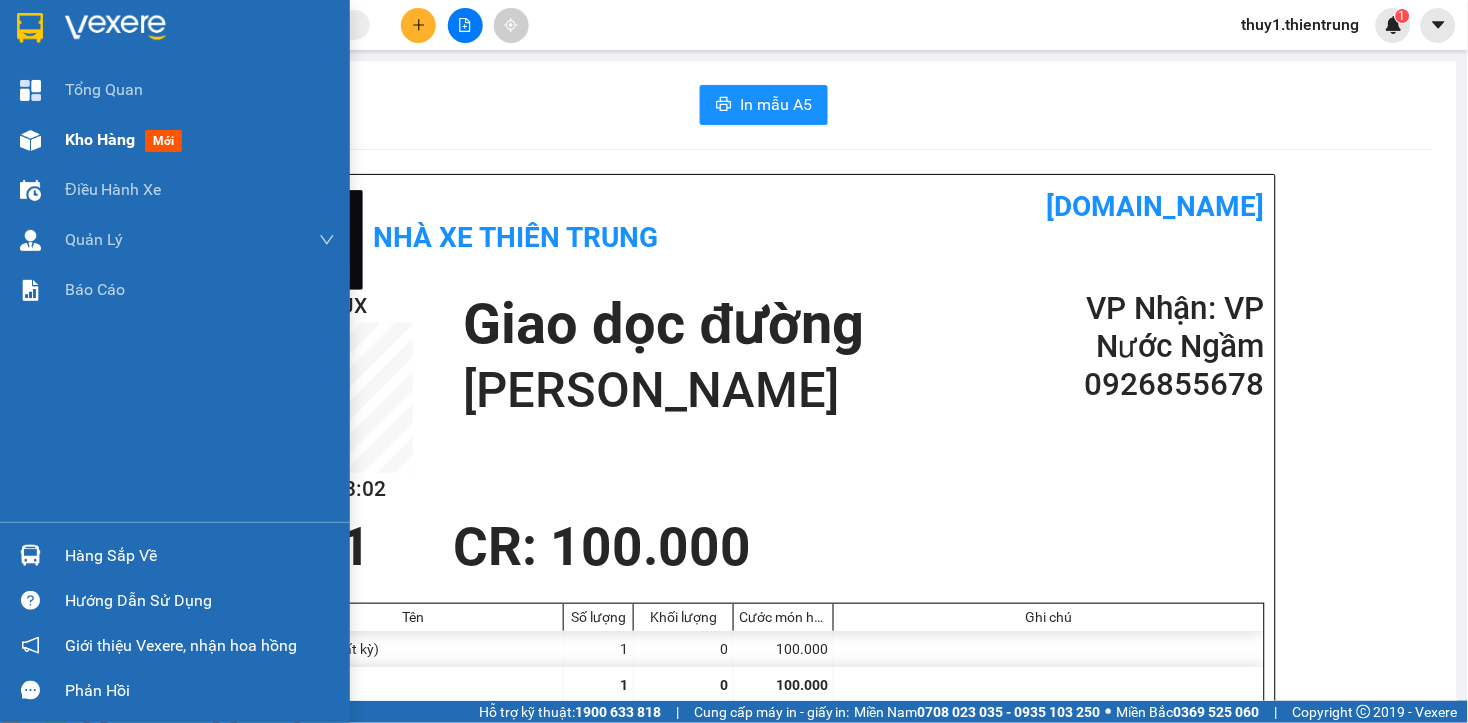 click on "Kho hàng mới" at bounding box center (175, 140) 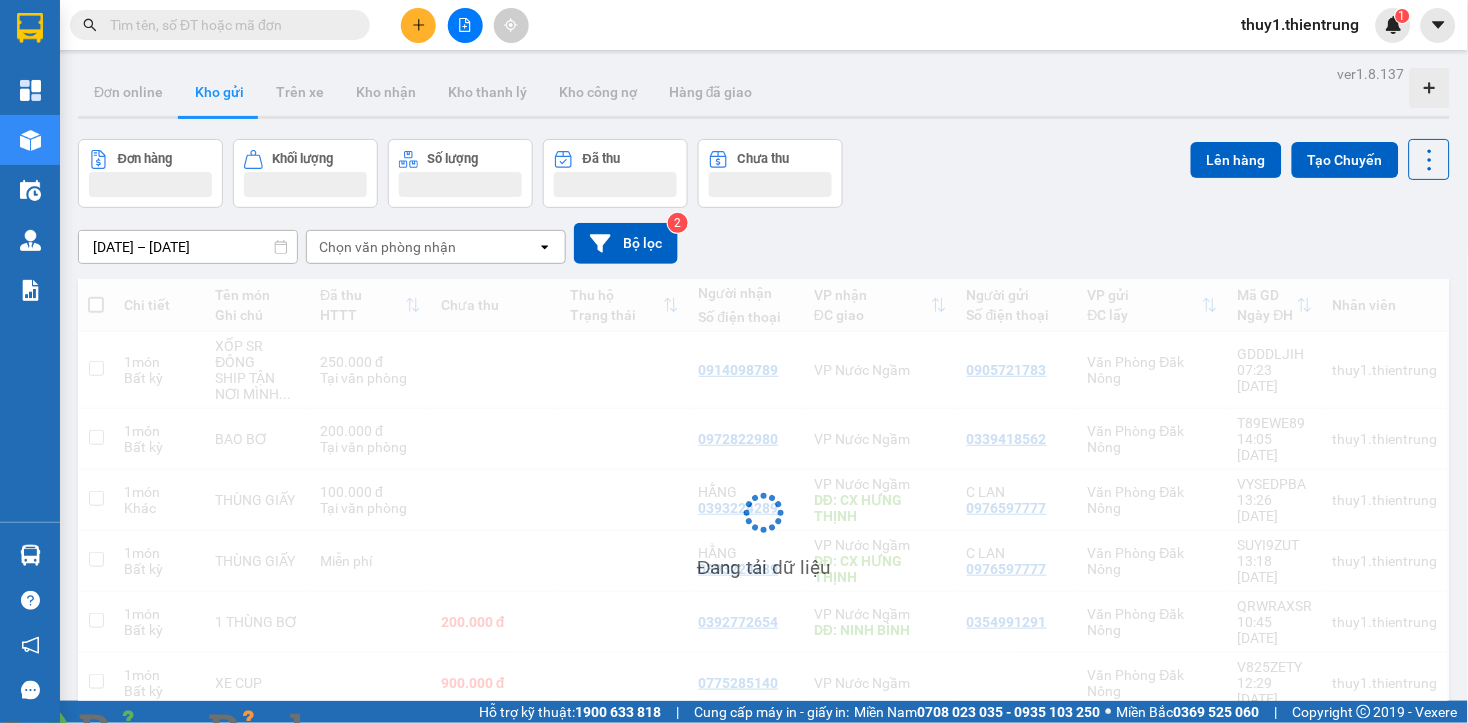 click 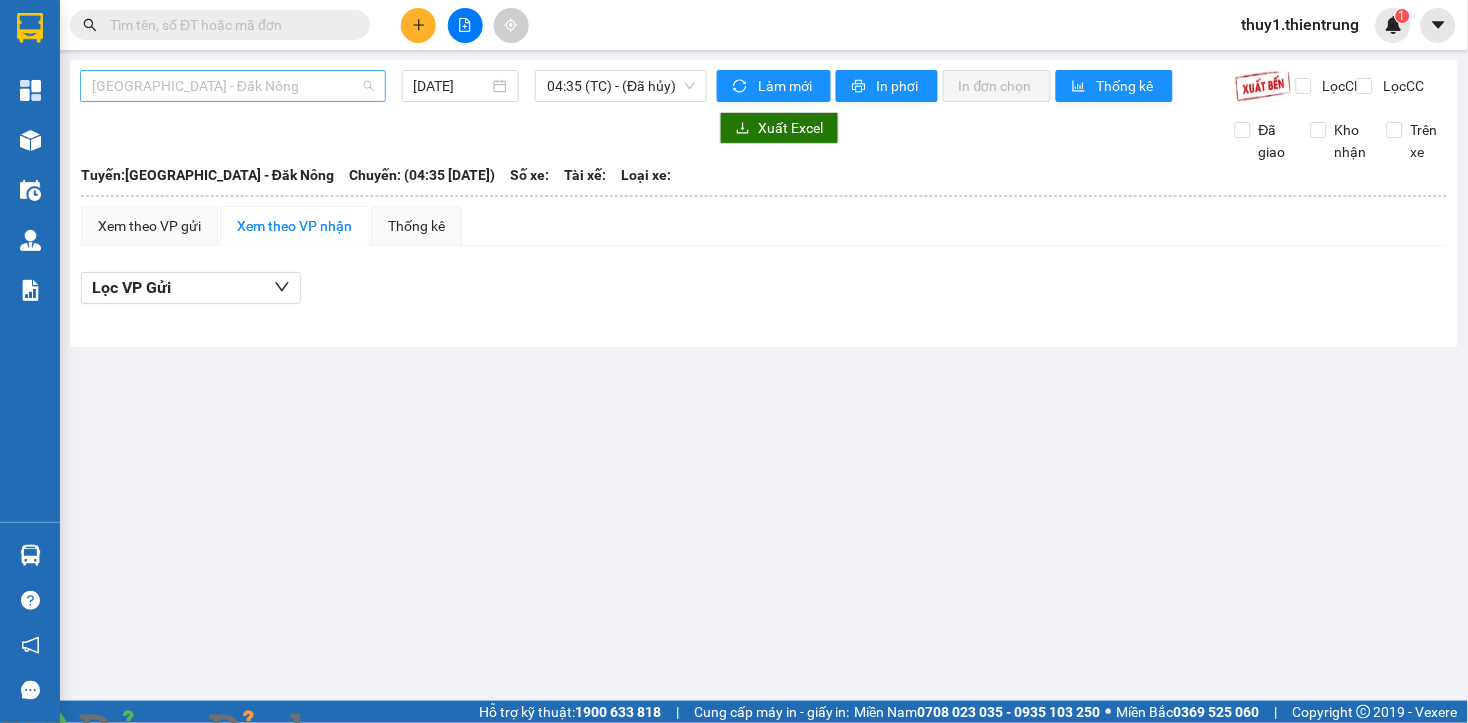 click on "[GEOGRAPHIC_DATA] - Đăk Nông" at bounding box center (233, 86) 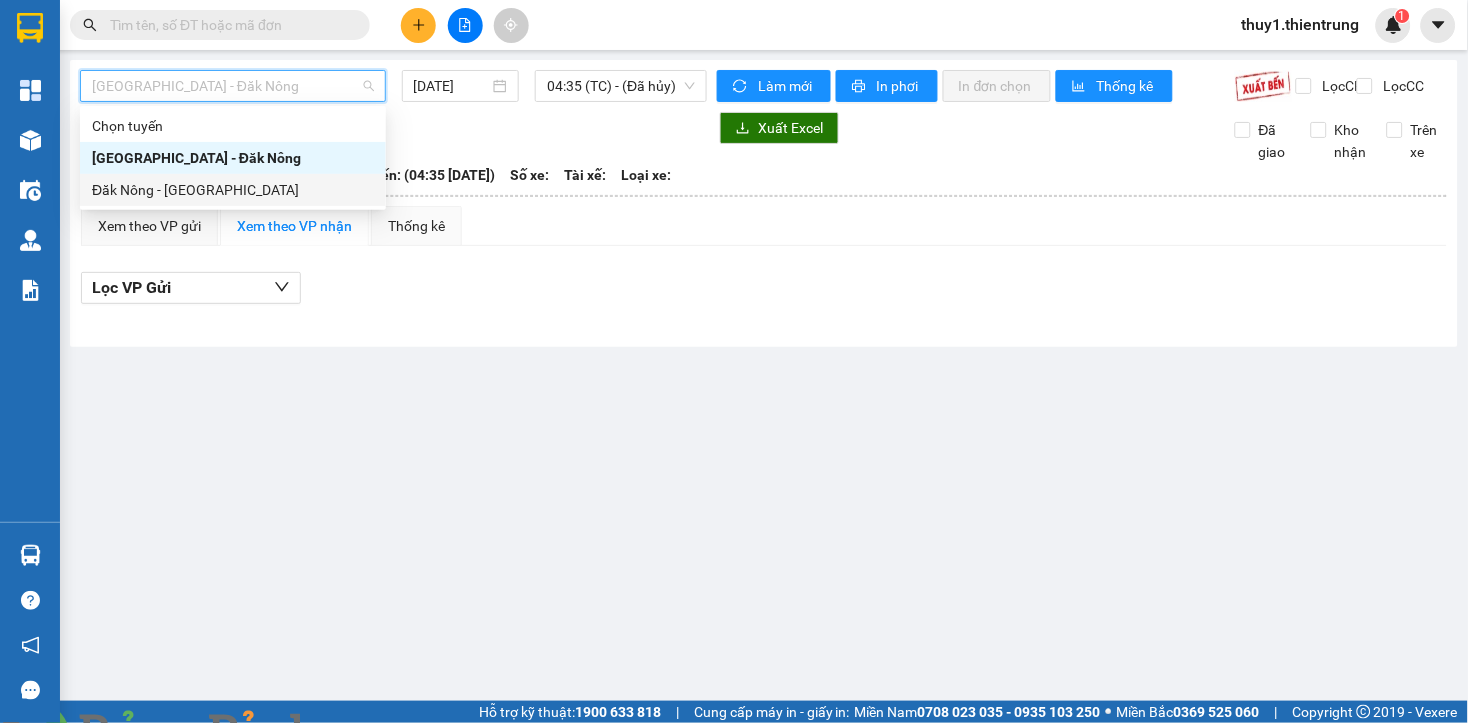 drag, startPoint x: 181, startPoint y: 191, endPoint x: 343, endPoint y: 127, distance: 174.1838 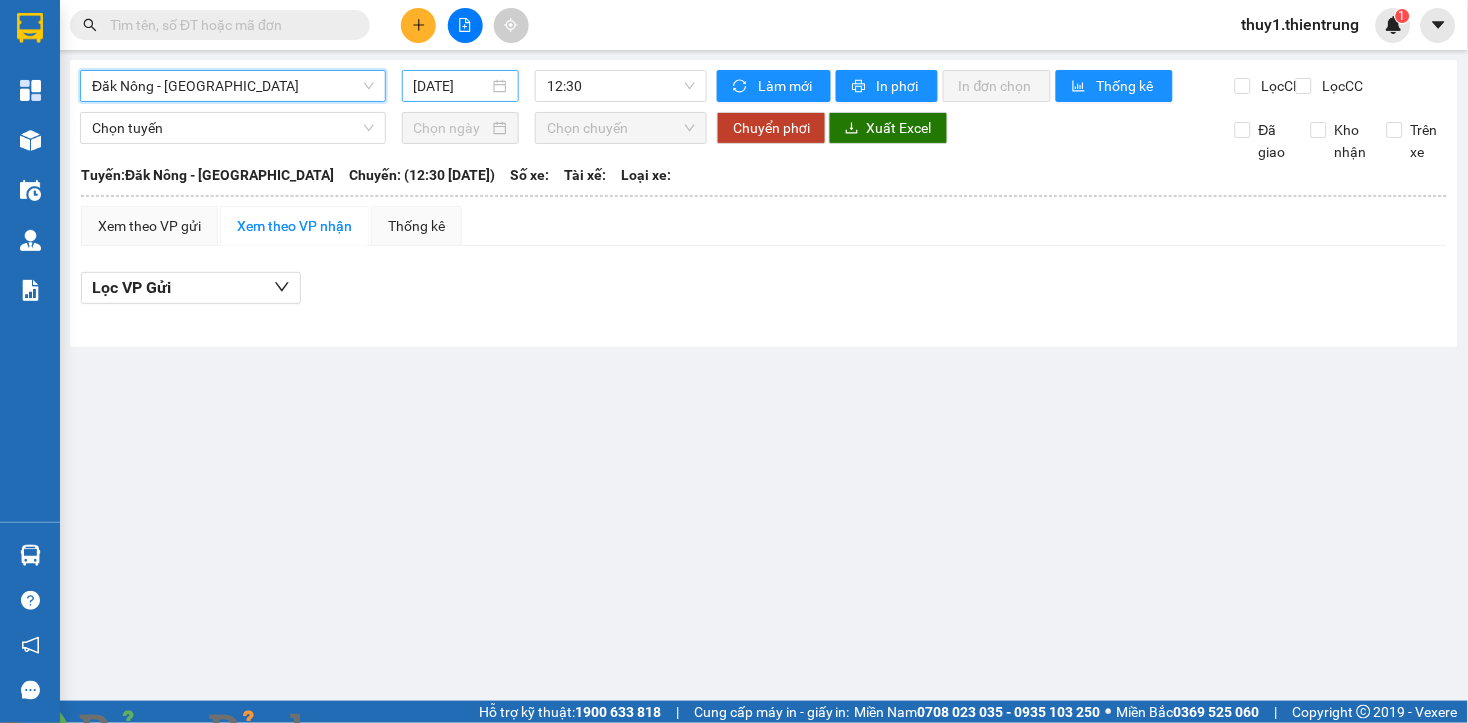 click on "[DATE]" at bounding box center [452, 86] 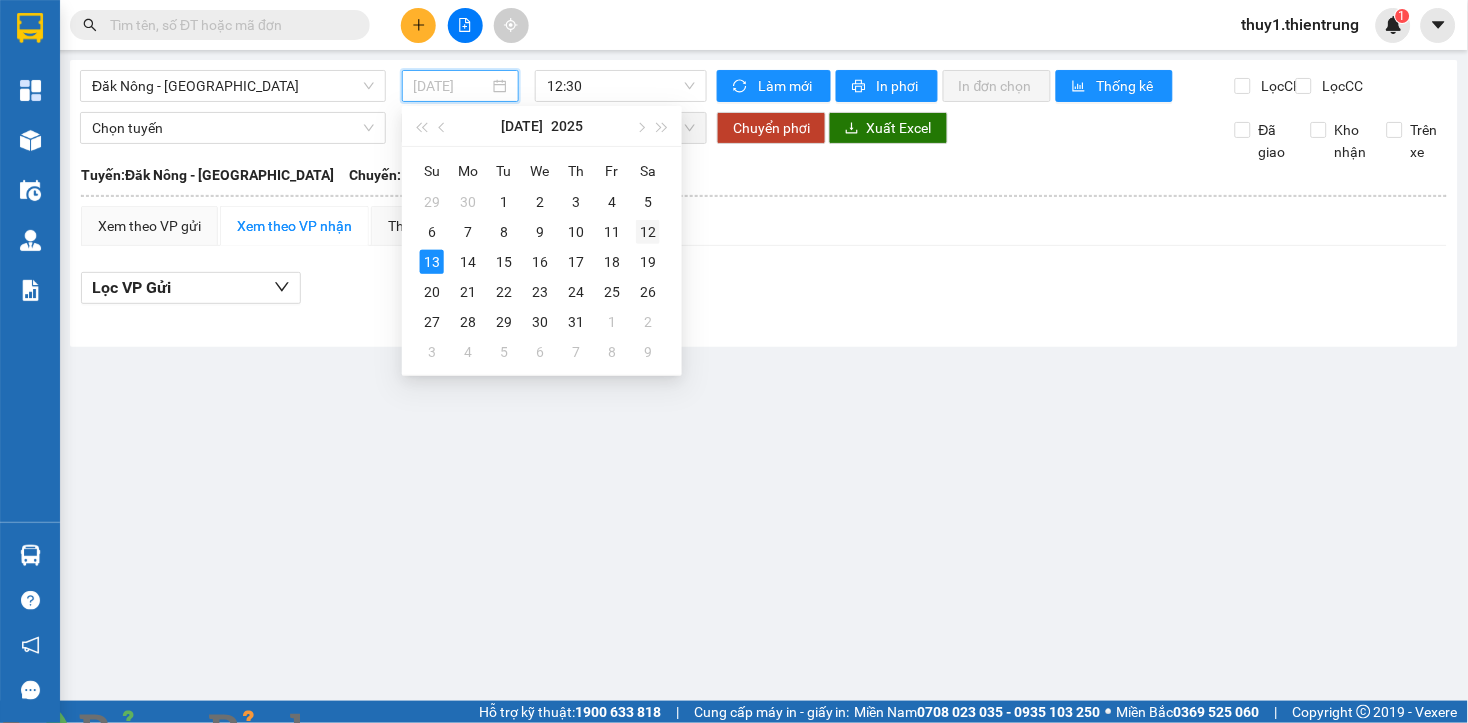 click on "12" at bounding box center [648, 232] 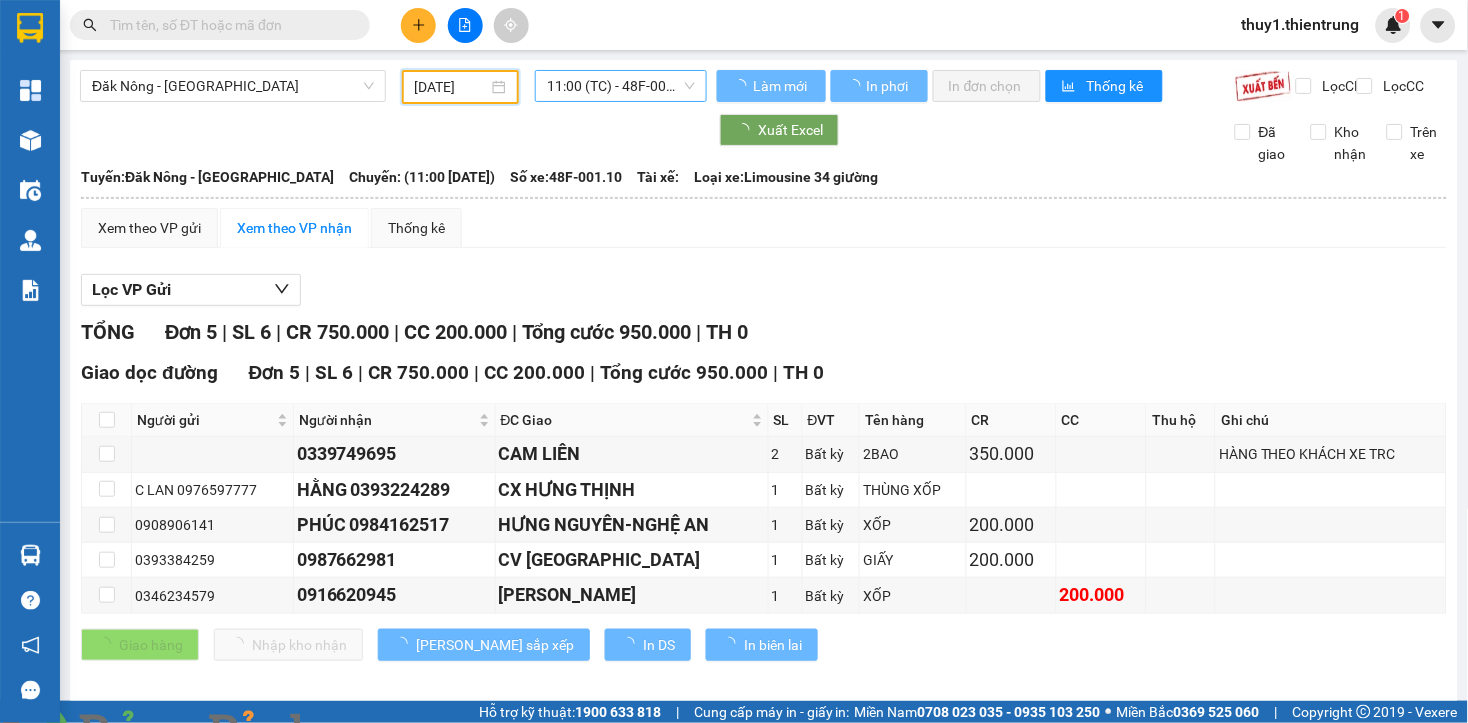 click on "11:00   (TC)   - 48F-001.10" at bounding box center (621, 86) 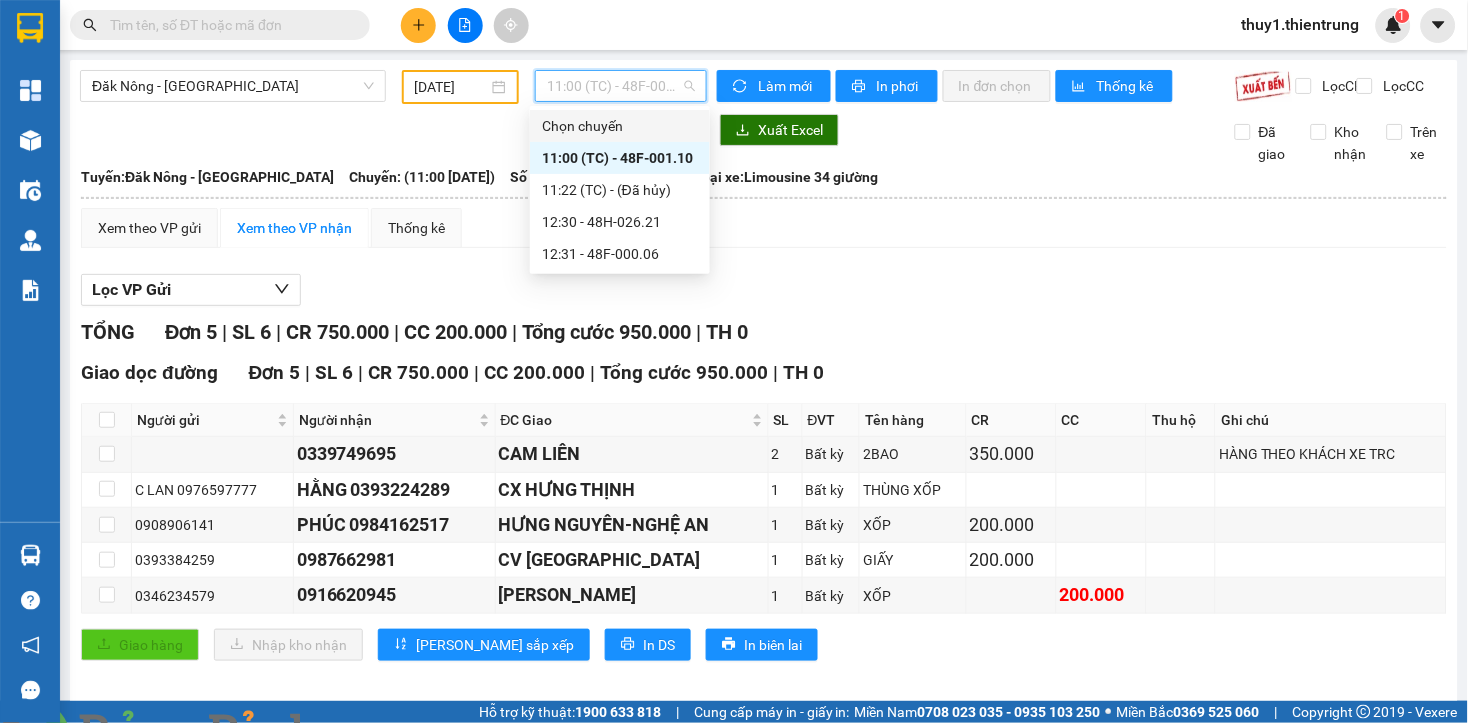 click on "[DATE]" at bounding box center [452, 87] 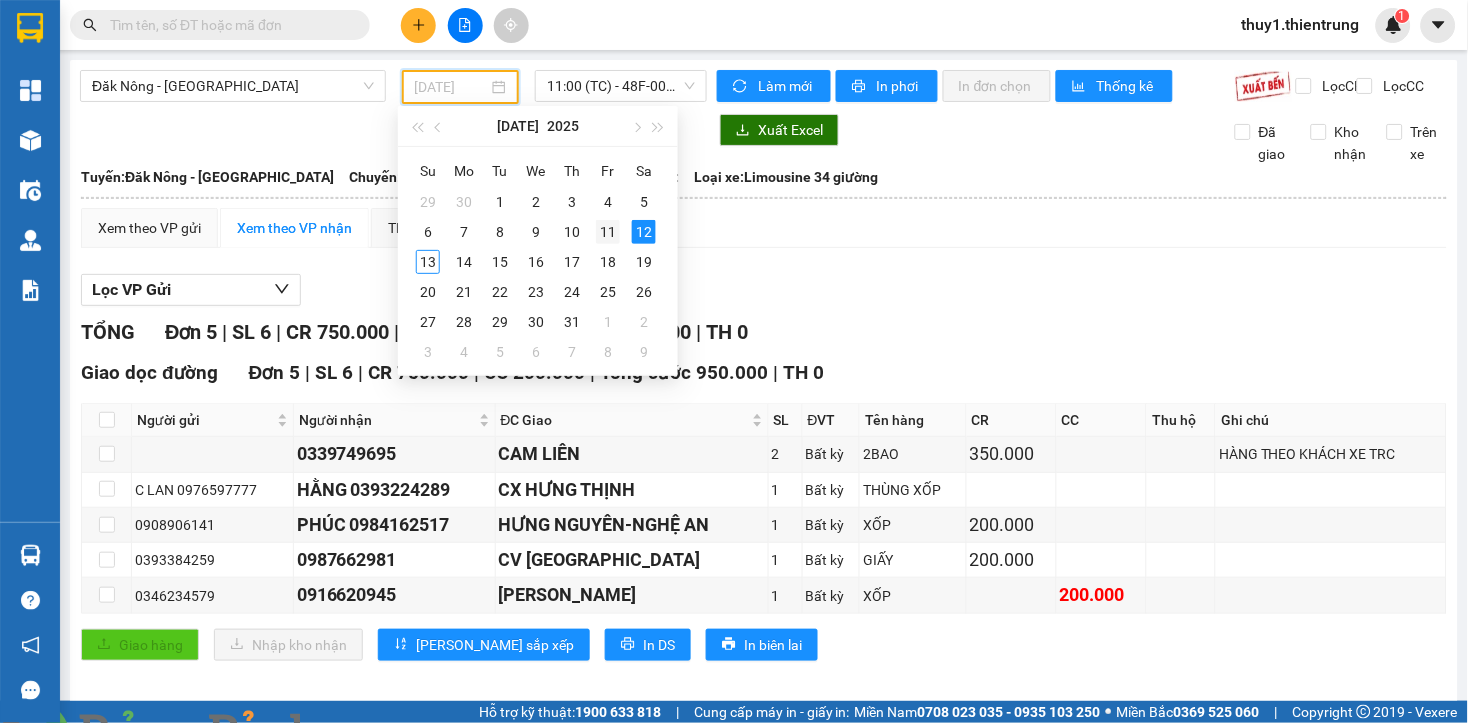 click on "11" at bounding box center (608, 232) 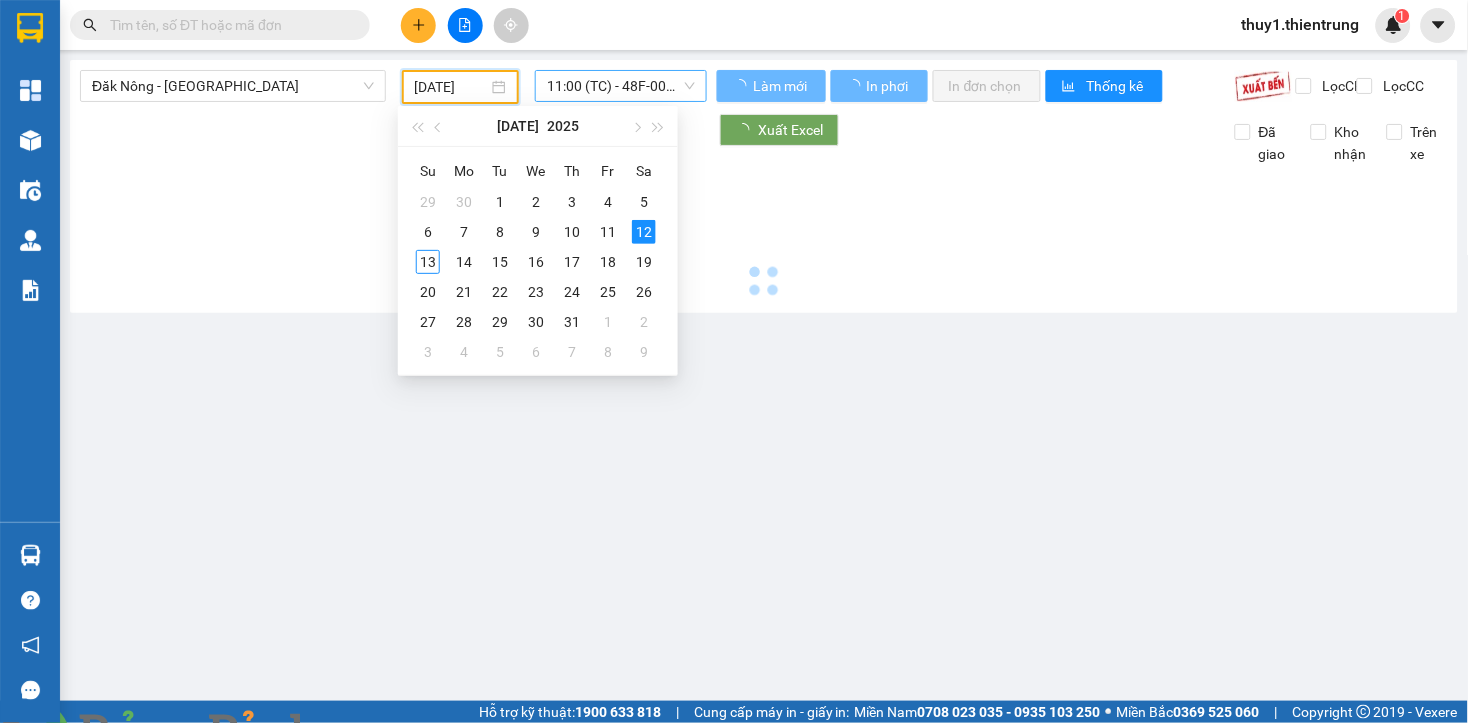 type on "[DATE]" 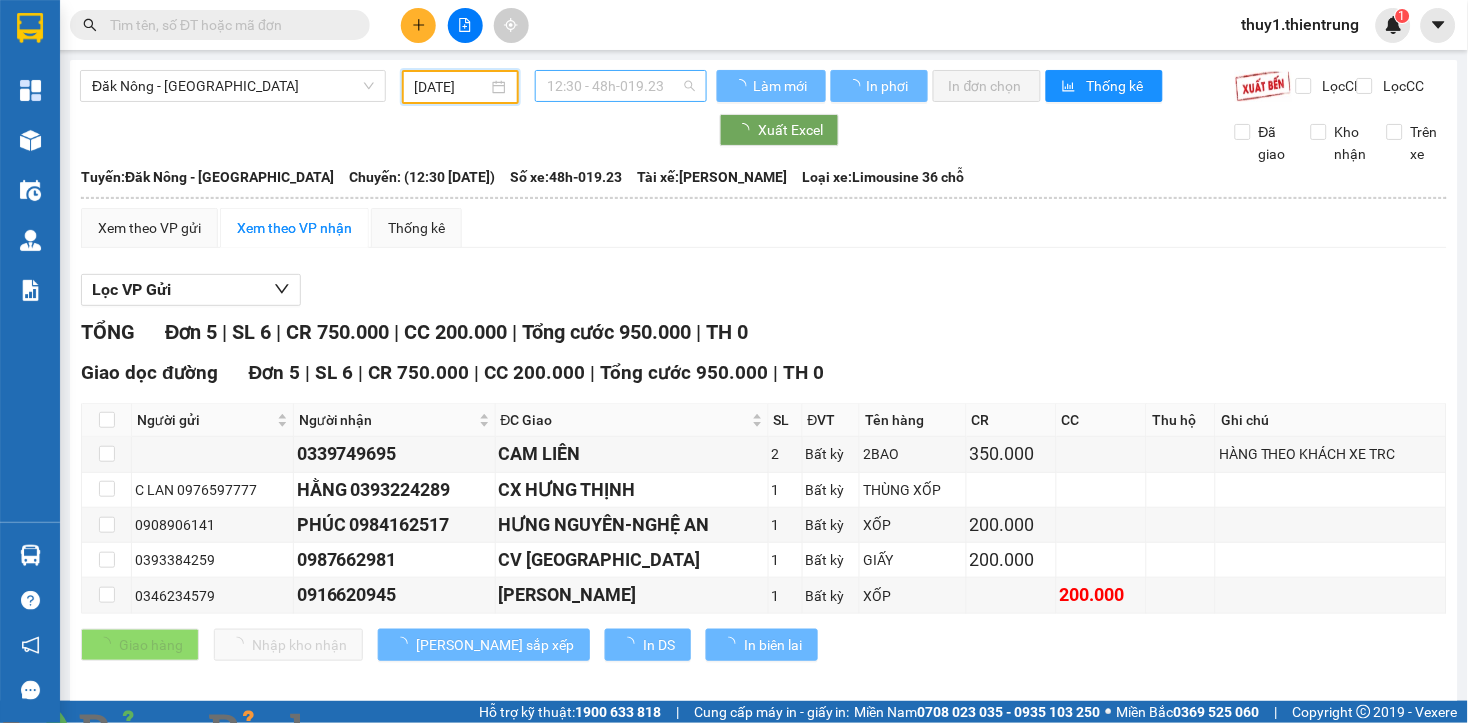 click on "12:30     - 48h-019.23" at bounding box center (621, 86) 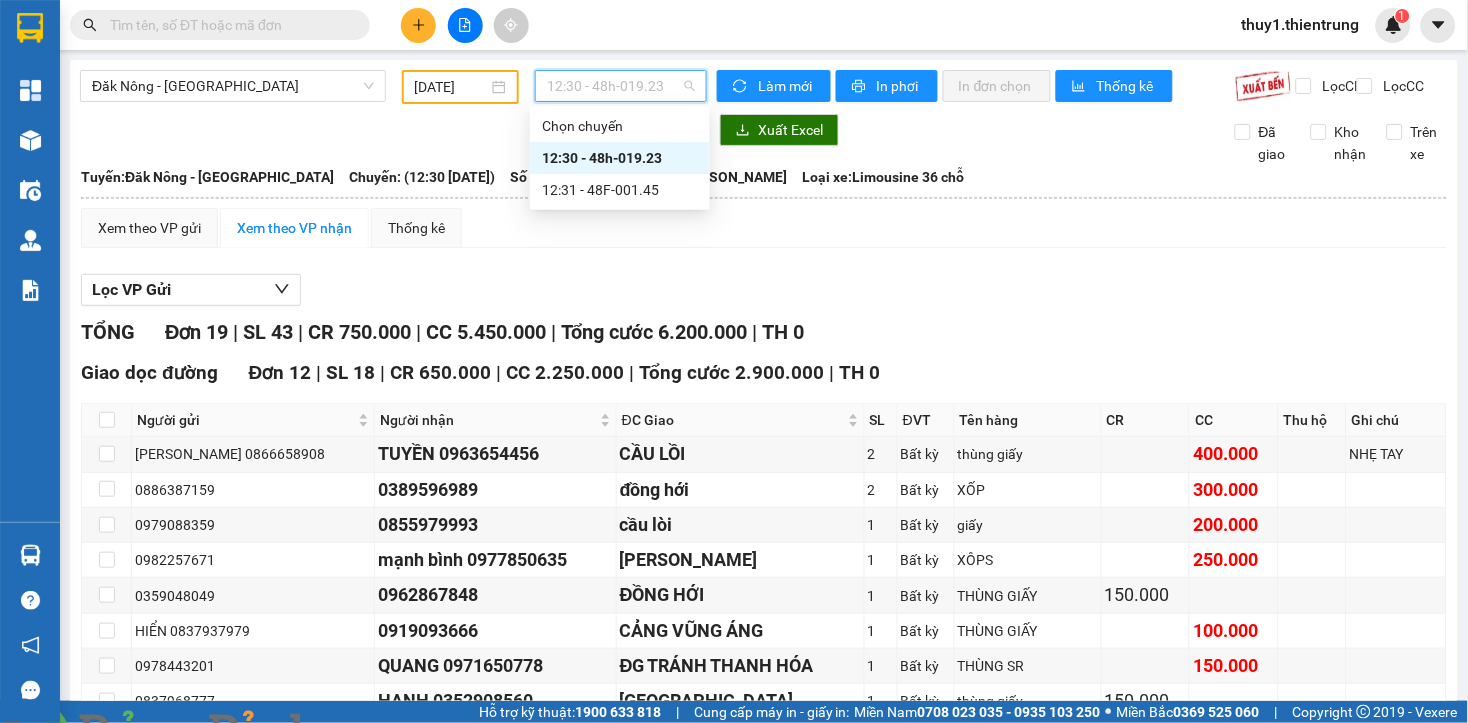 click on "12:30     - 48h-019.23" at bounding box center (620, 158) 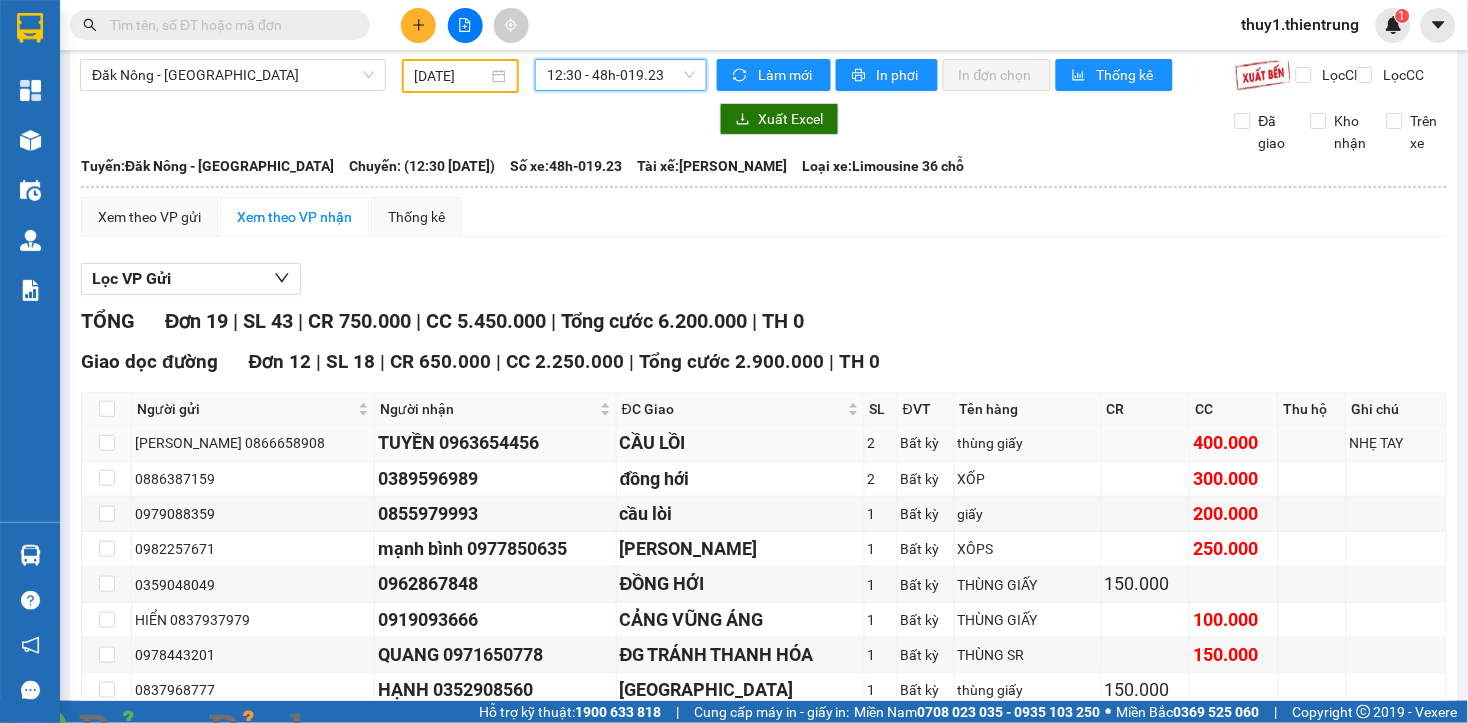 scroll, scrollTop: 0, scrollLeft: 0, axis: both 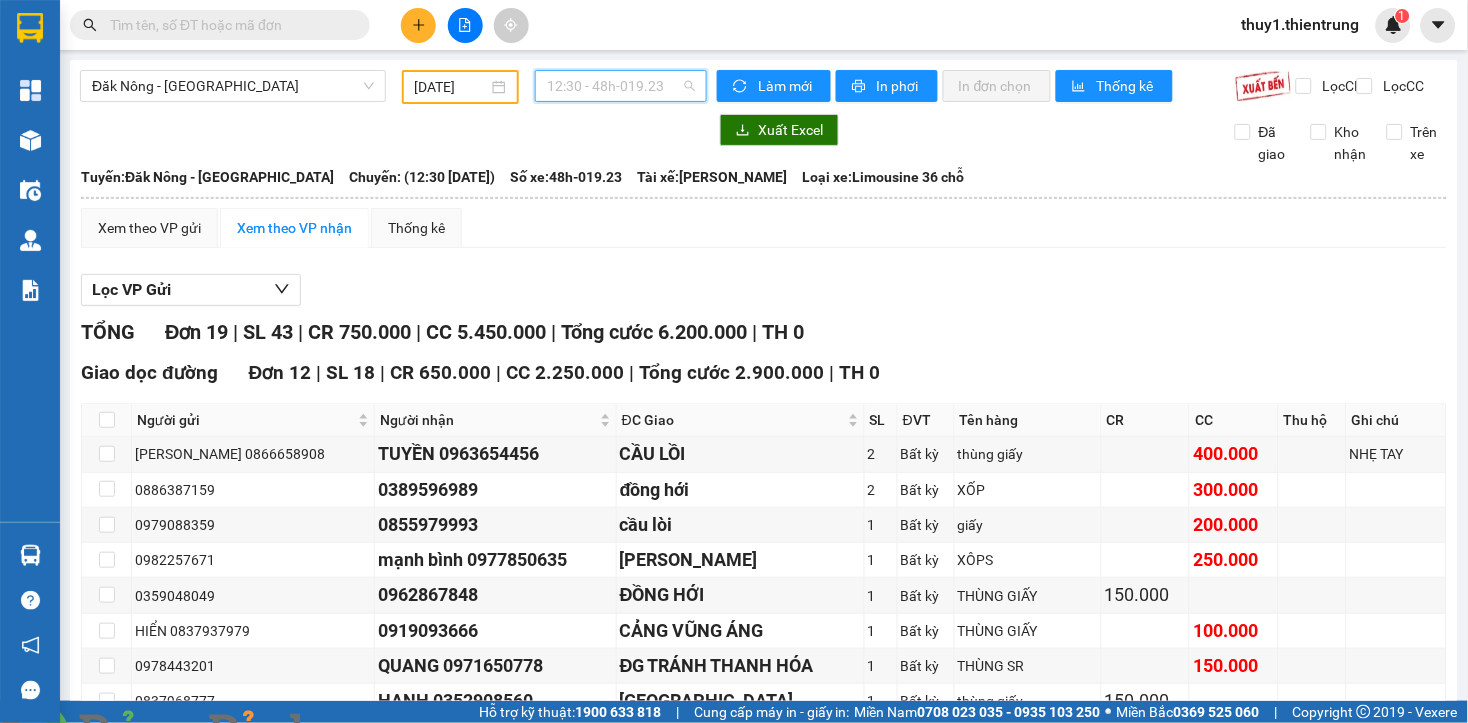 click on "12:30     - 48h-019.23" at bounding box center [621, 86] 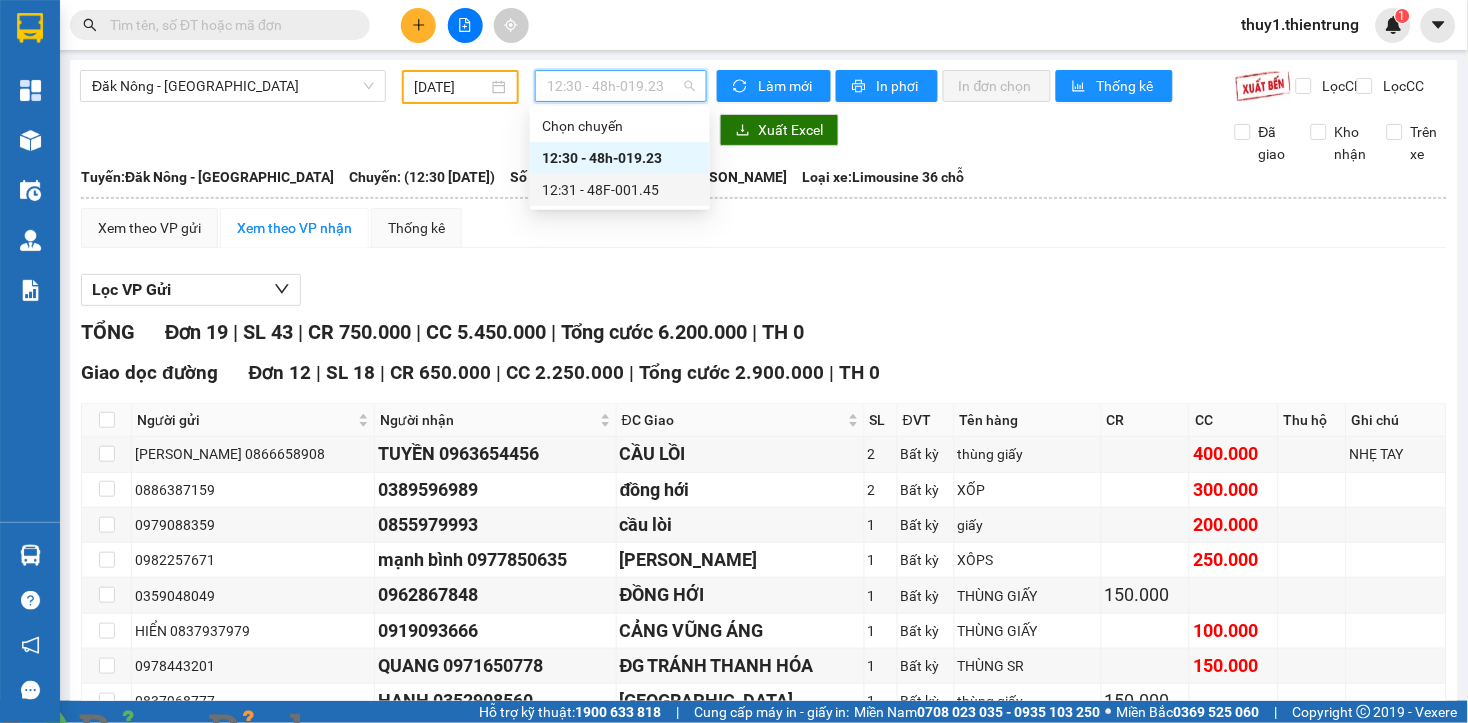 click on "12:31     - 48F-001.45" at bounding box center [620, 190] 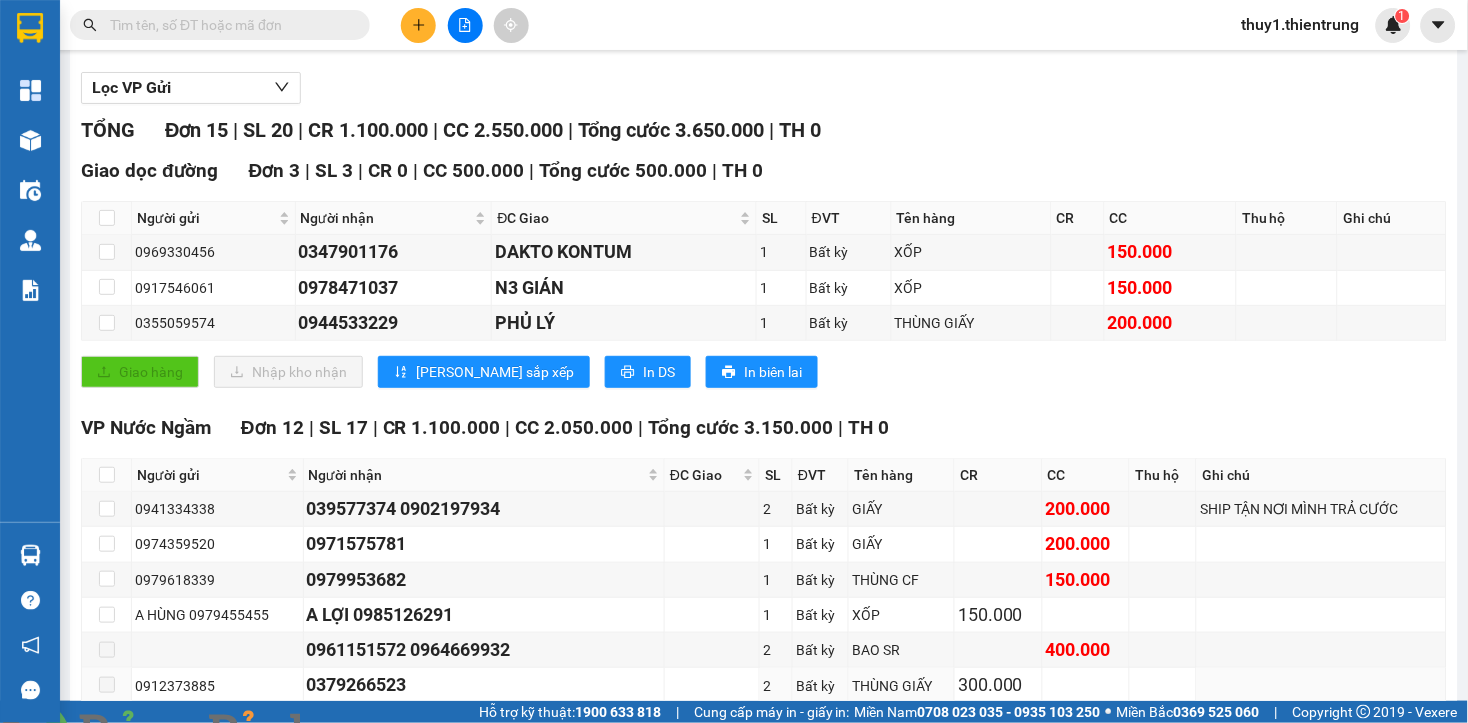 scroll, scrollTop: 0, scrollLeft: 0, axis: both 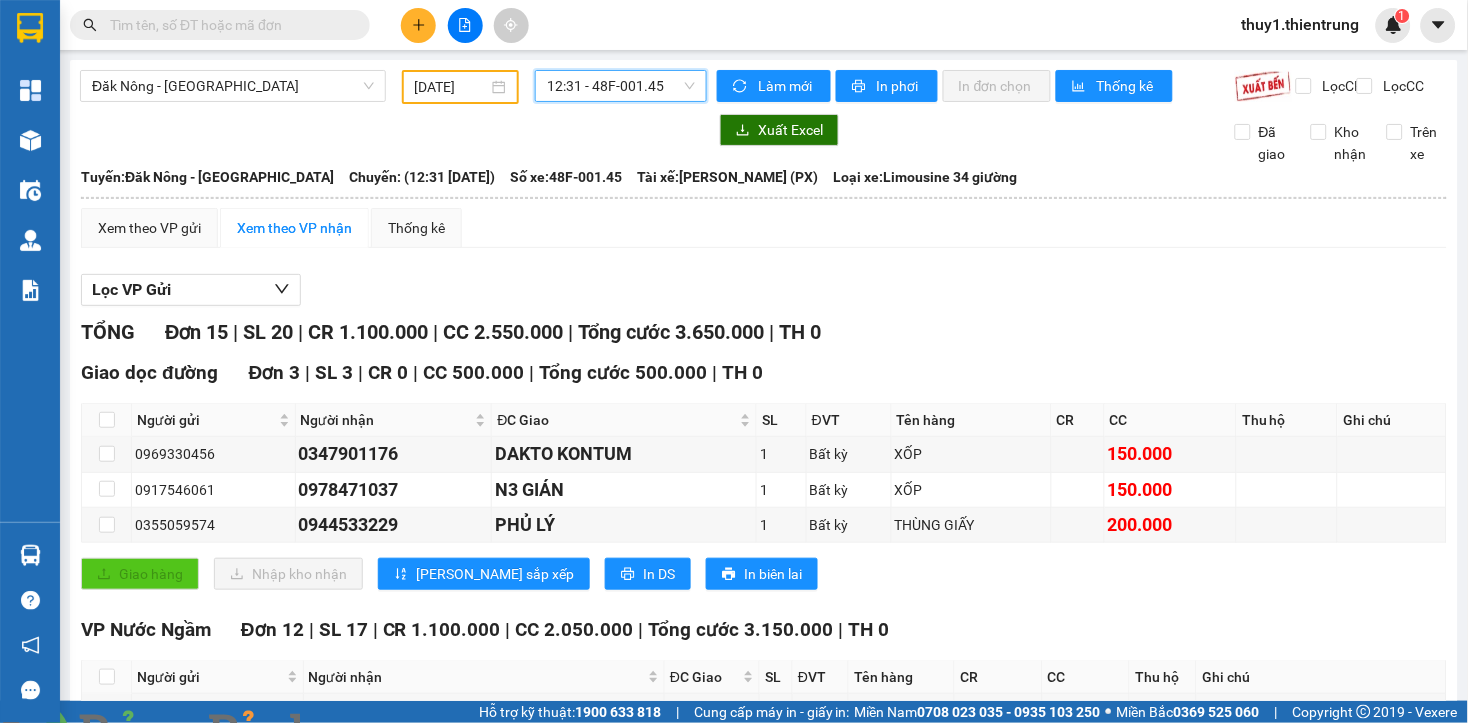 click on "12:31     - 48F-001.45" at bounding box center (621, 86) 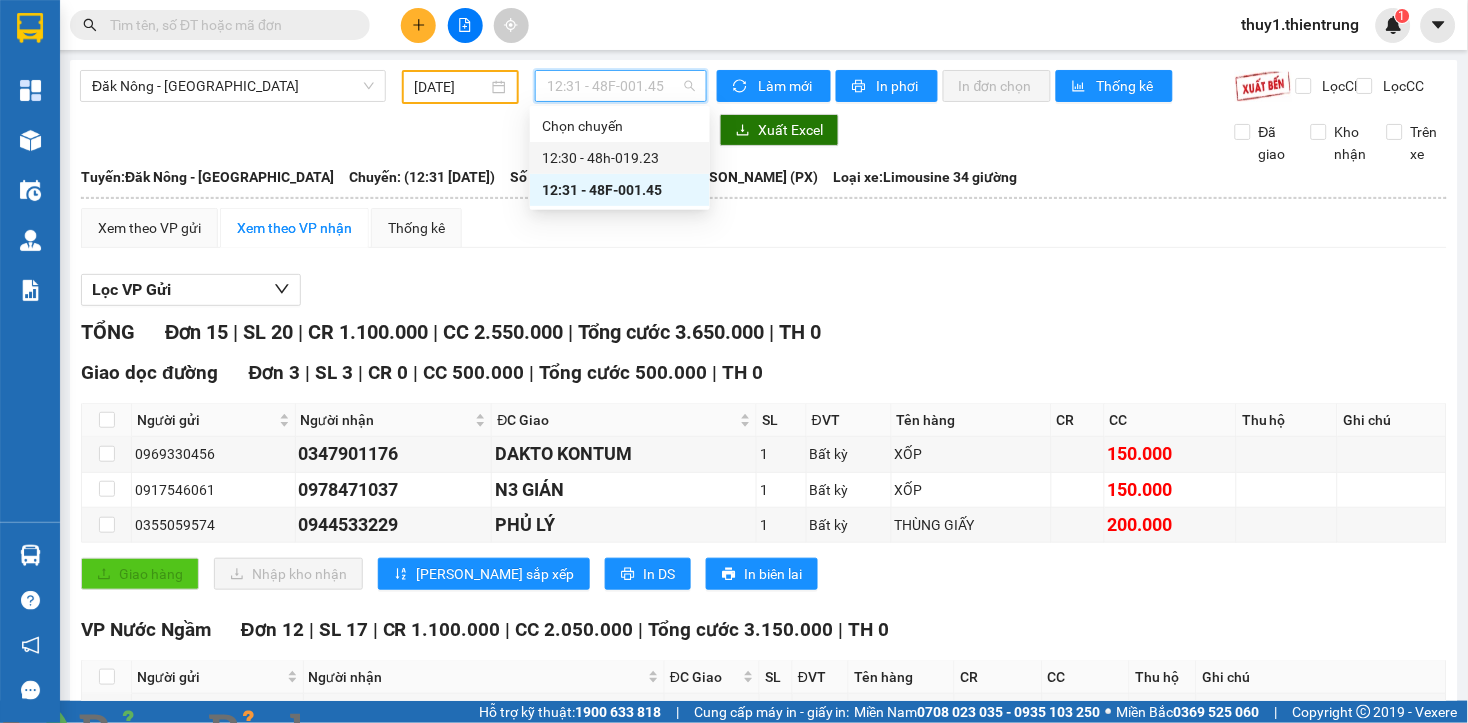click on "12:30     - 48h-019.23" at bounding box center (620, 158) 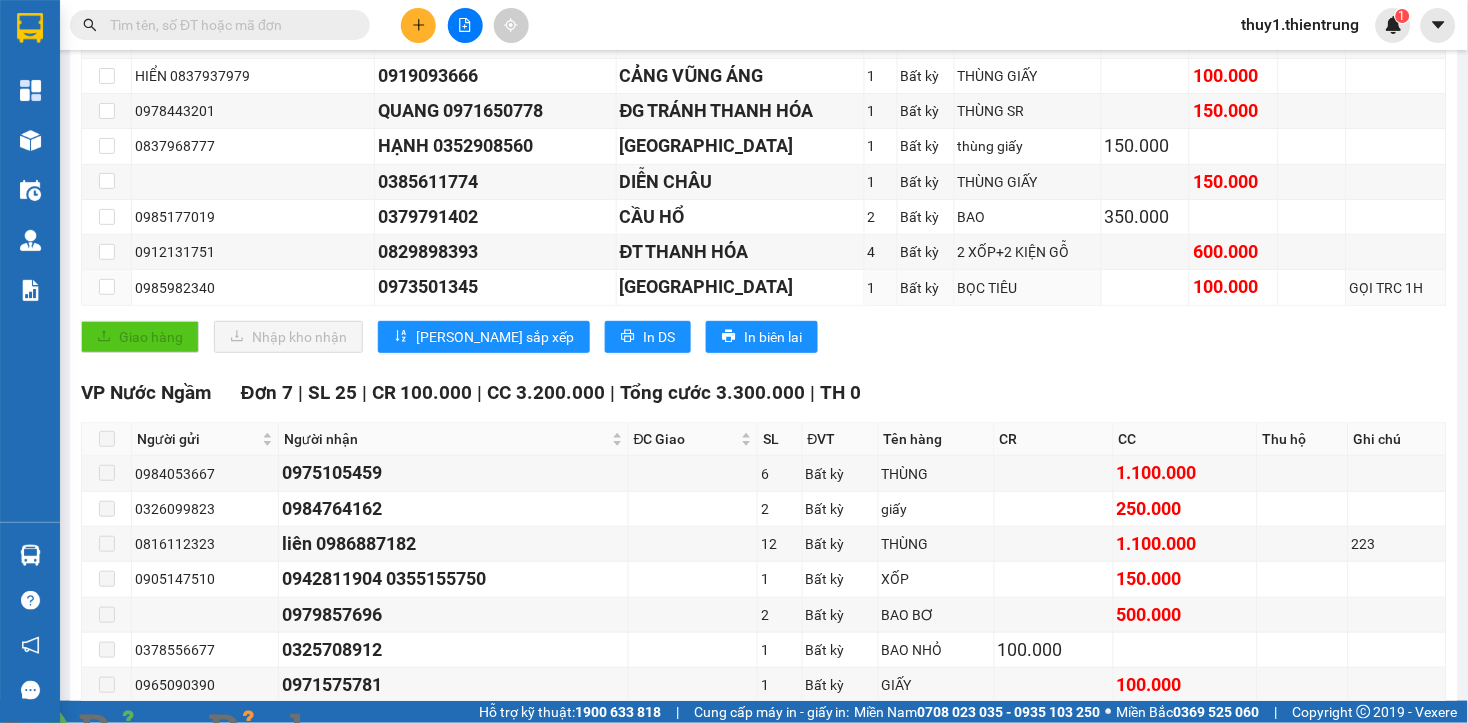 scroll, scrollTop: 677, scrollLeft: 0, axis: vertical 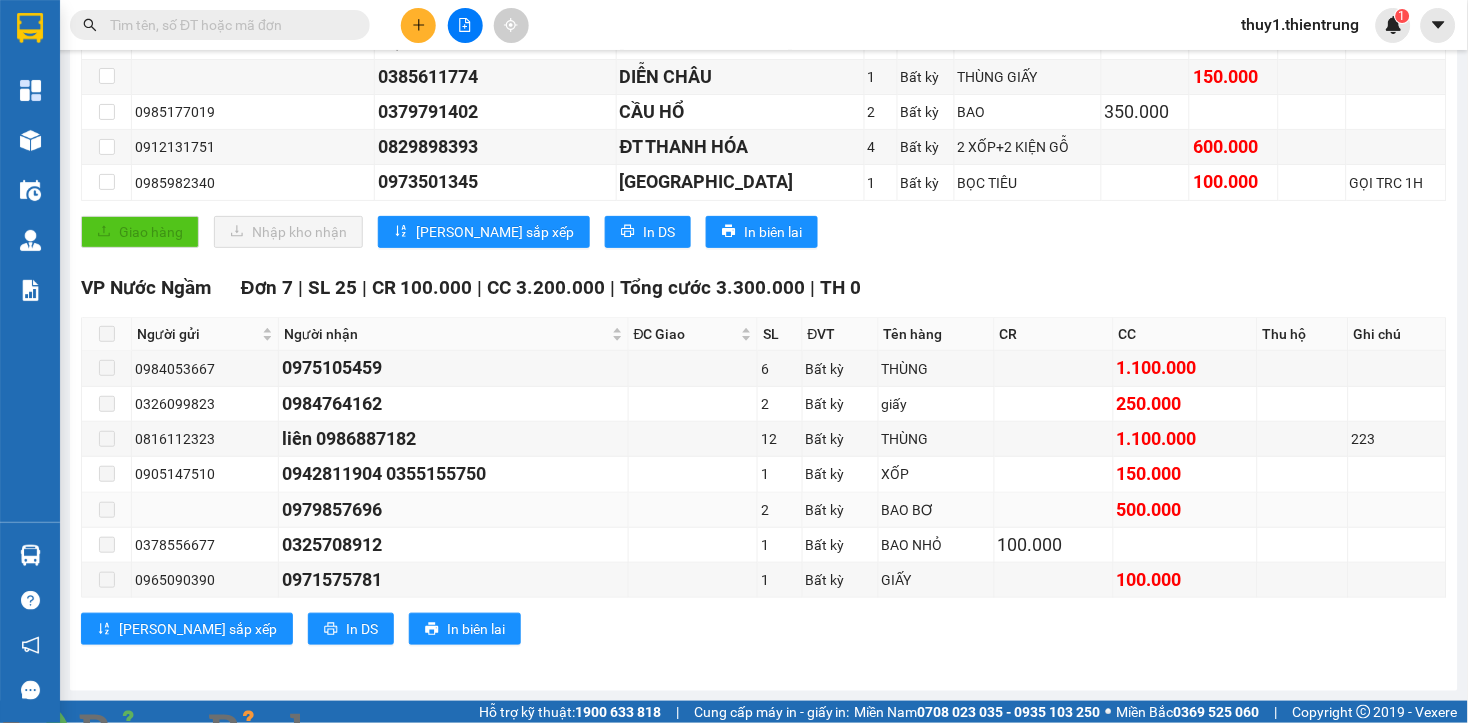 click on "0979857696" at bounding box center [453, 510] 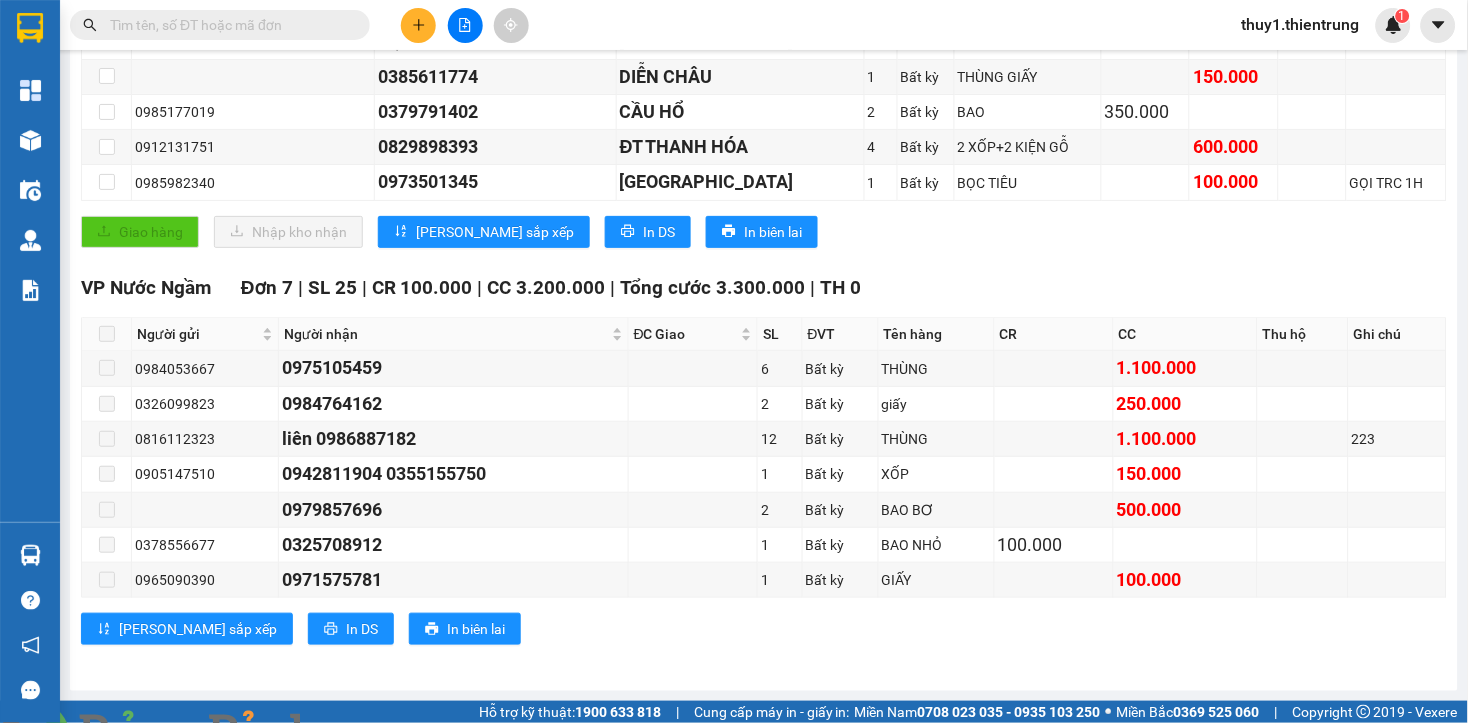scroll, scrollTop: 122, scrollLeft: 0, axis: vertical 